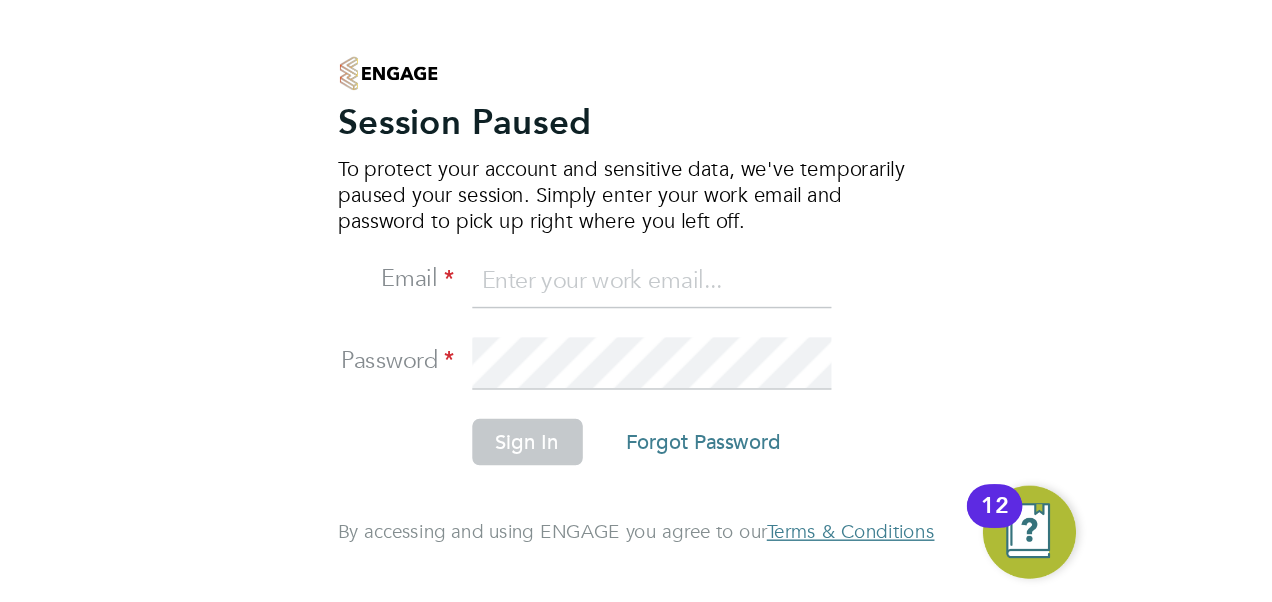 scroll, scrollTop: 0, scrollLeft: 0, axis: both 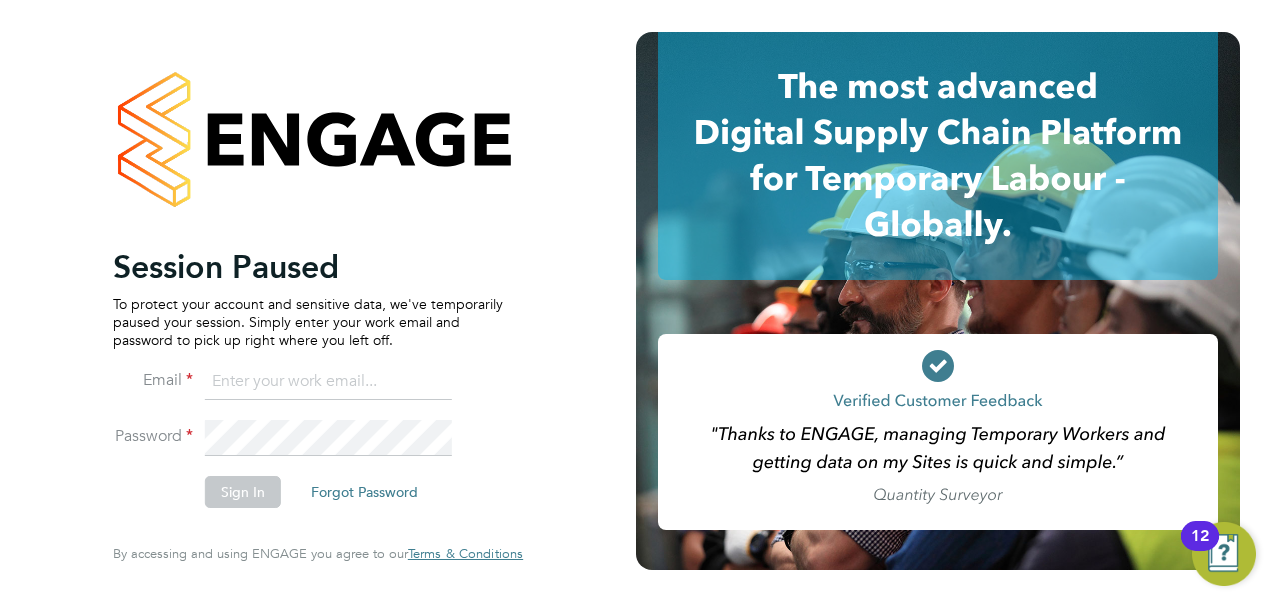 click 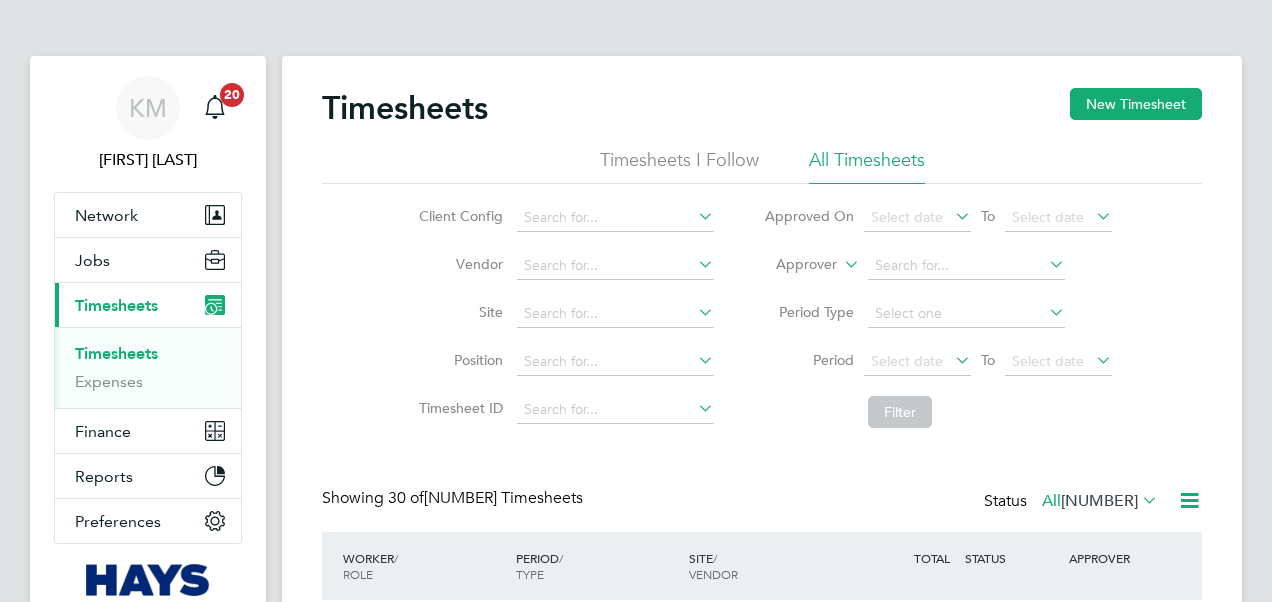 scroll, scrollTop: 0, scrollLeft: 0, axis: both 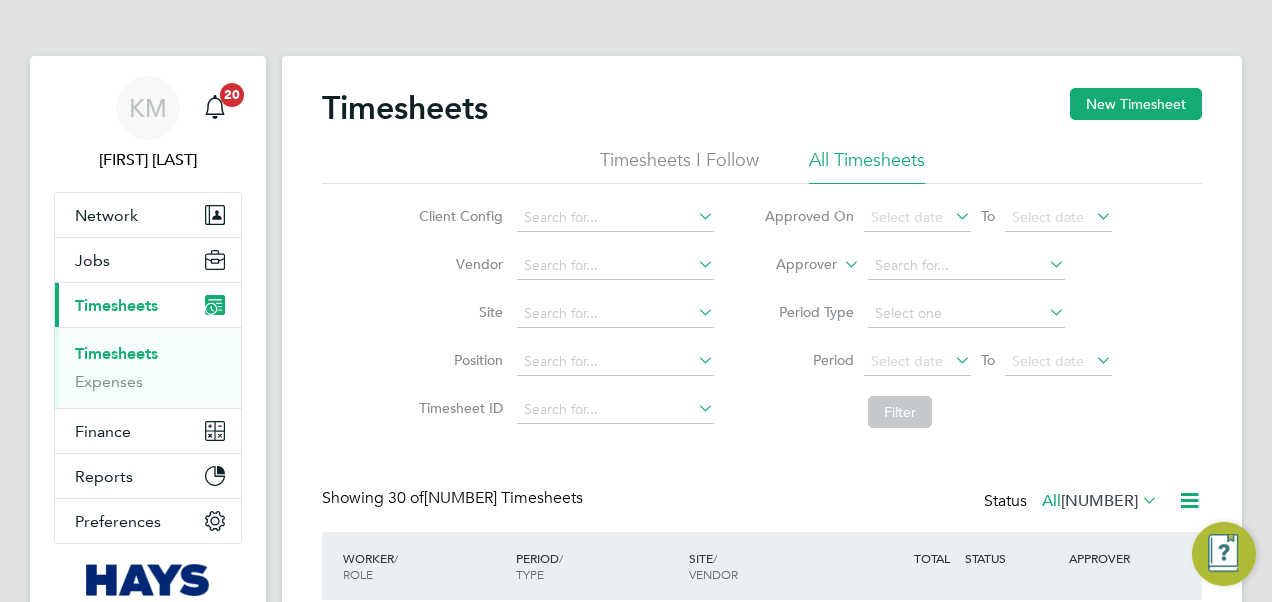 click on "Worker" 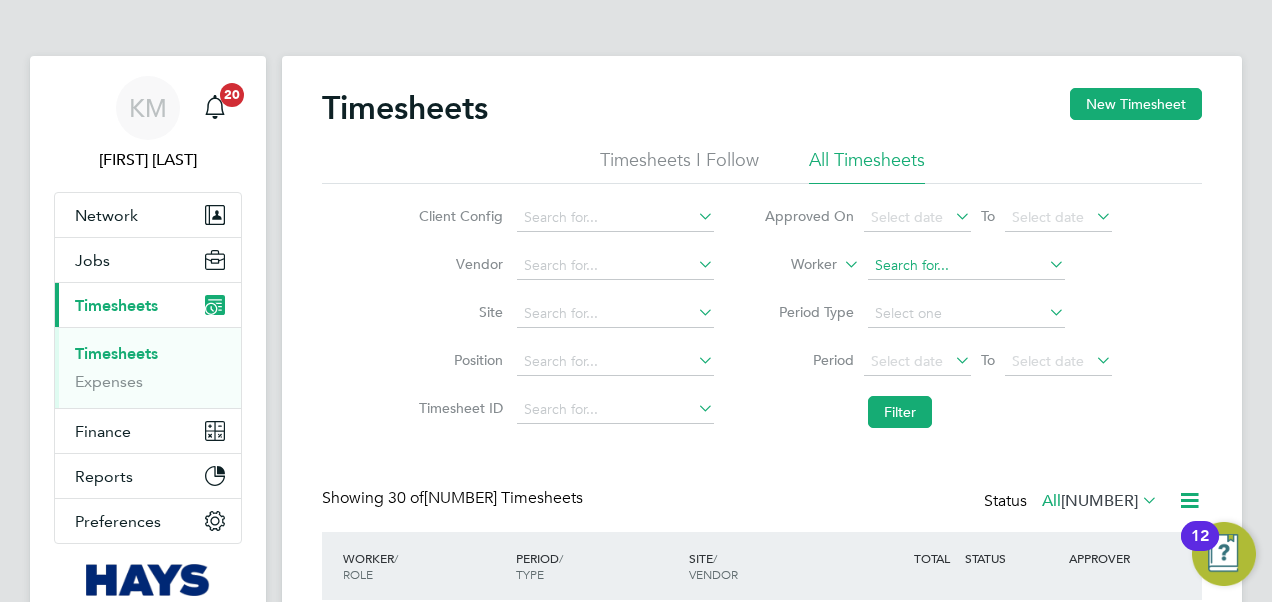 click 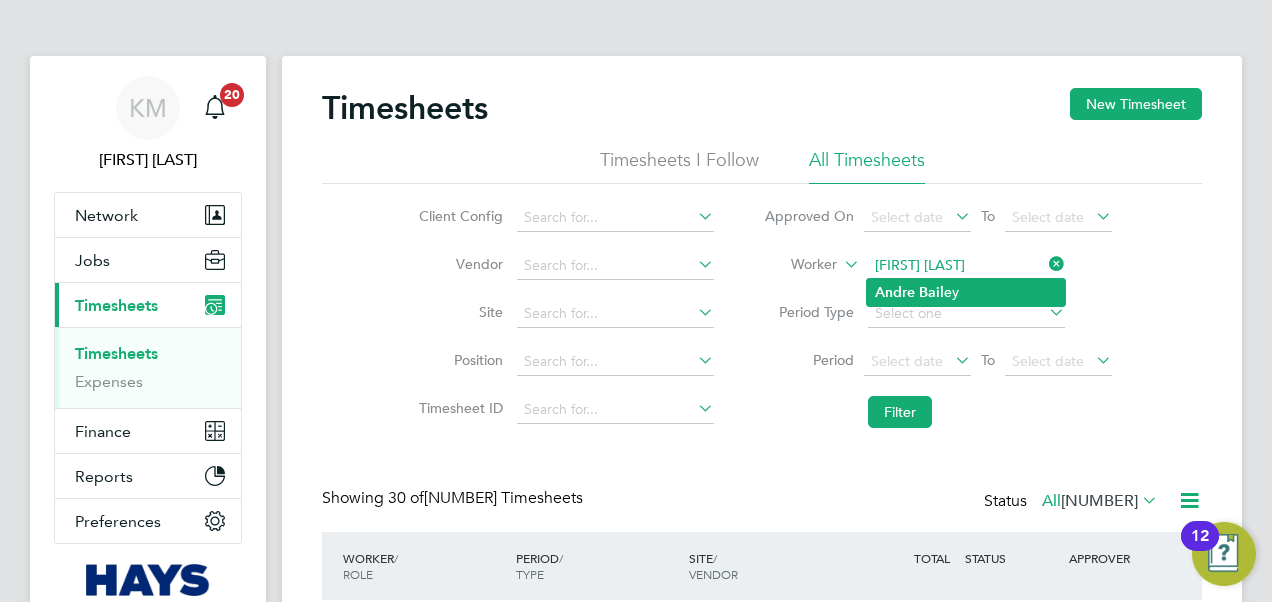 click on "Andre" 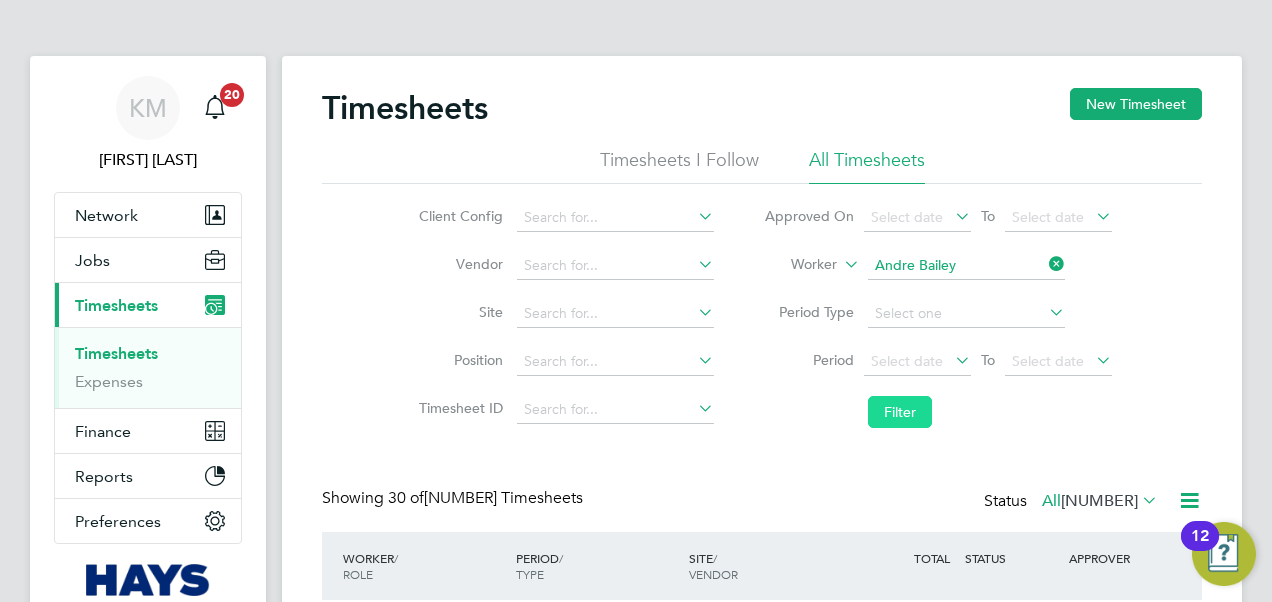 click on "Filter" 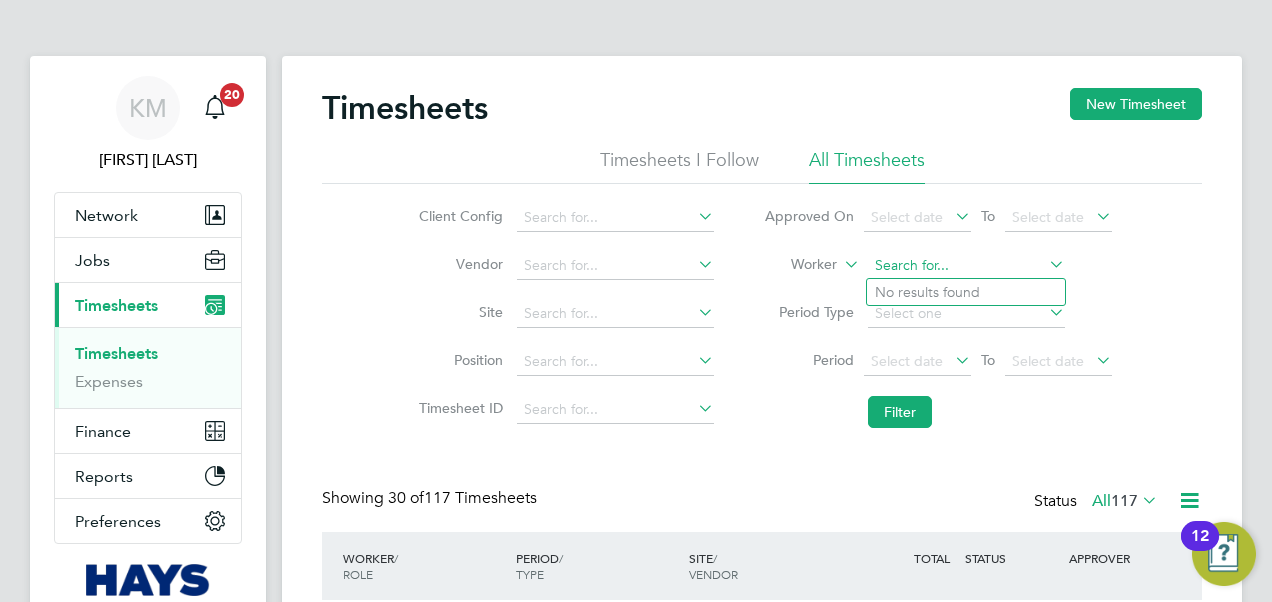 click 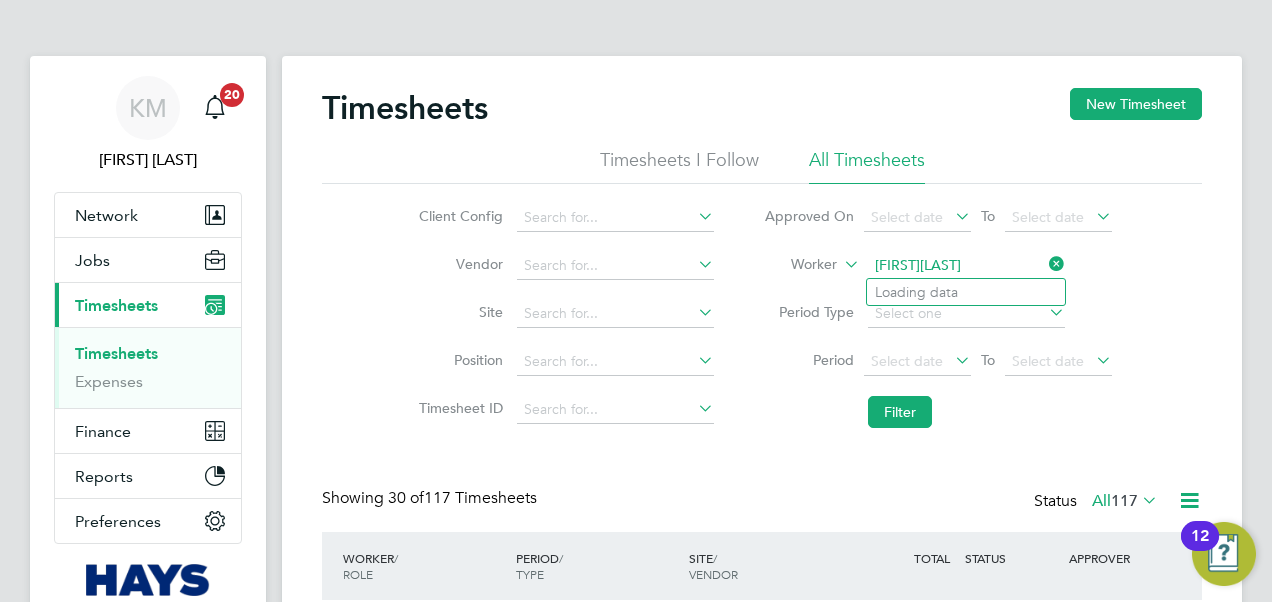type on "[FIRST] [LAST]" 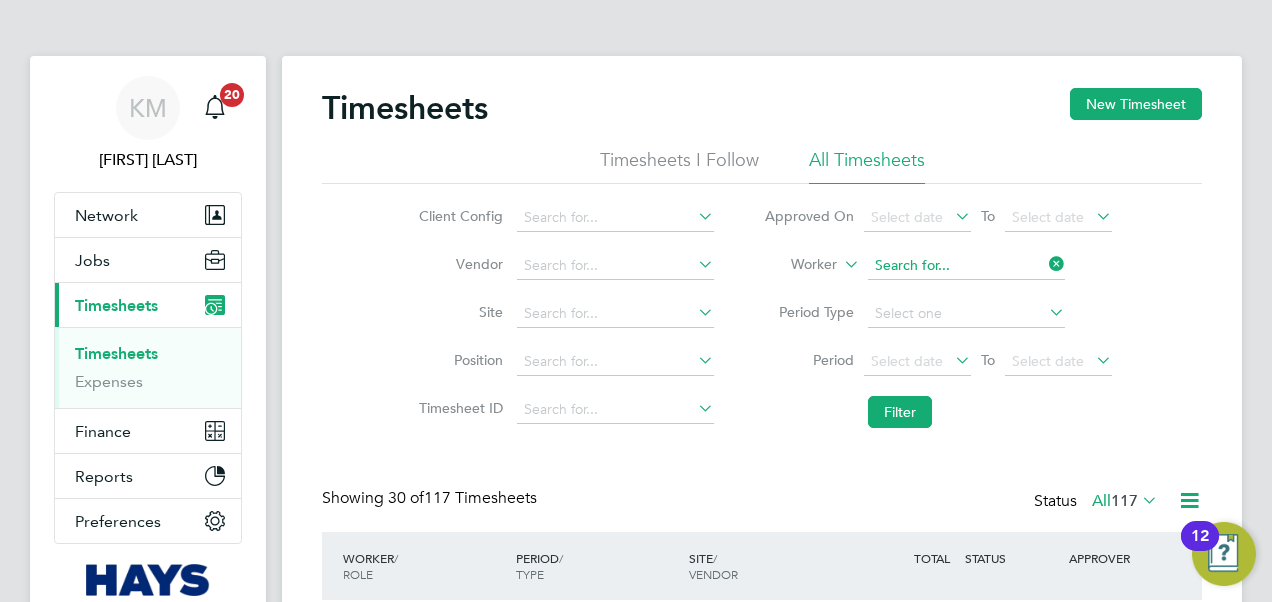click 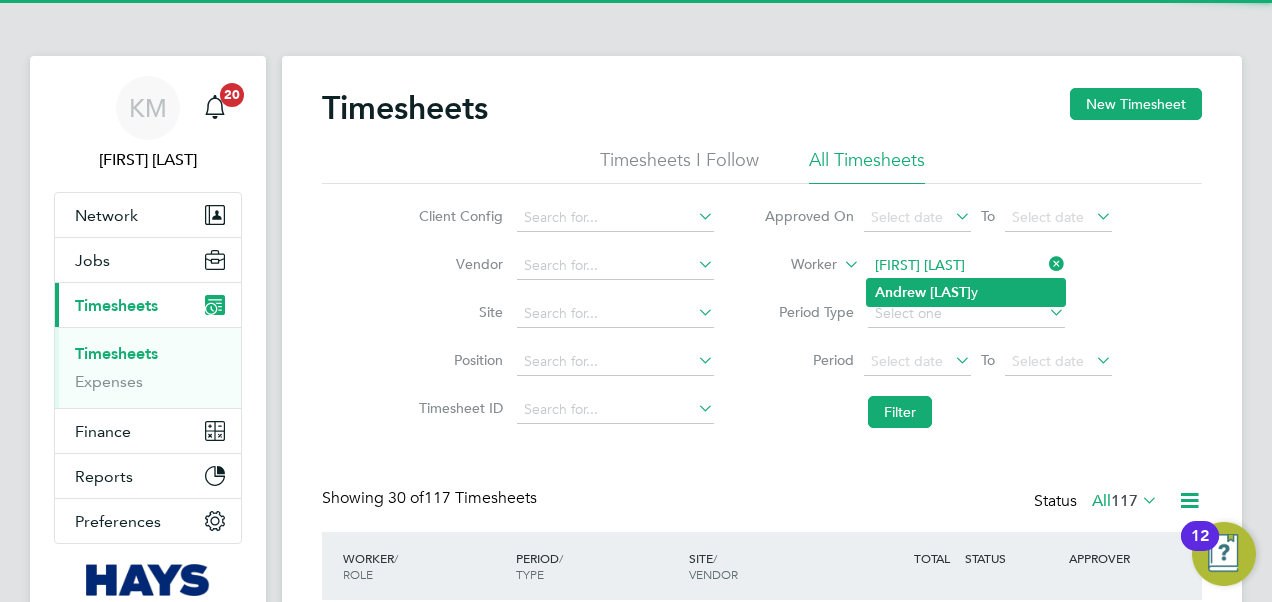 click on "[FIRST]   [LAST]" 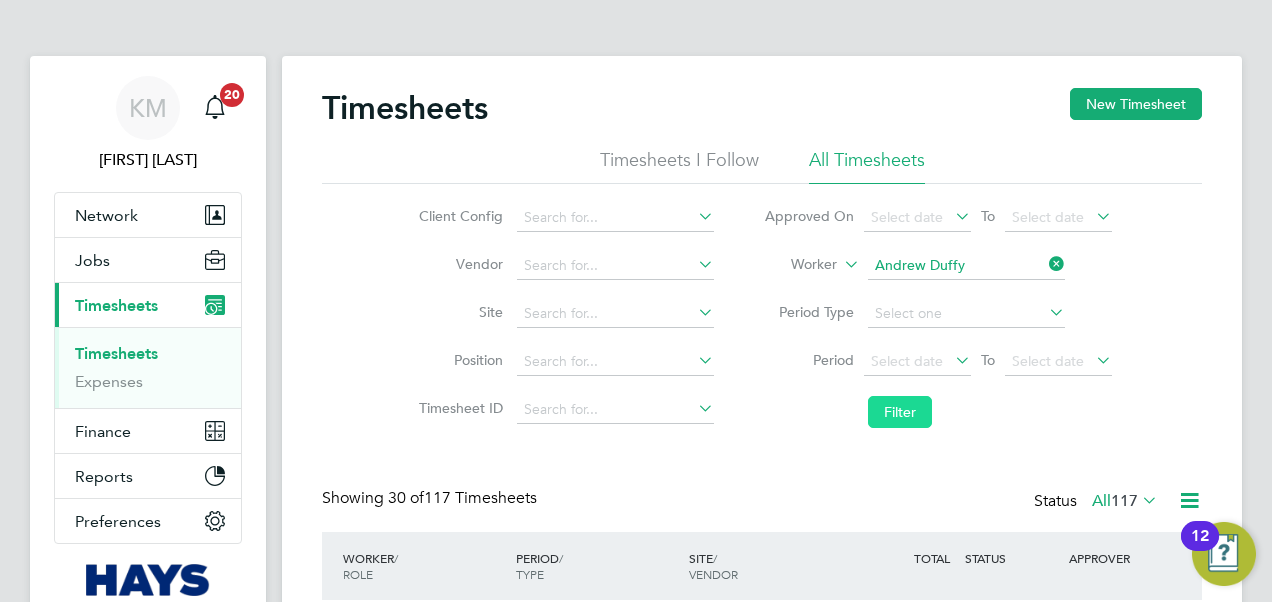 click on "Filter" 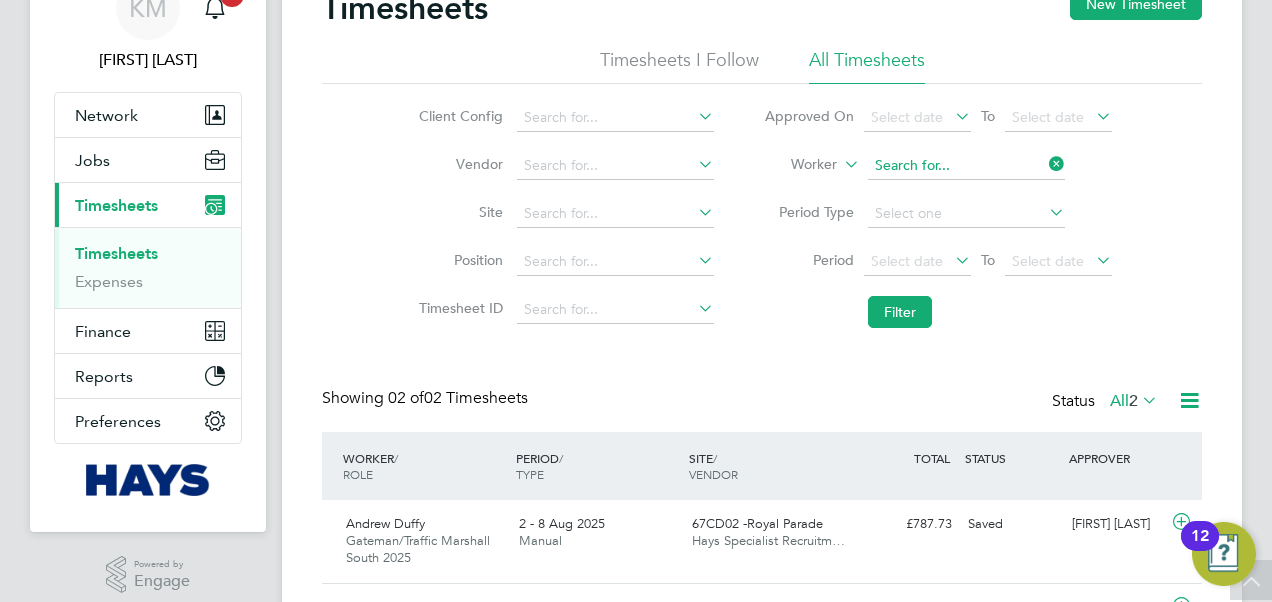 click 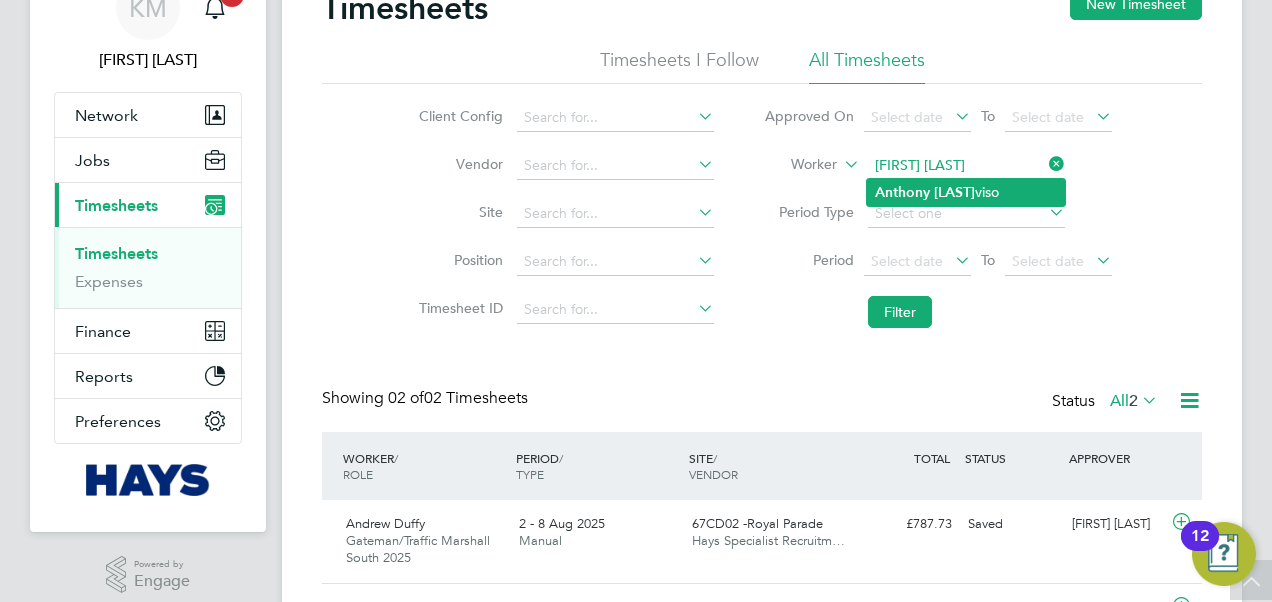 click on "[FIRST]   [LAST] [LAST]" 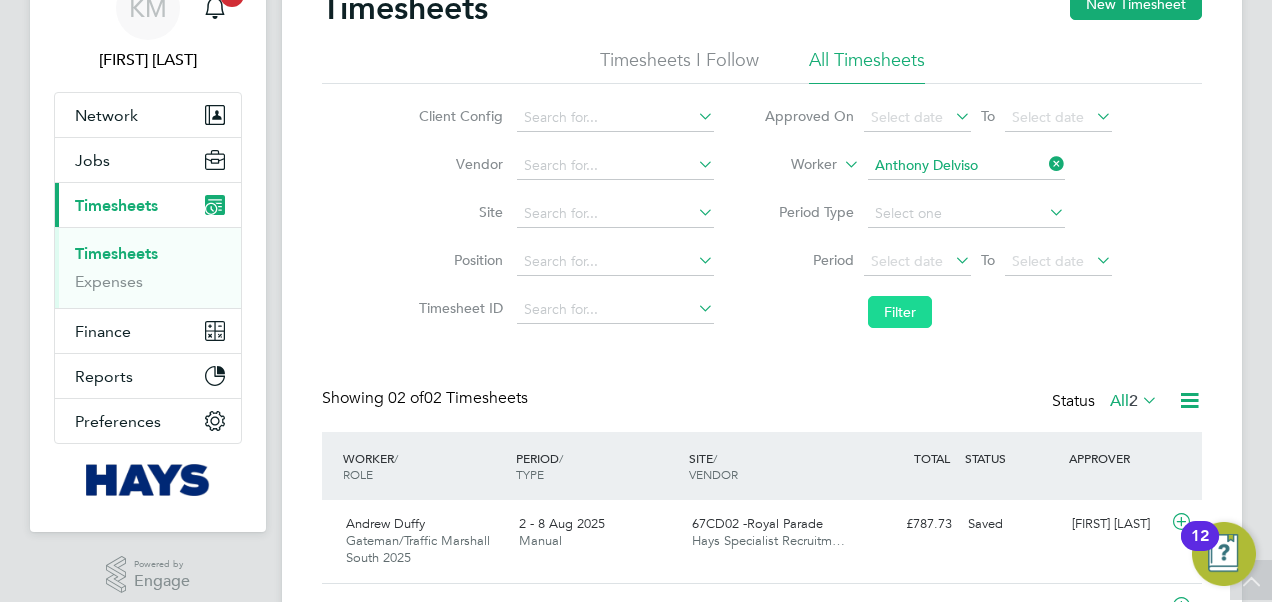 click on "Filter" 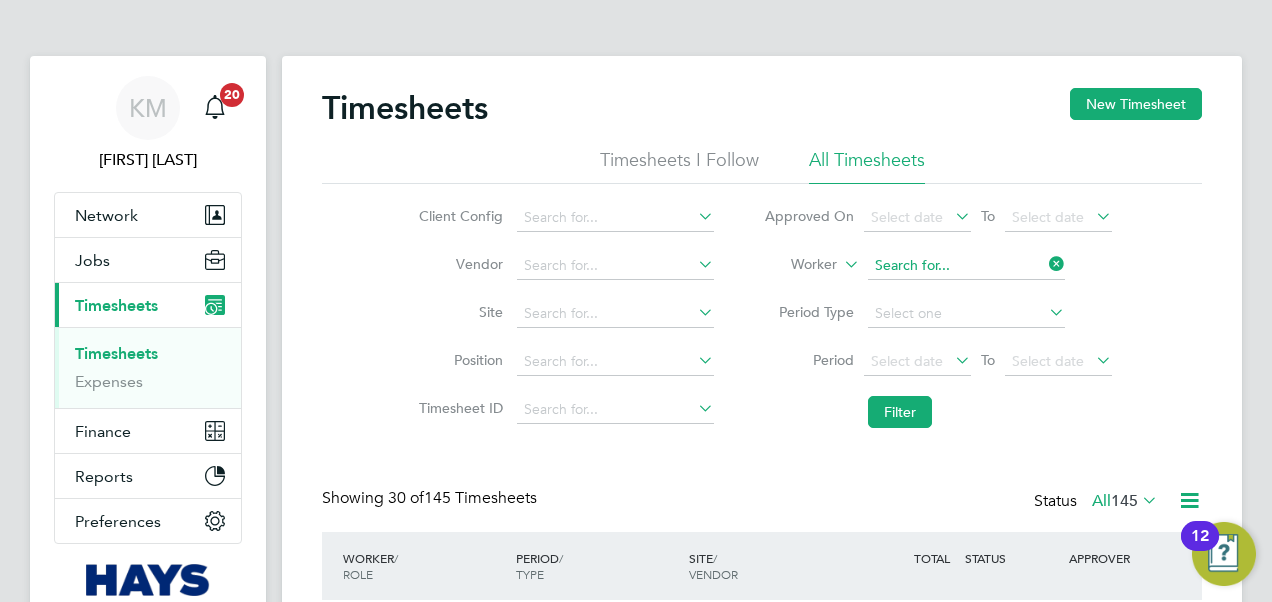 click 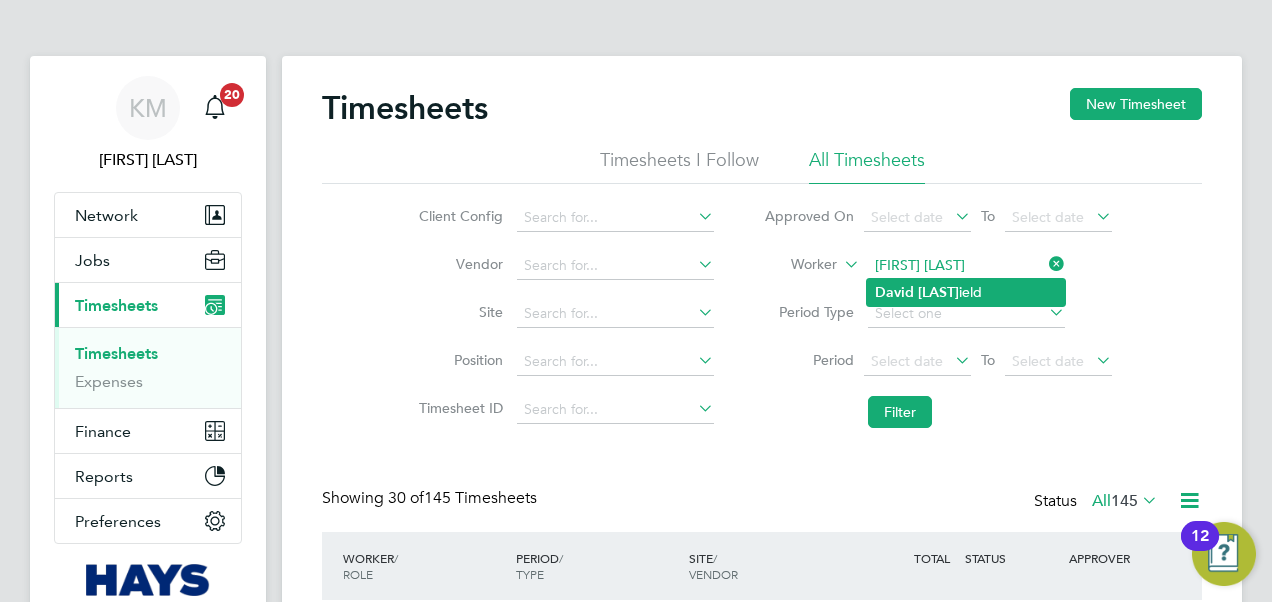 click on "[LAST]" 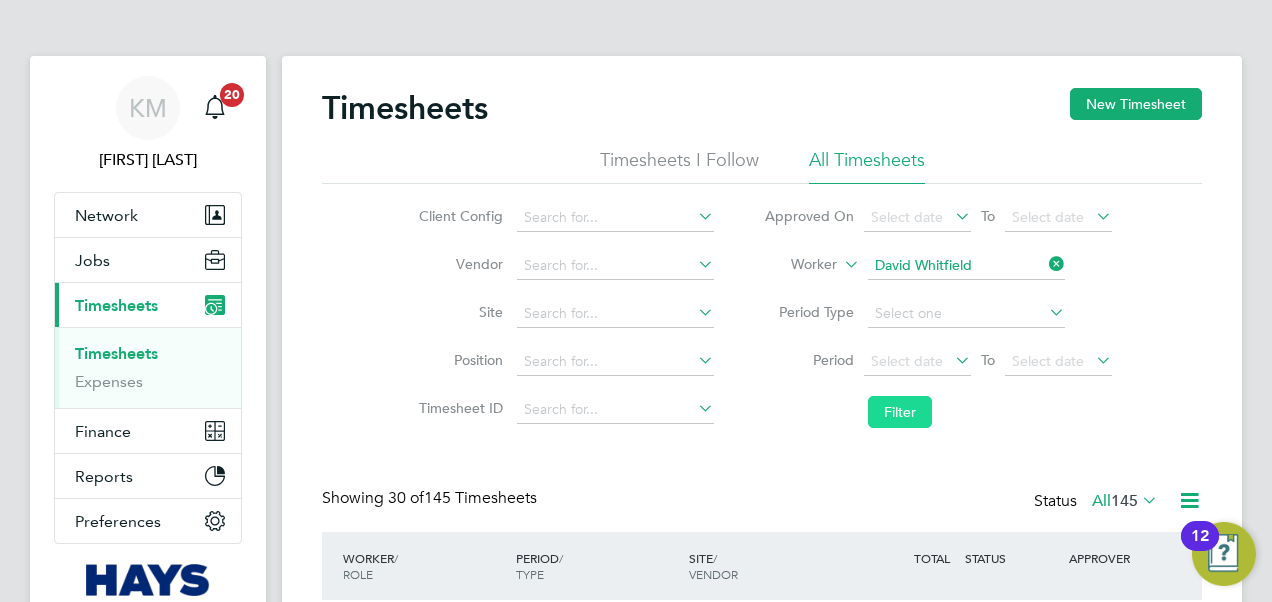click on "Filter" 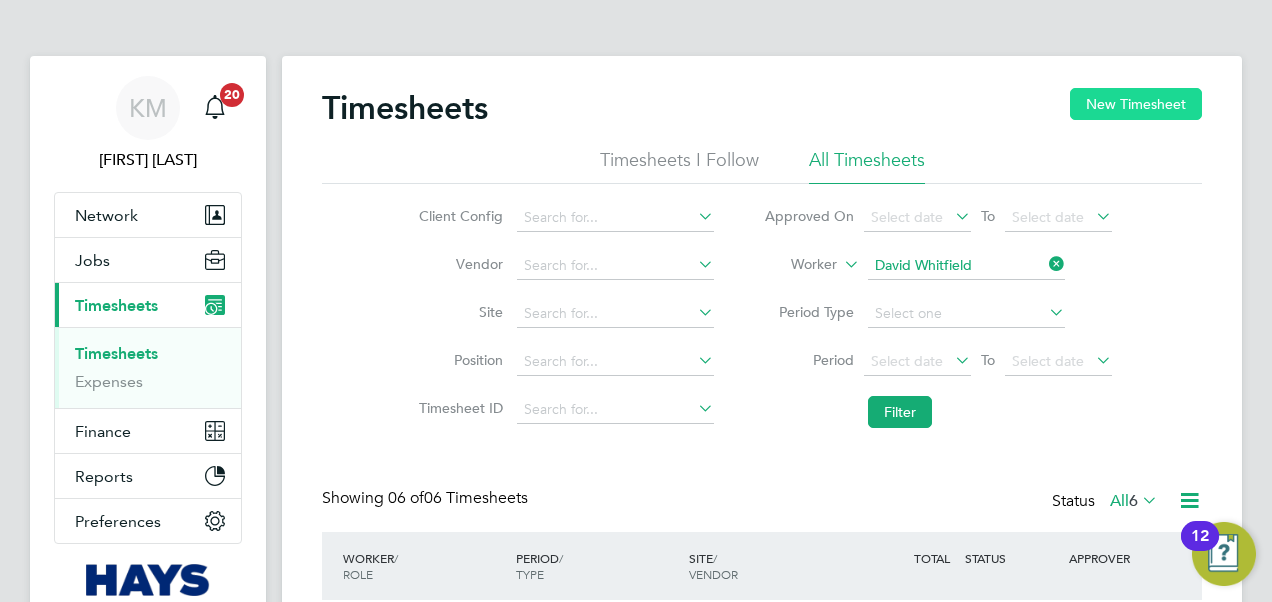 click on "New Timesheet" 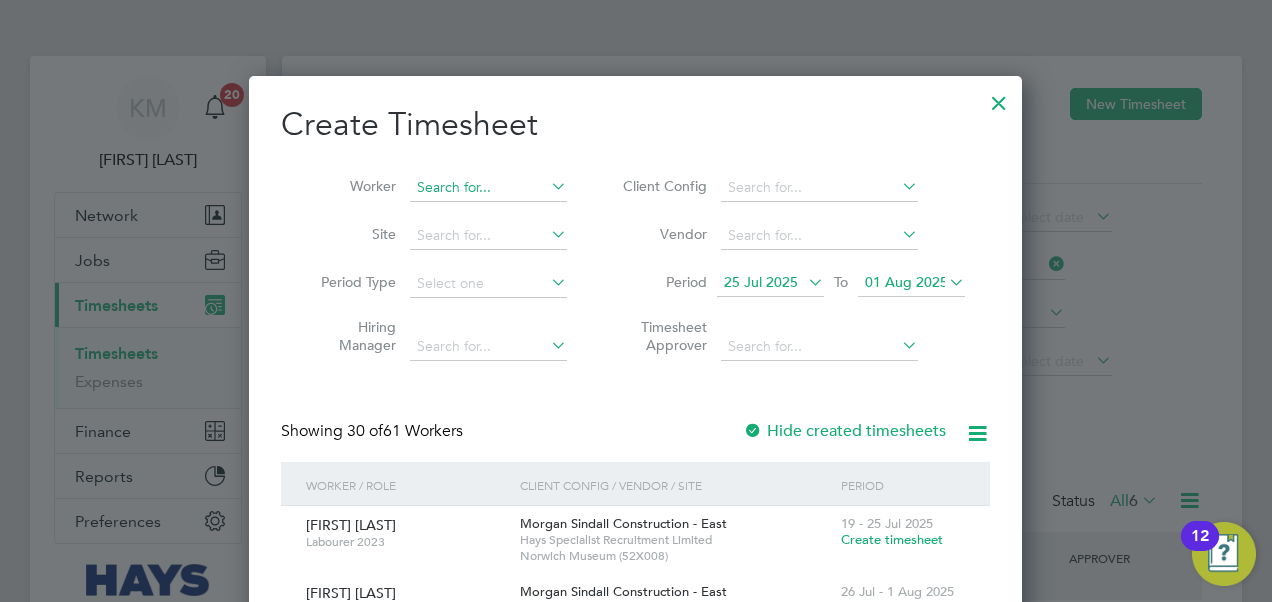 click at bounding box center (488, 188) 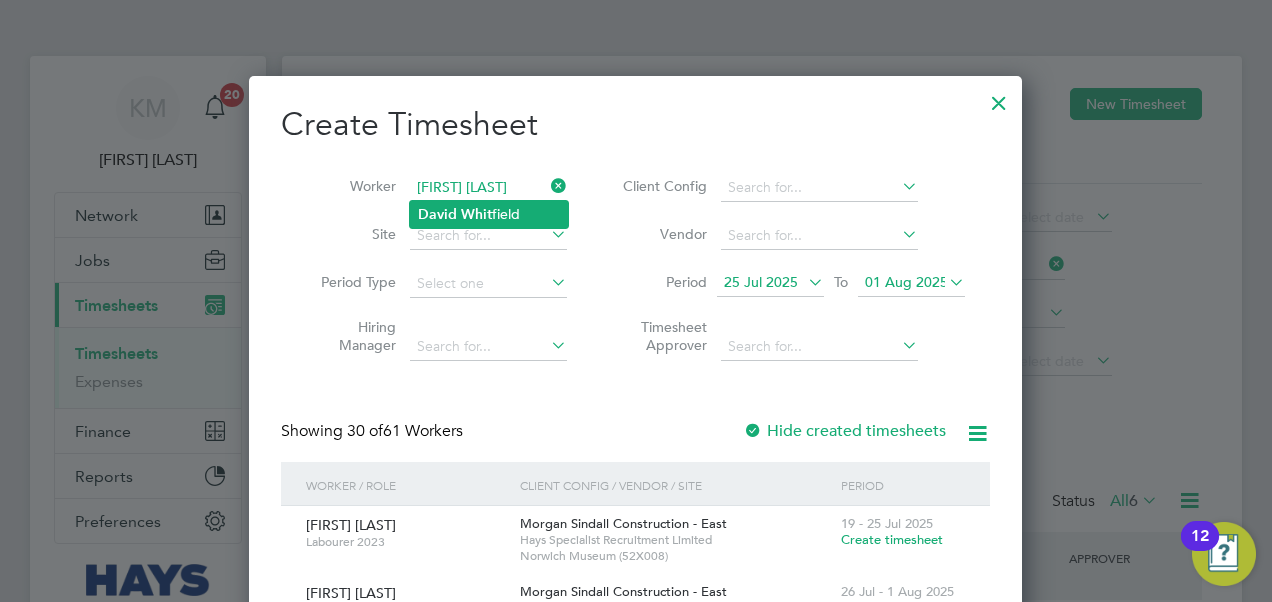 click on "David" 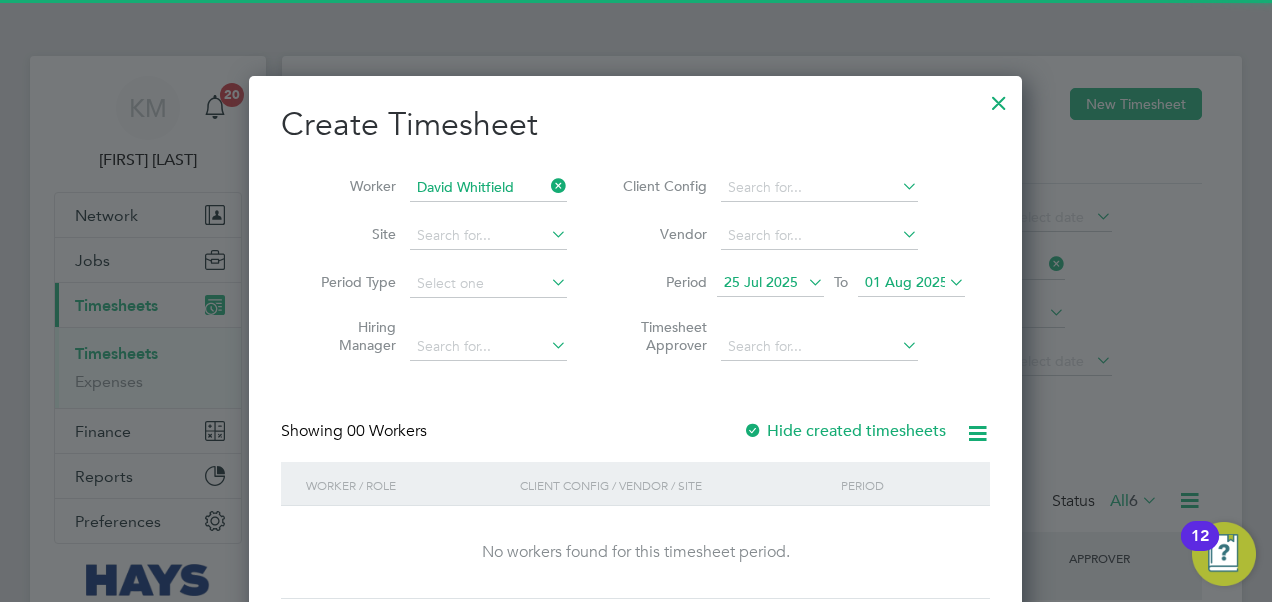 click at bounding box center (945, 282) 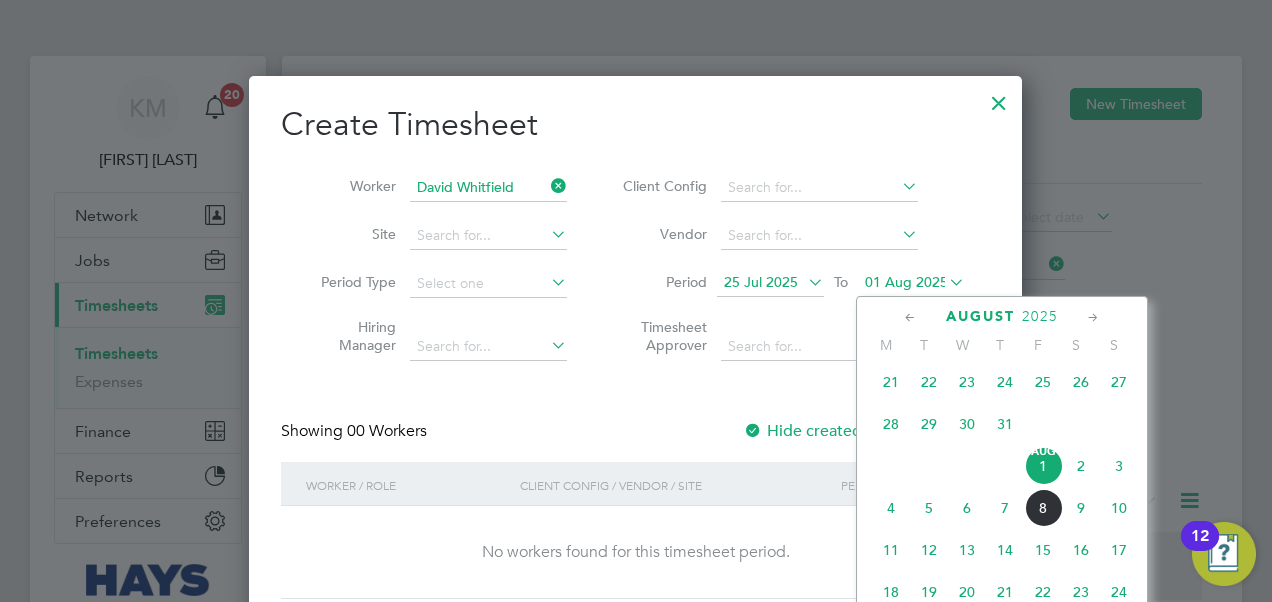 click on "8" 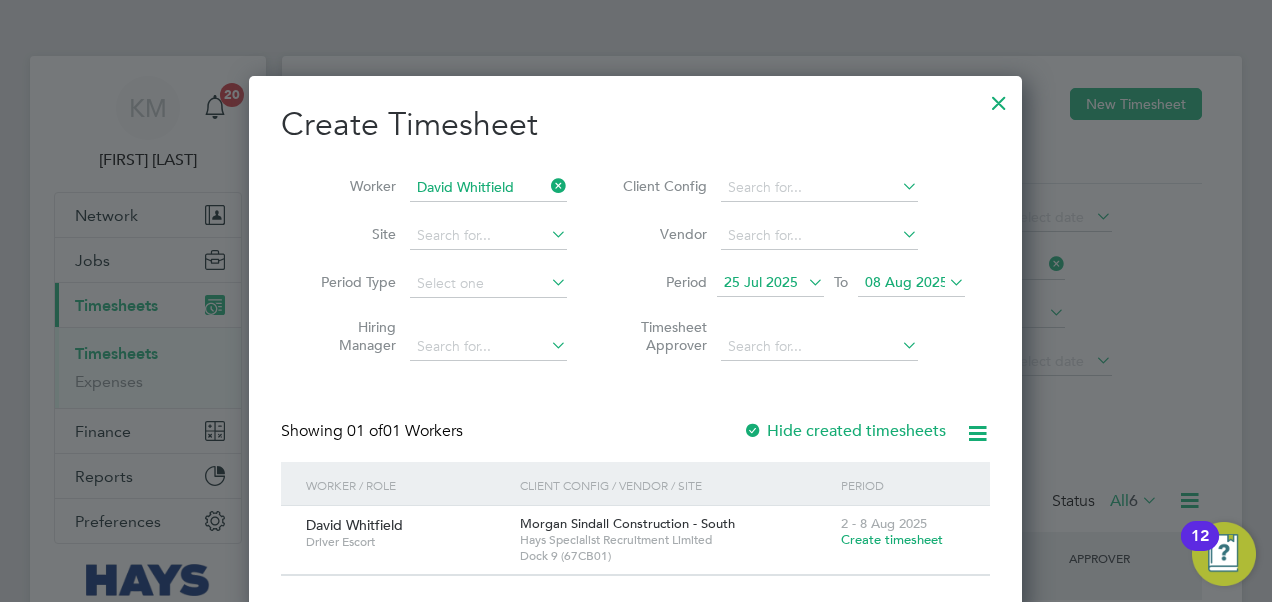 click at bounding box center (804, 282) 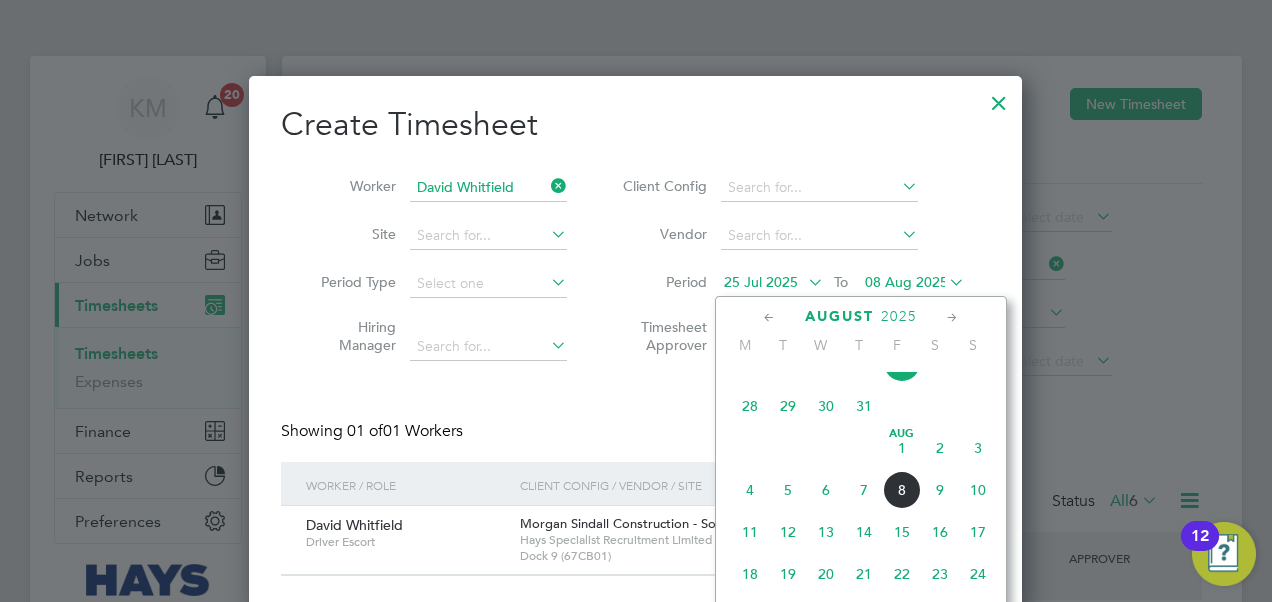 click on "2" 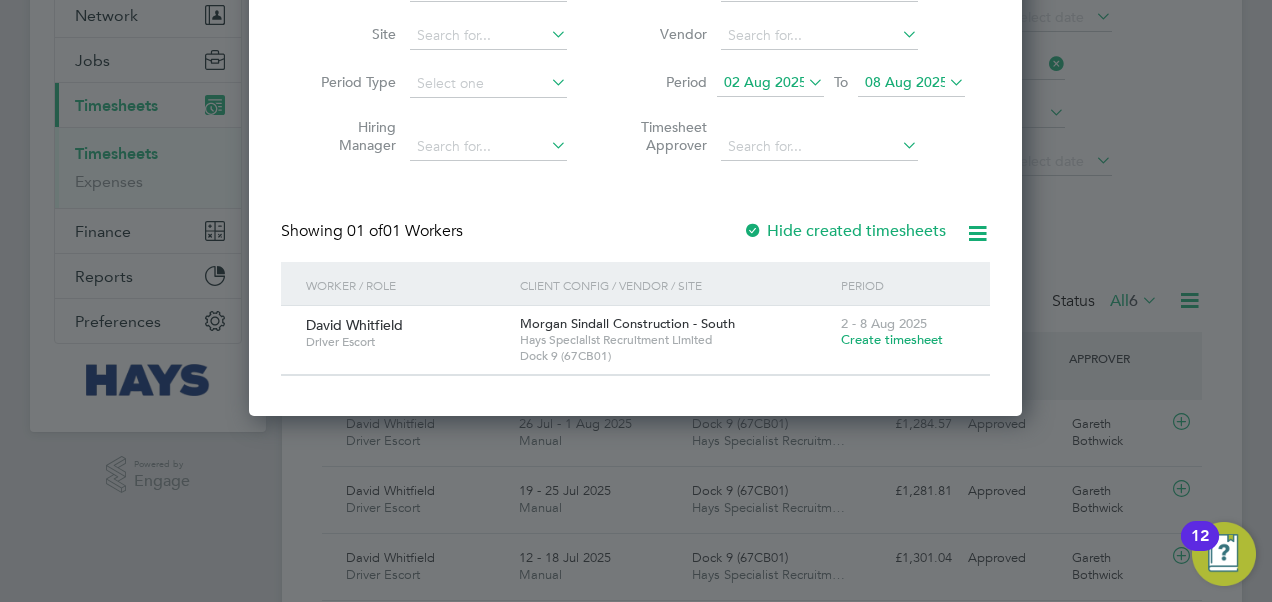 click on "Create timesheet" at bounding box center [892, 339] 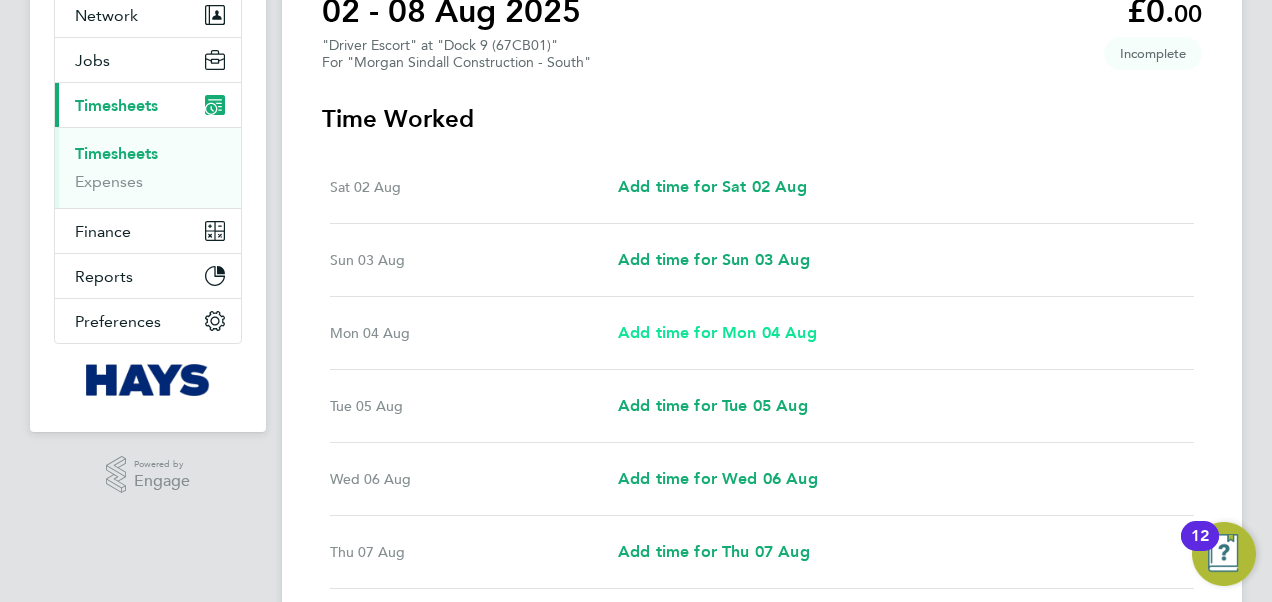 click on "Add time for Mon 04 Aug" at bounding box center [717, 332] 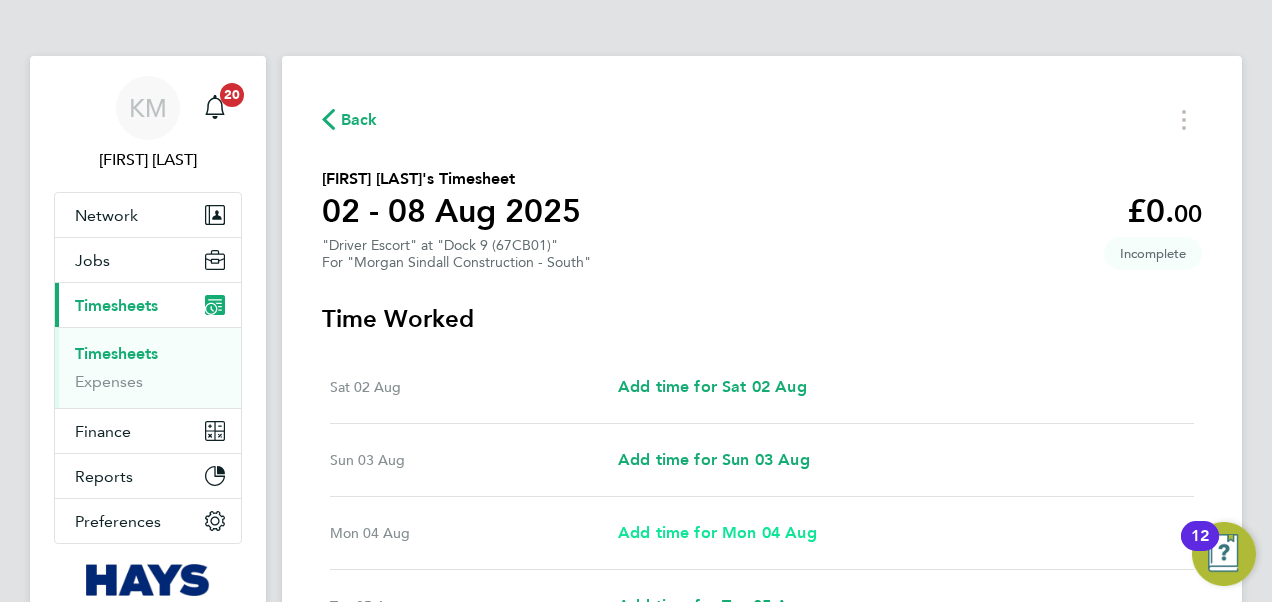 select on "30" 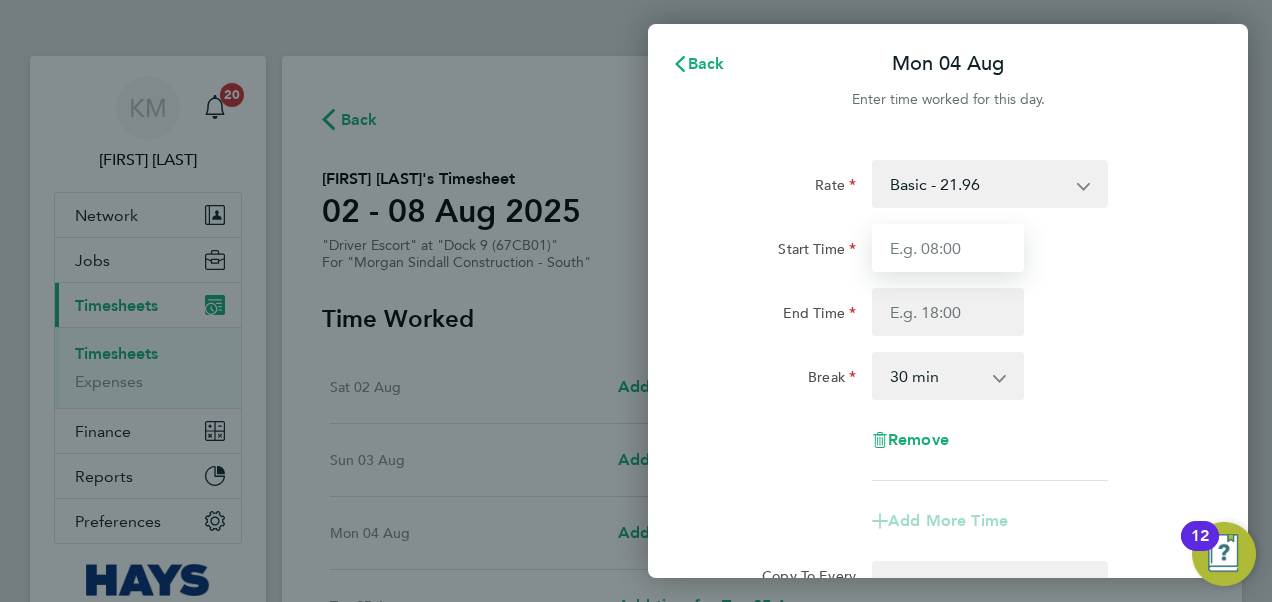 click on "Start Time" at bounding box center [948, 248] 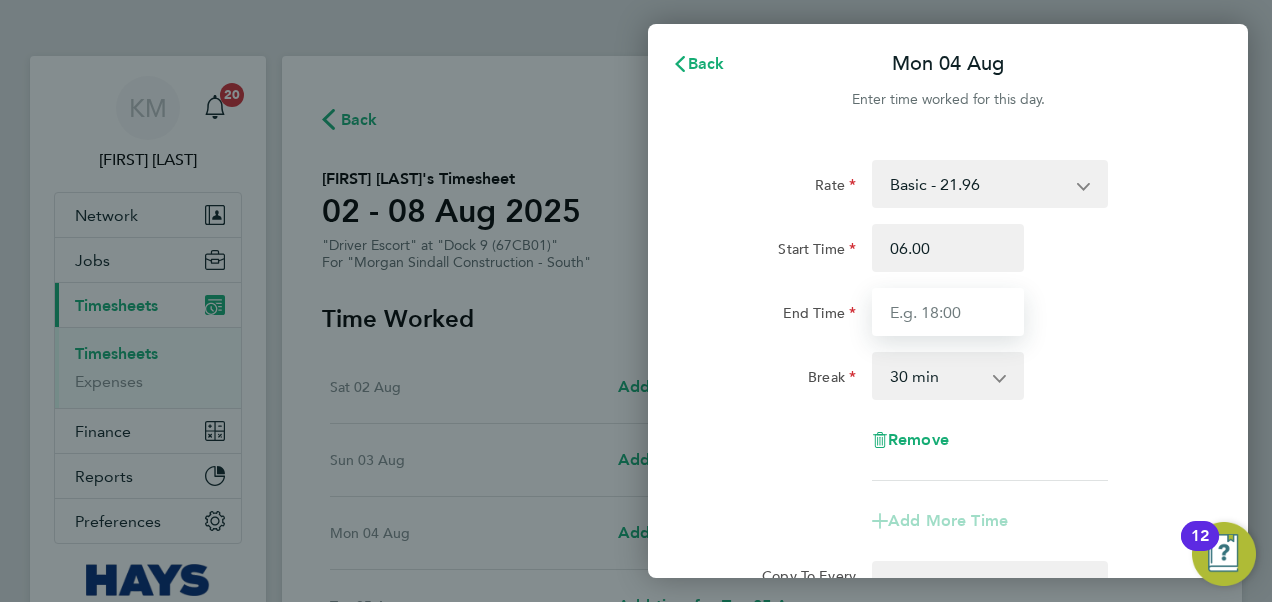type on "06:00" 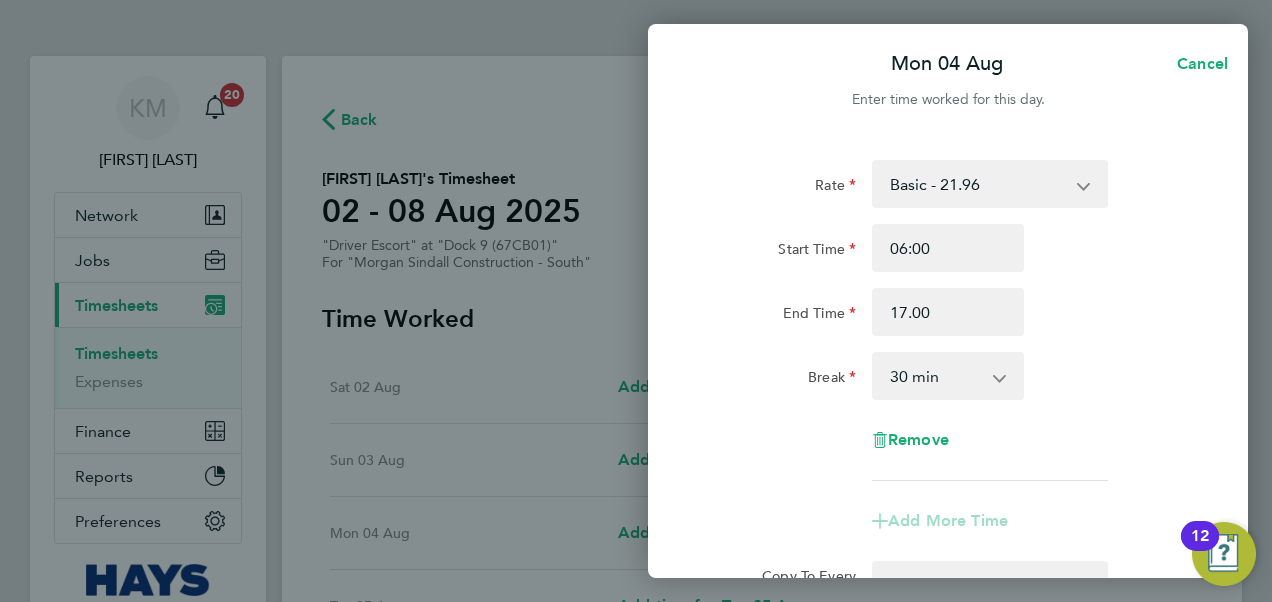 type on "17:00" 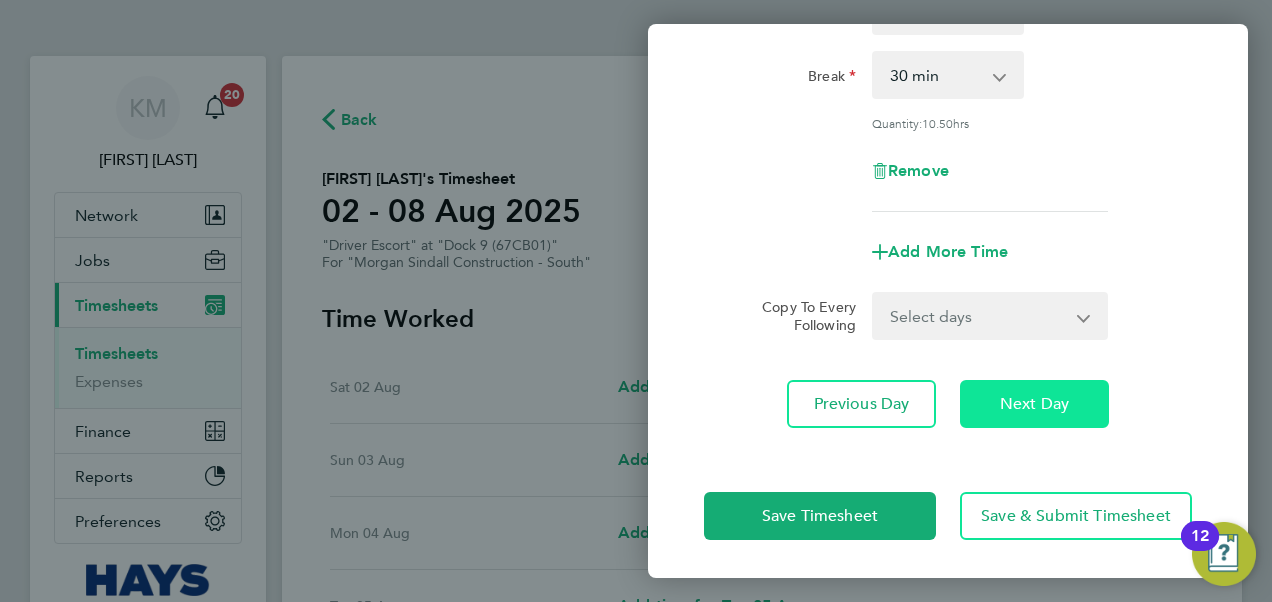 click on "Next Day" 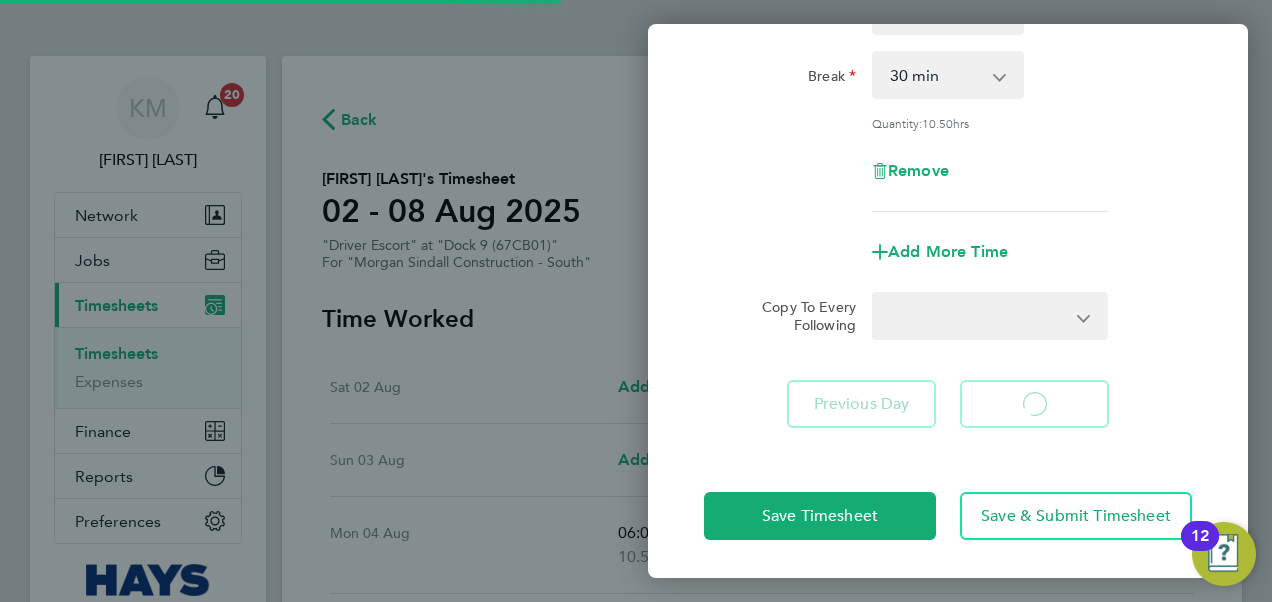 select on "30" 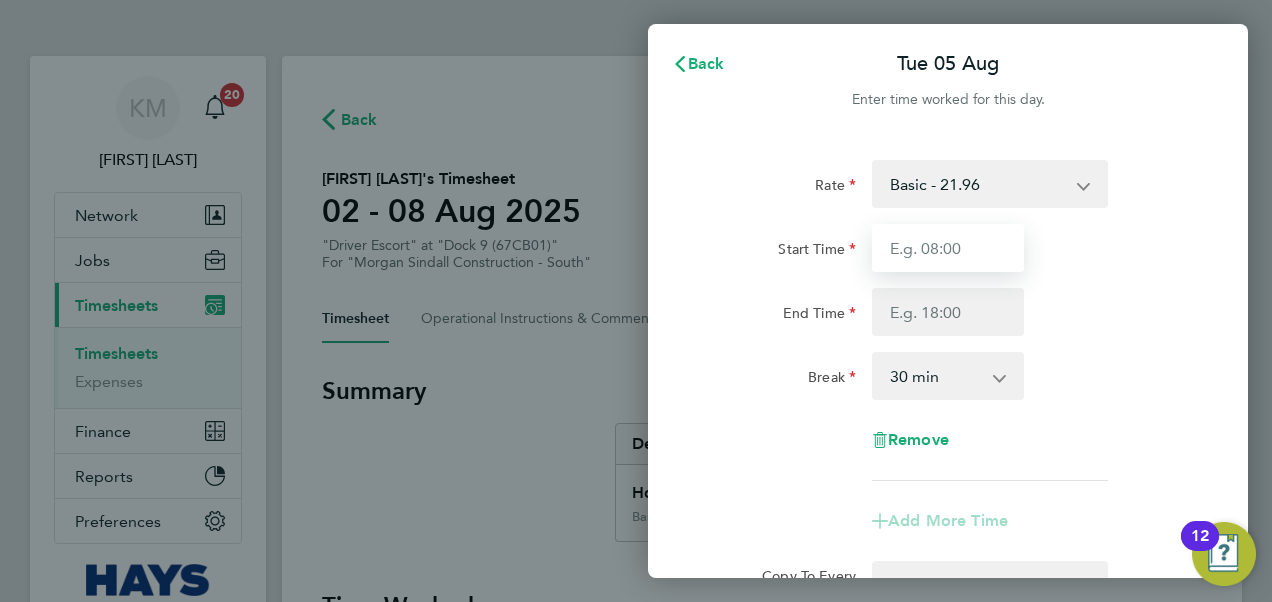 click on "Start Time" at bounding box center (948, 248) 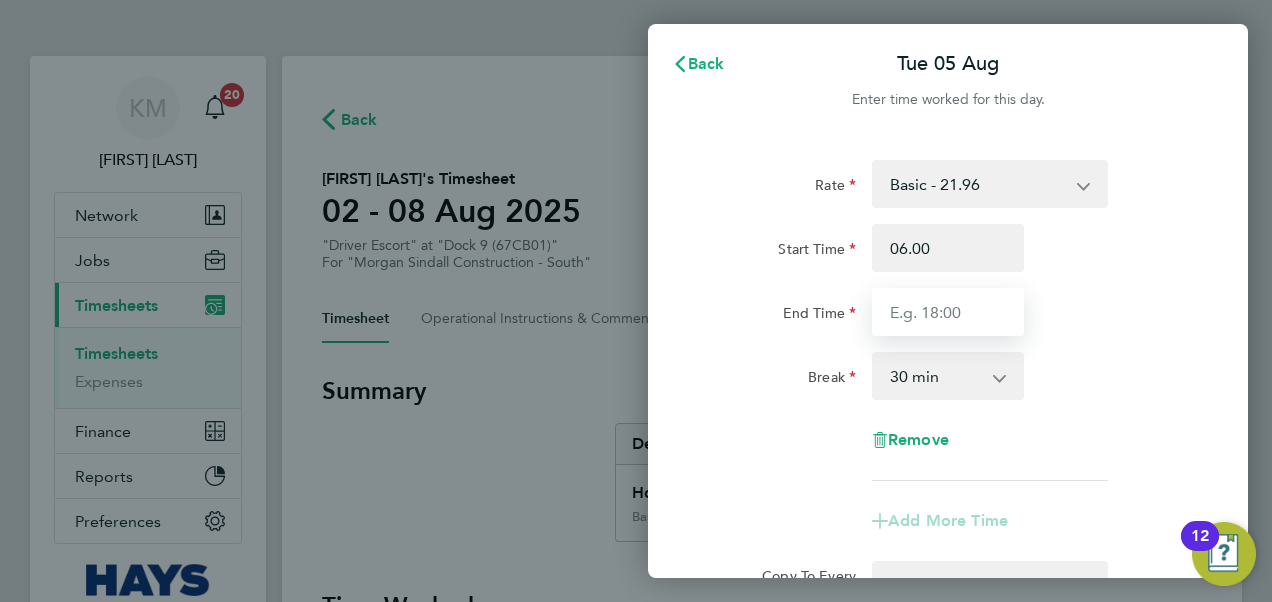 type on "06:00" 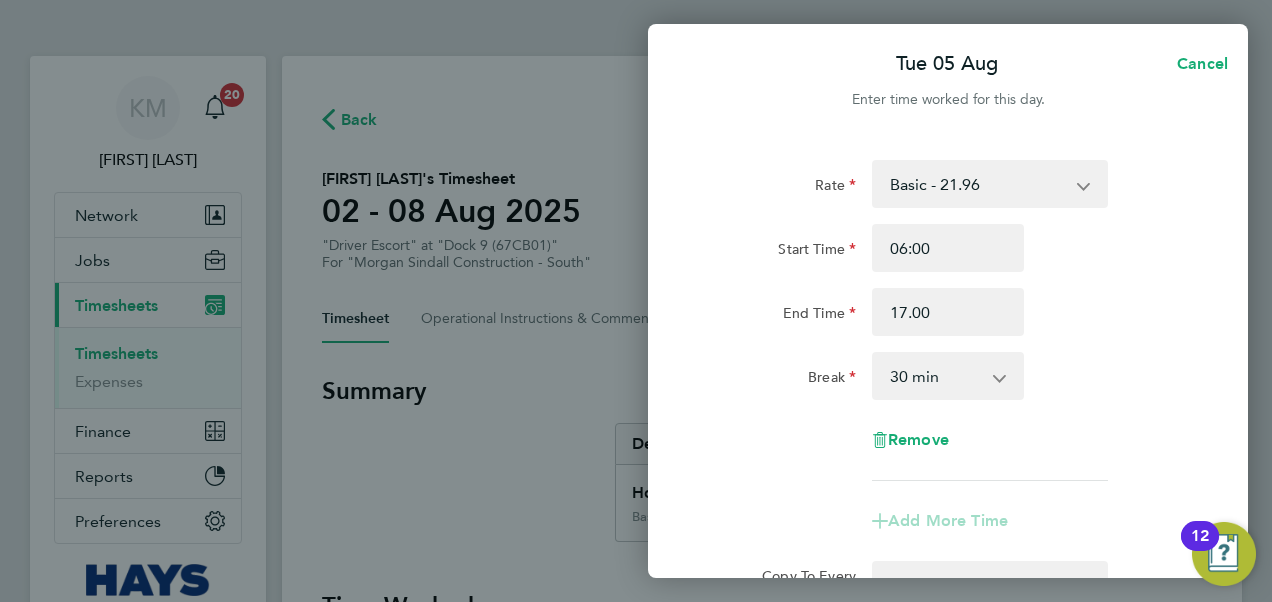 type on "17:00" 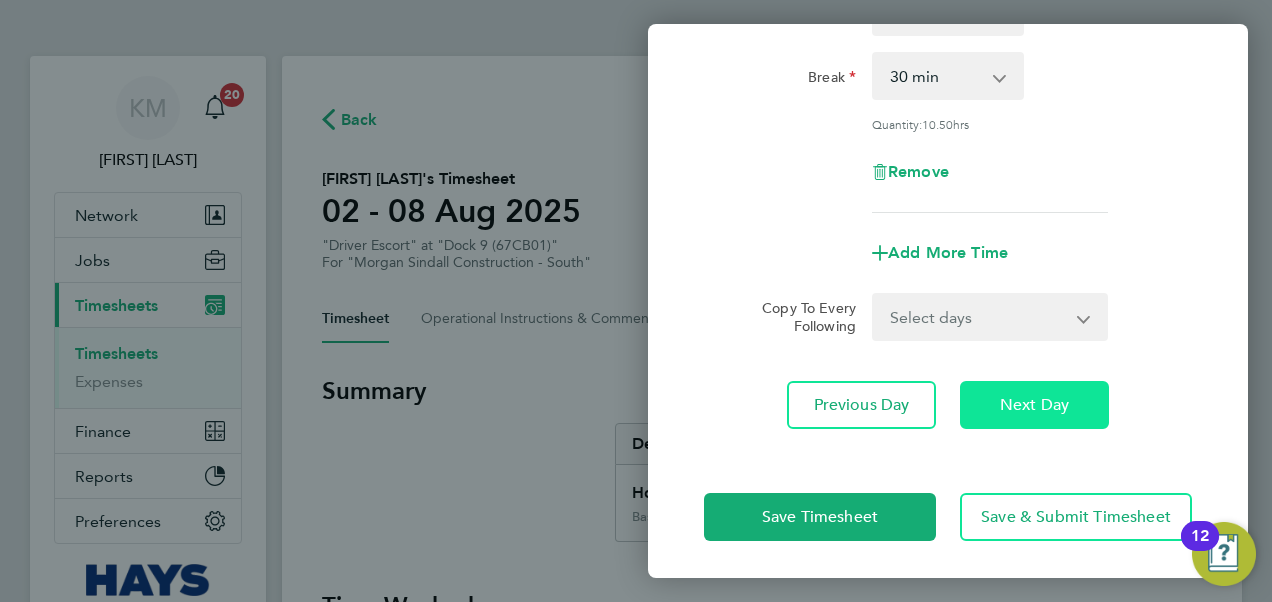 click on "Next Day" 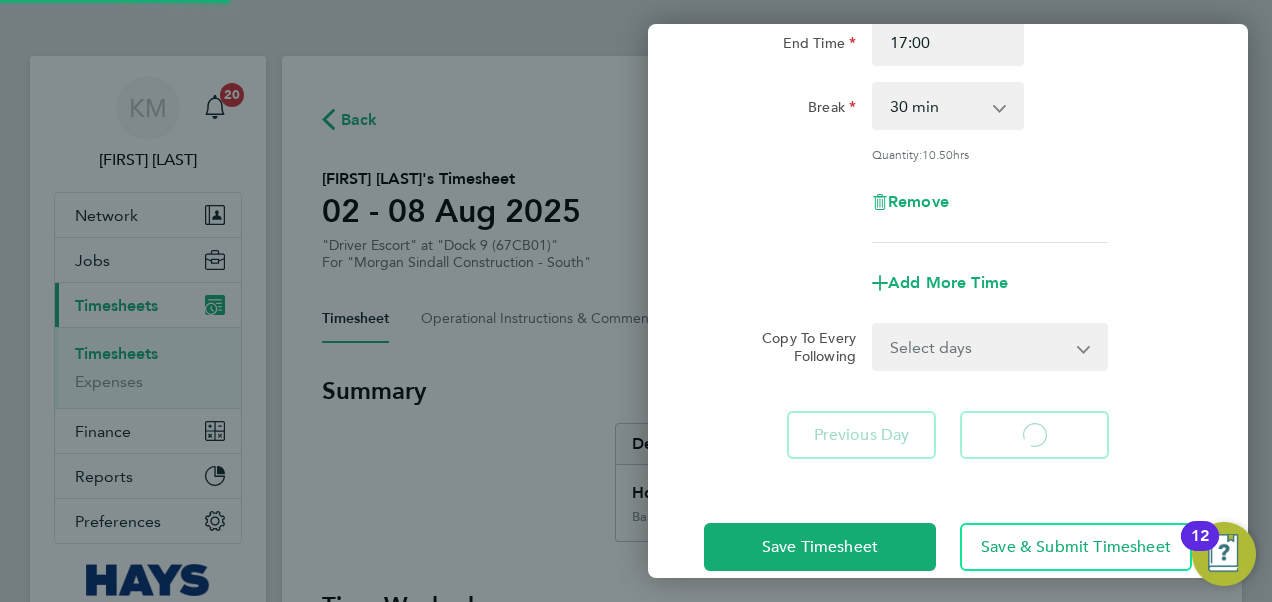select on "30" 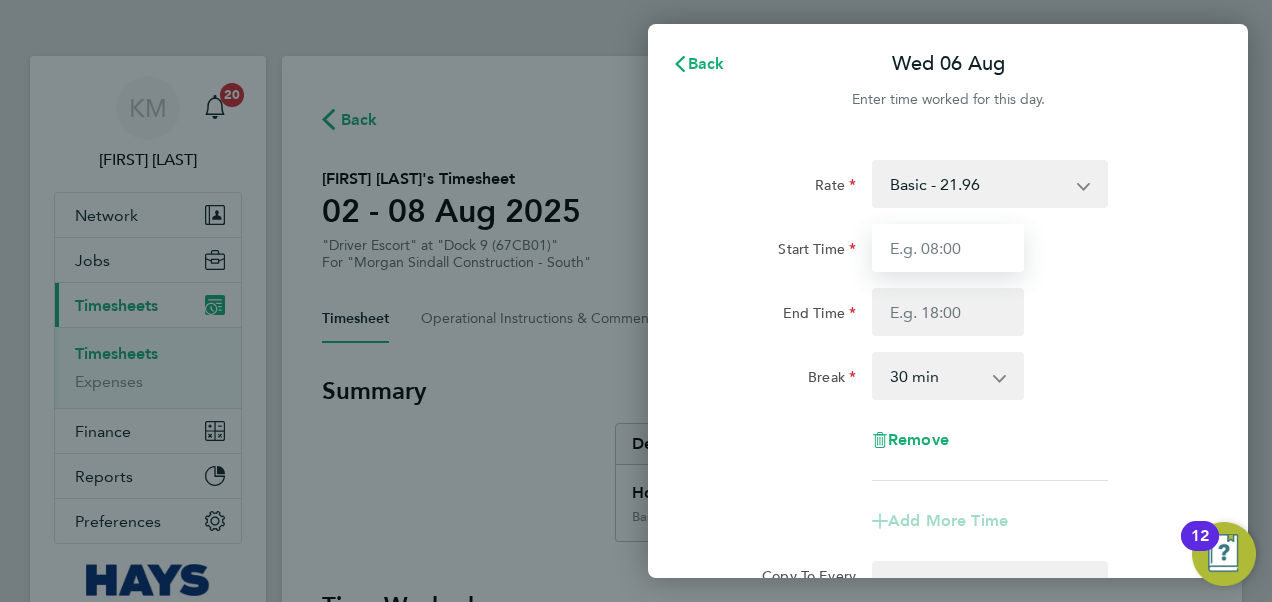 click on "Start Time" at bounding box center [948, 248] 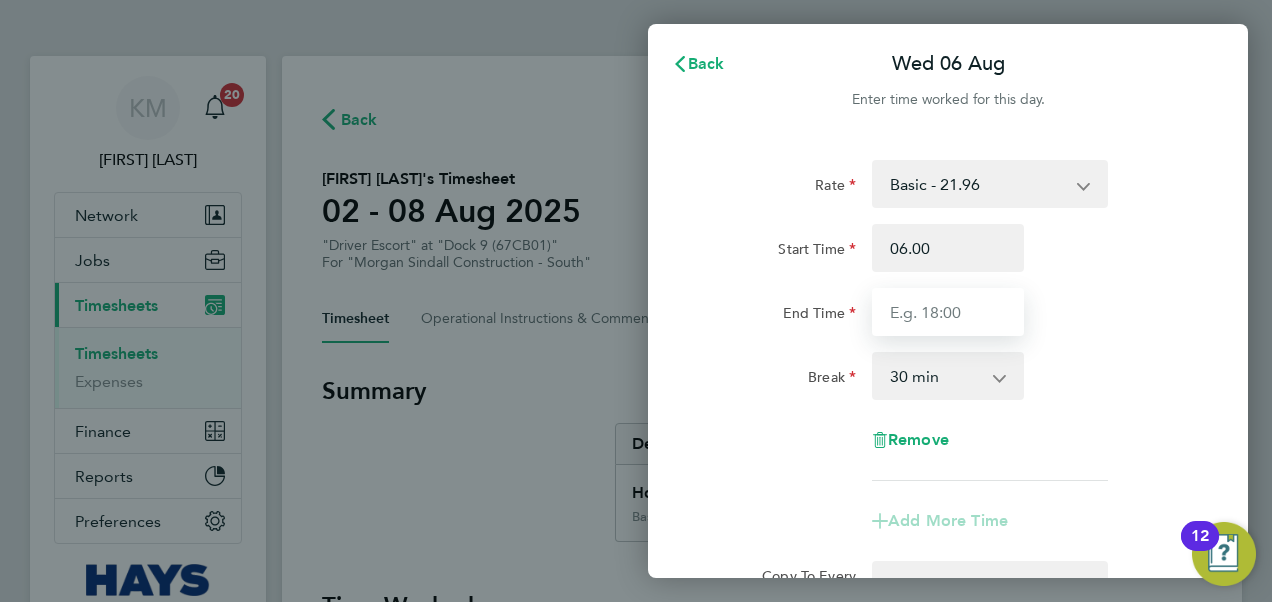 type on "06:00" 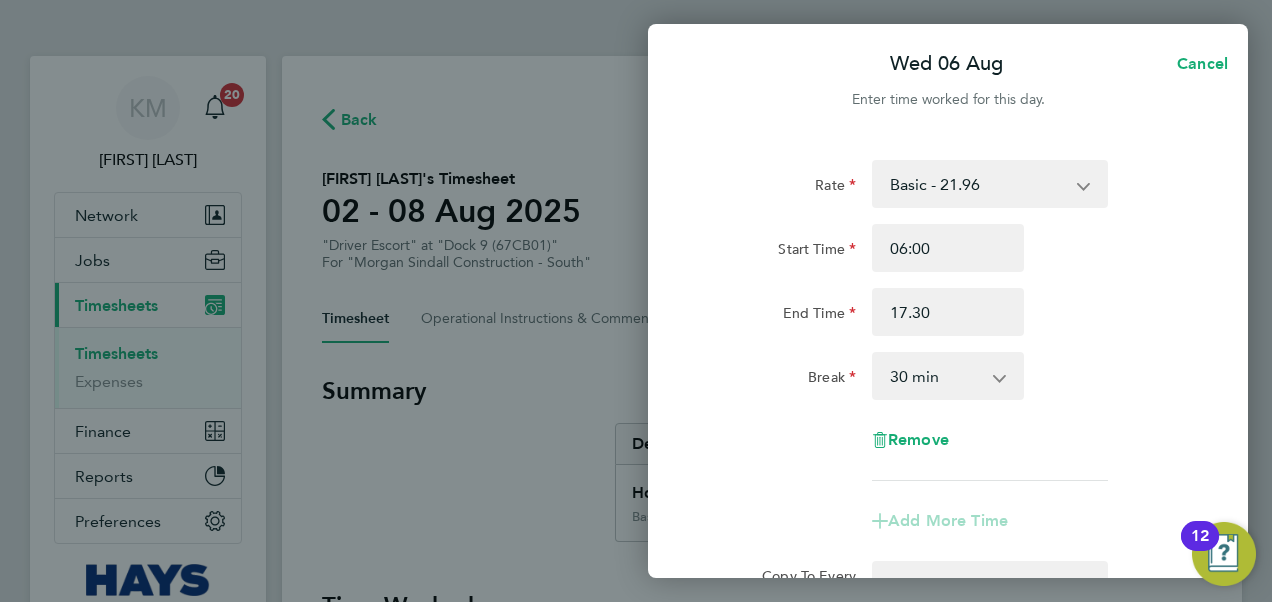 type on "17:30" 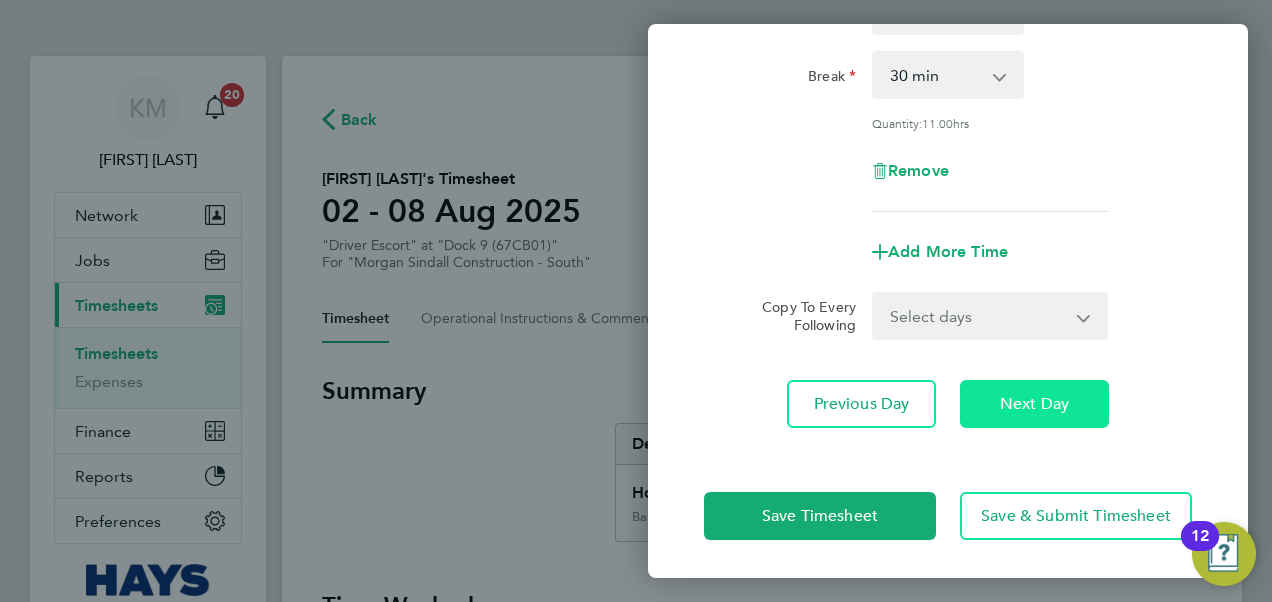 click on "Next Day" 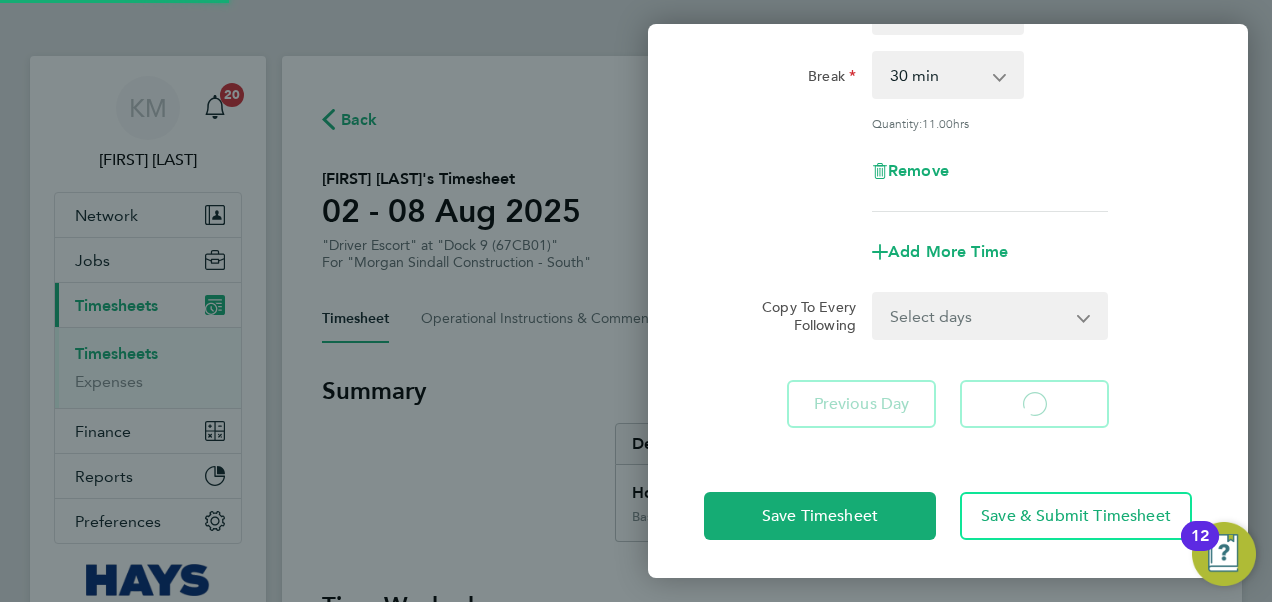 select on "30" 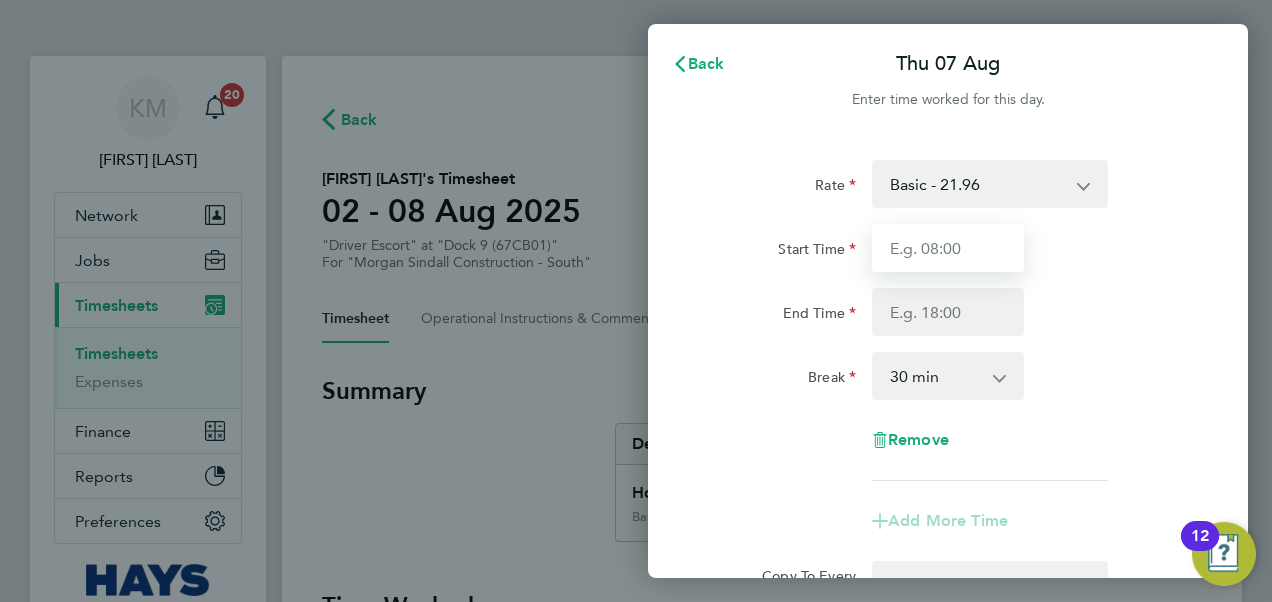 click on "Start Time" at bounding box center (948, 248) 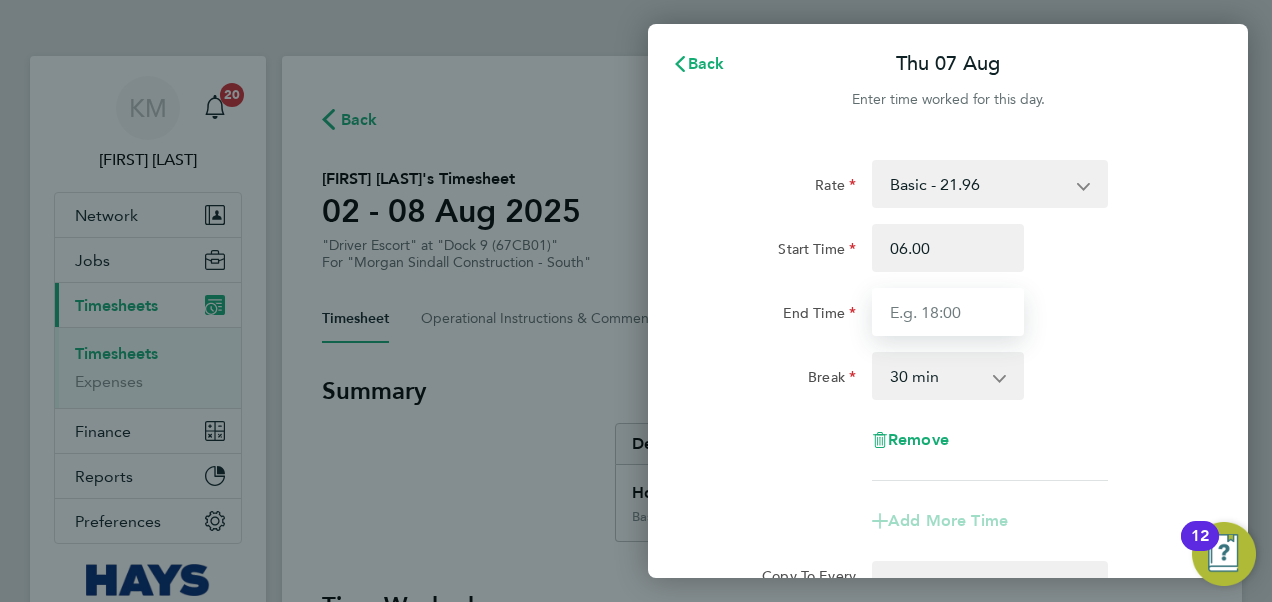 type on "06:00" 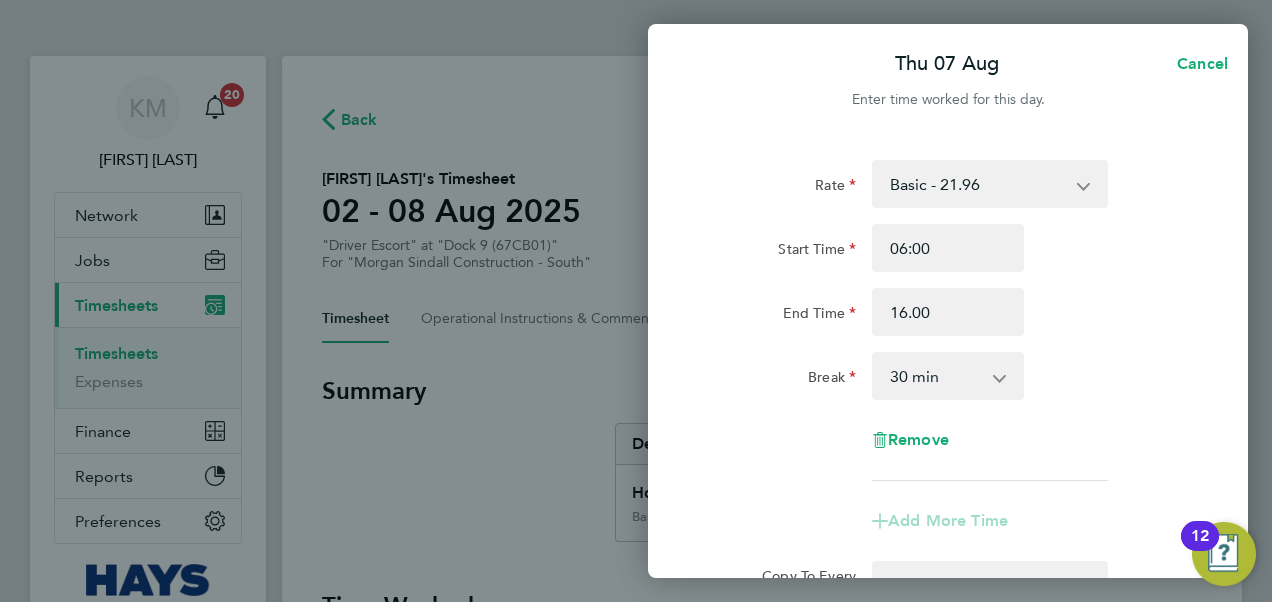 type on "16:00" 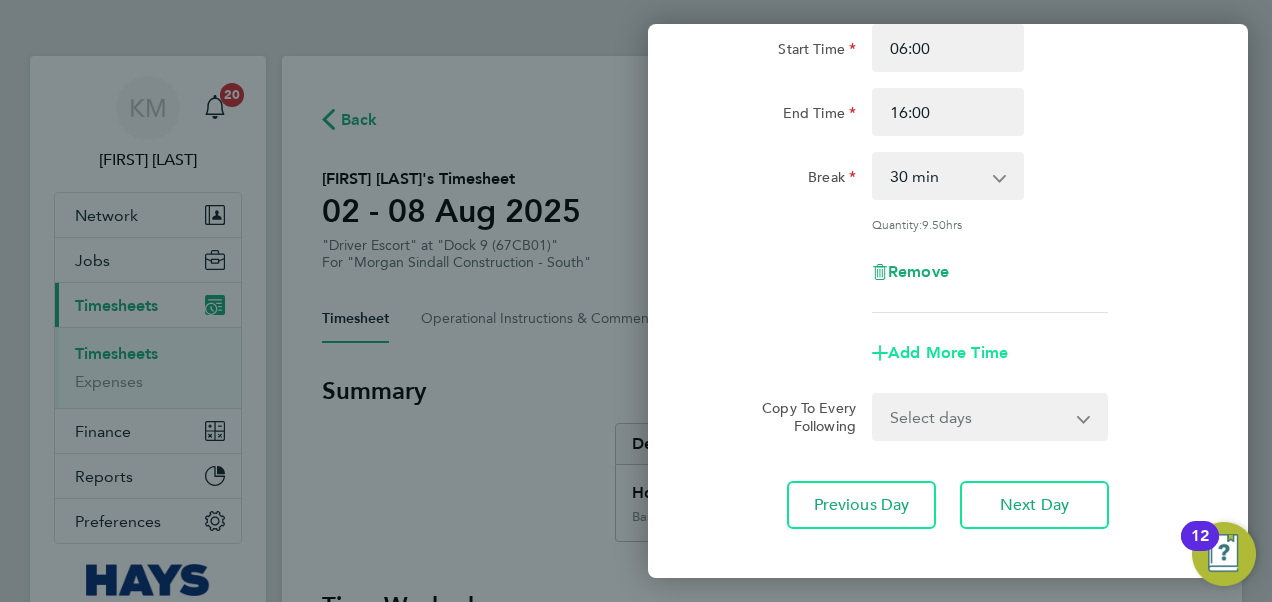 click on "Add More Time" 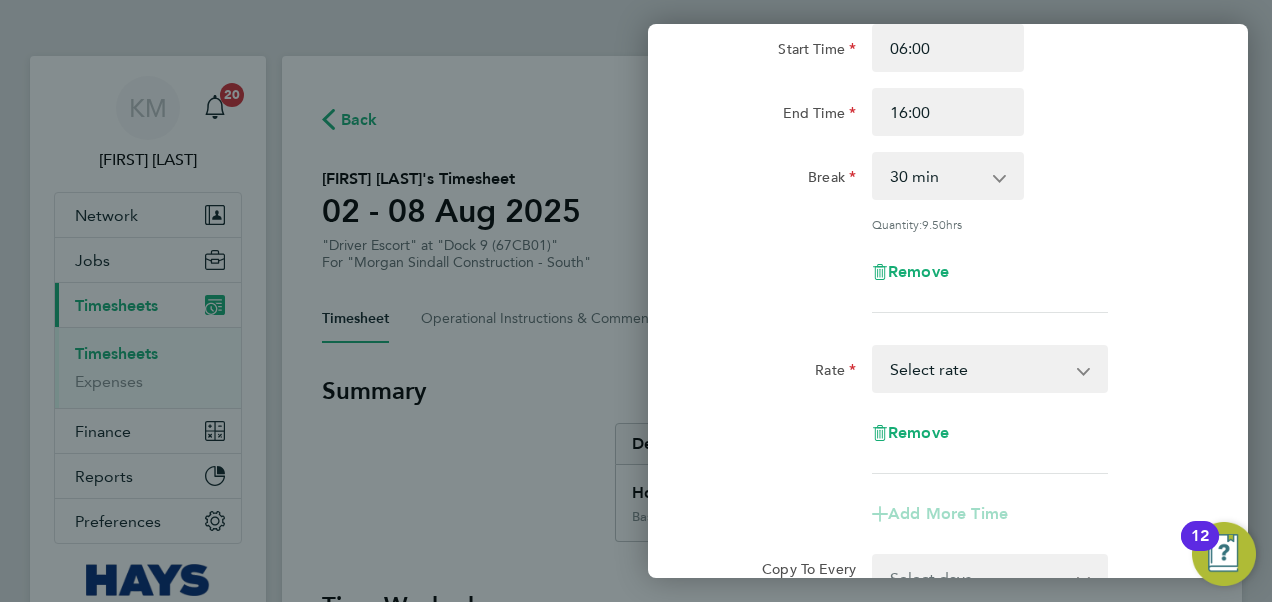 click on "Basic - 21.96   Overtime - 32.93   Select rate" at bounding box center [978, 369] 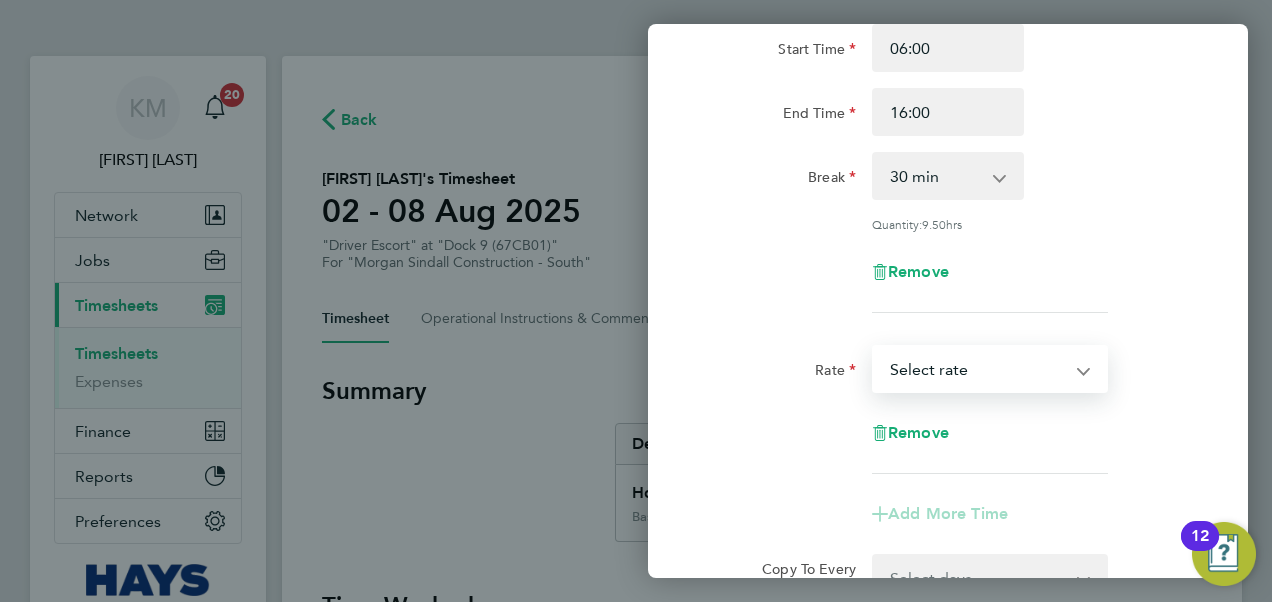 select on "30" 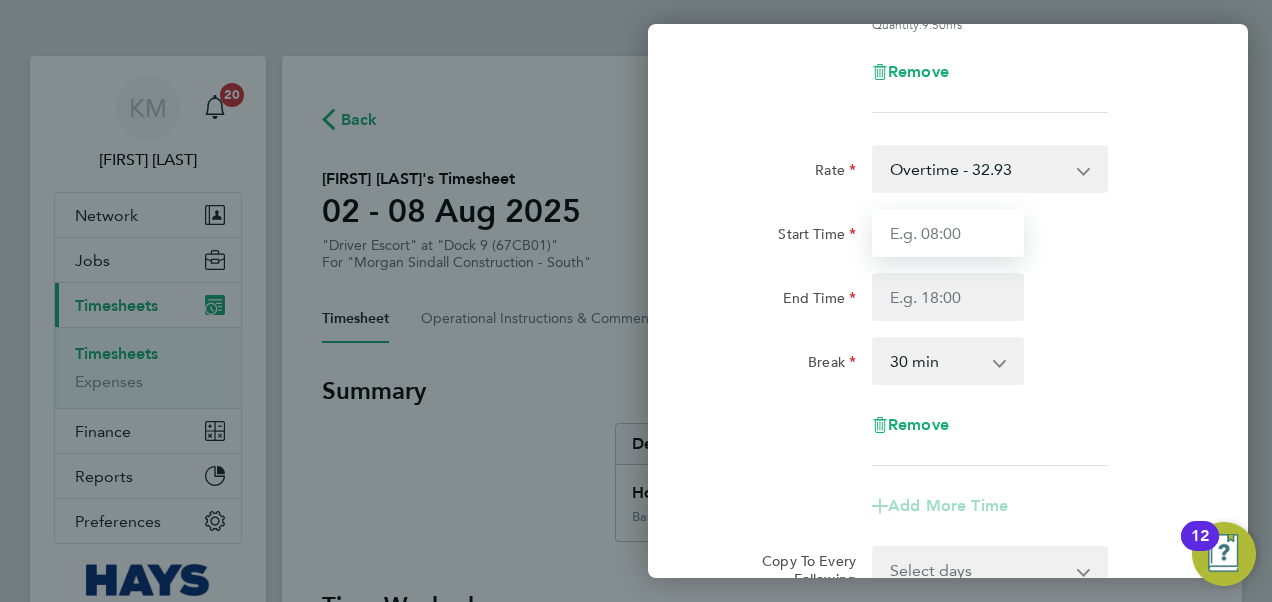click on "Start Time" at bounding box center [948, 233] 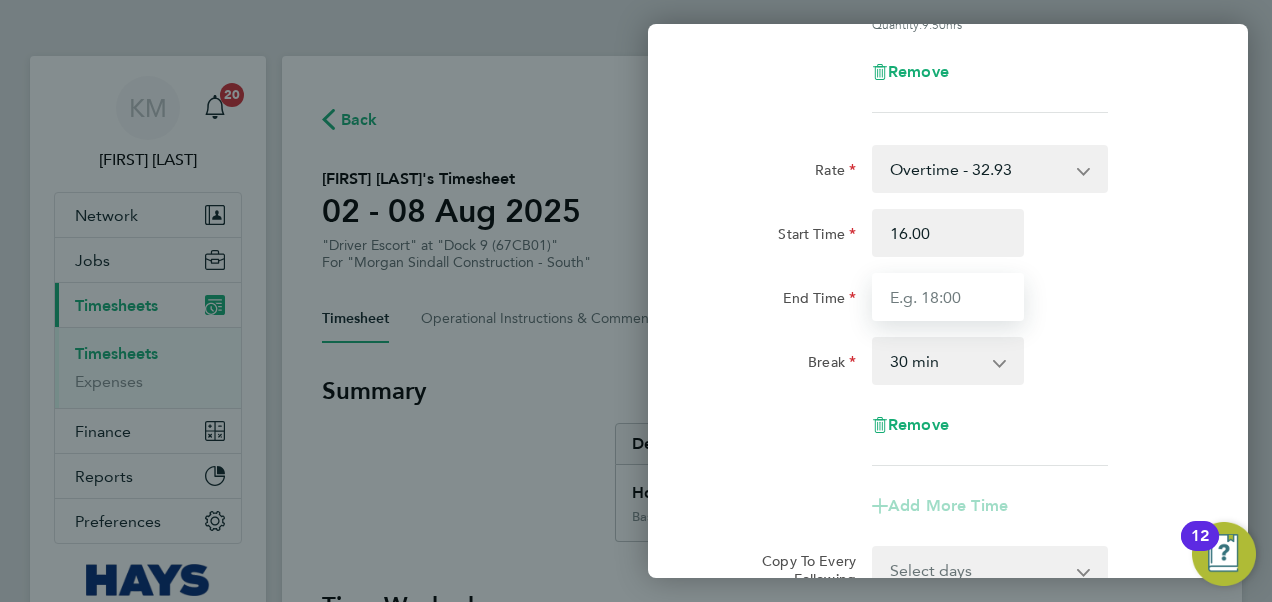 type on "16:00" 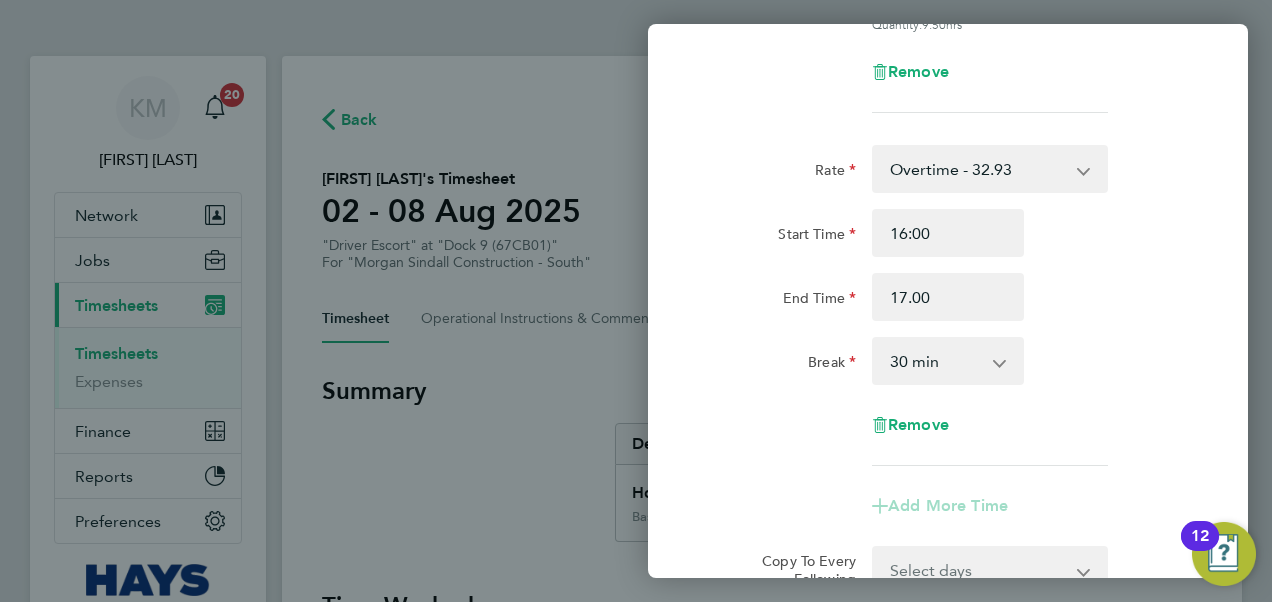 type on "17:00" 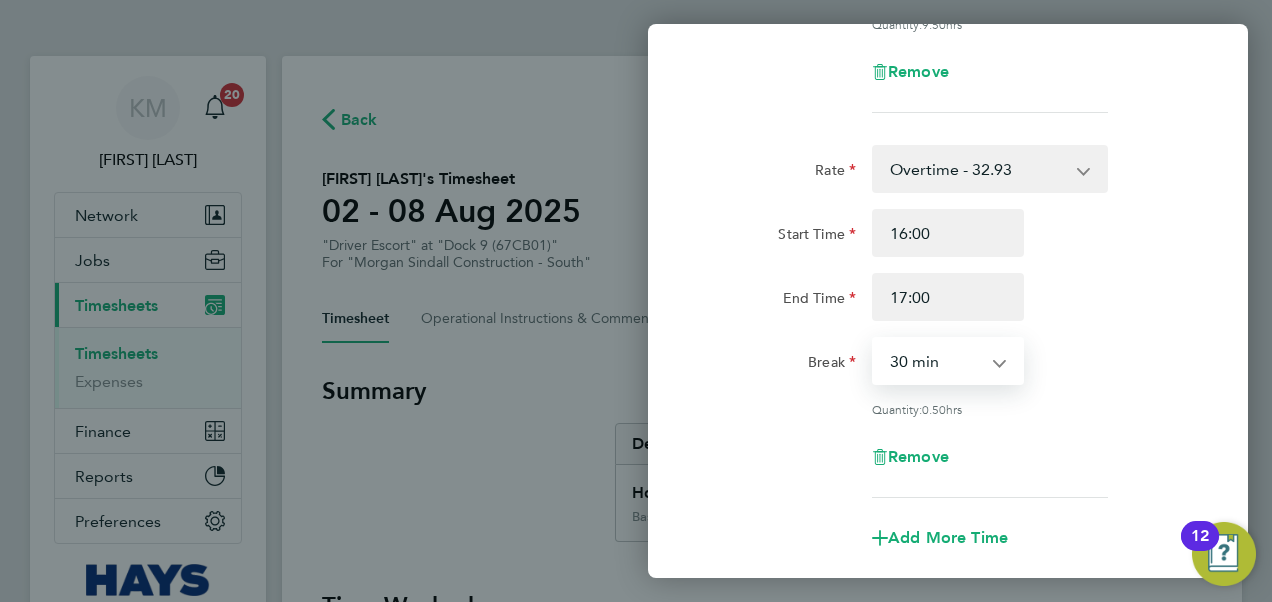 click on "0 min   15 min   30 min   45 min" at bounding box center [936, 361] 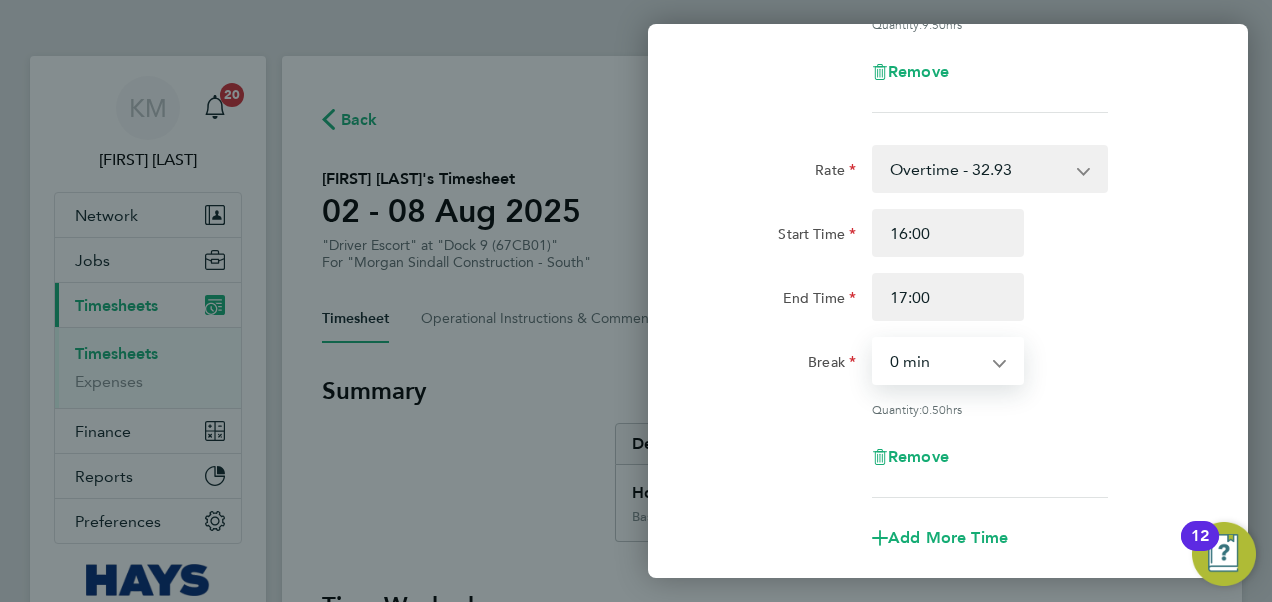 click on "0 min   15 min   30 min   45 min" at bounding box center [936, 361] 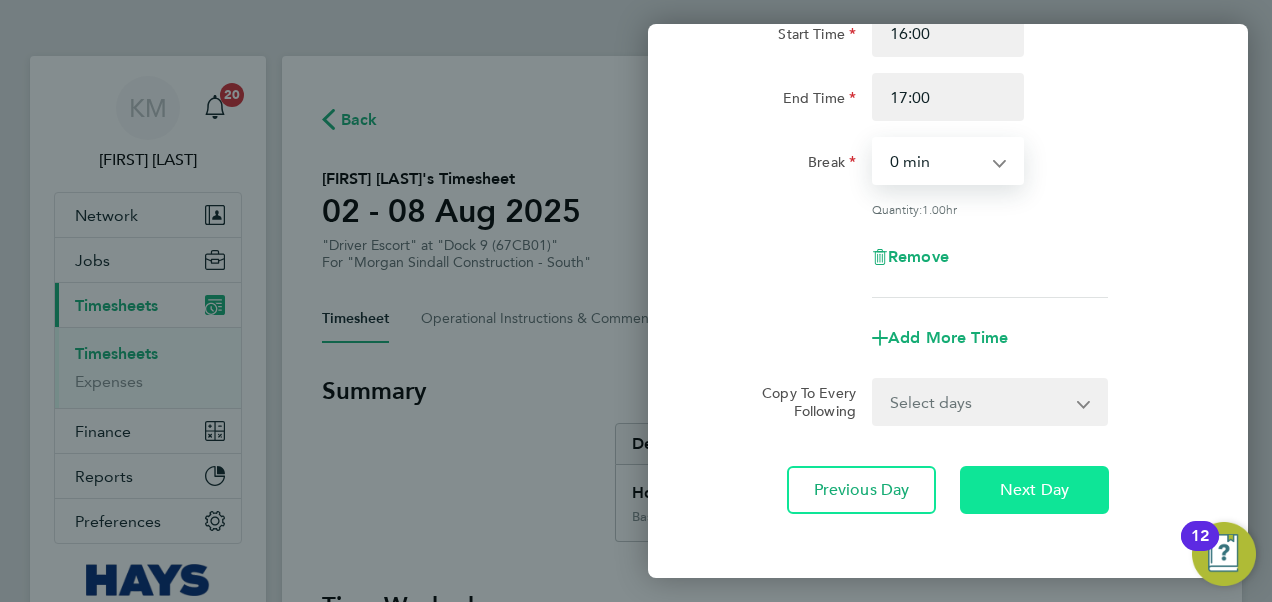 click on "Next Day" 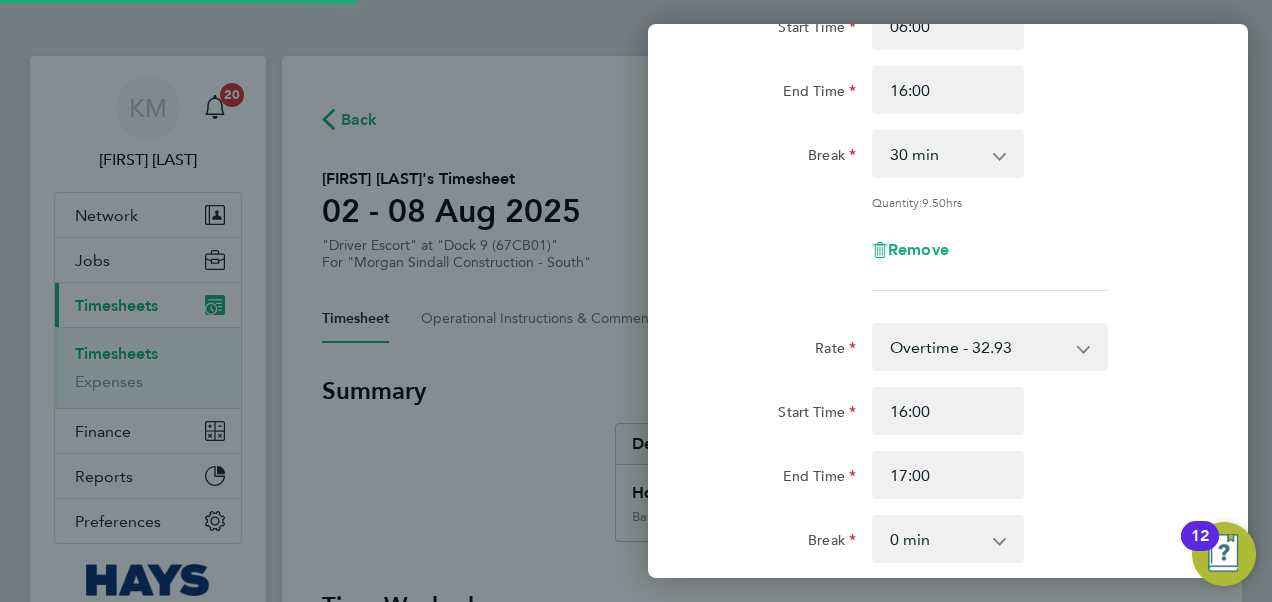 select on "30" 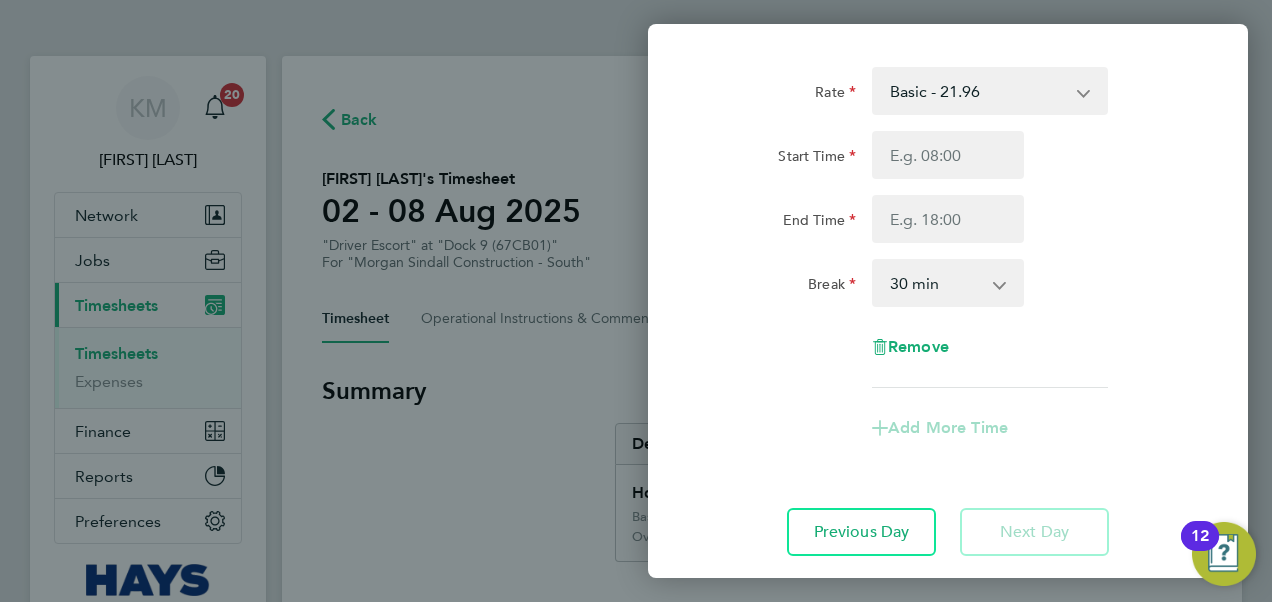 scroll, scrollTop: 0, scrollLeft: 0, axis: both 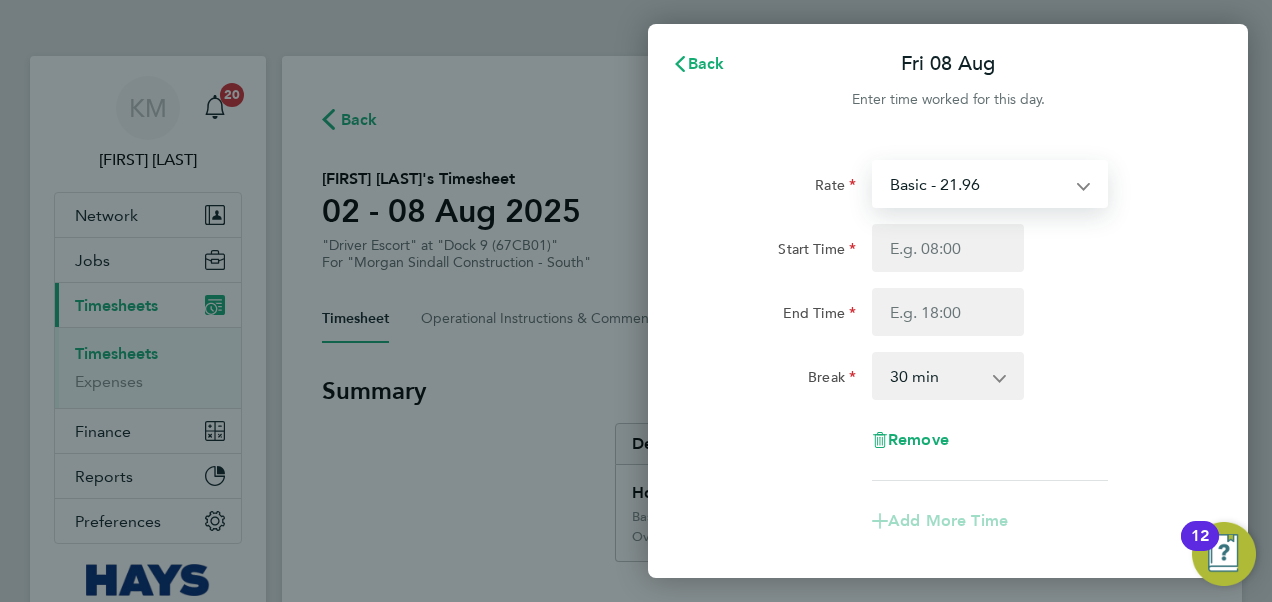 click on "Basic - 21.96   Overtime - 32.93" at bounding box center [978, 184] 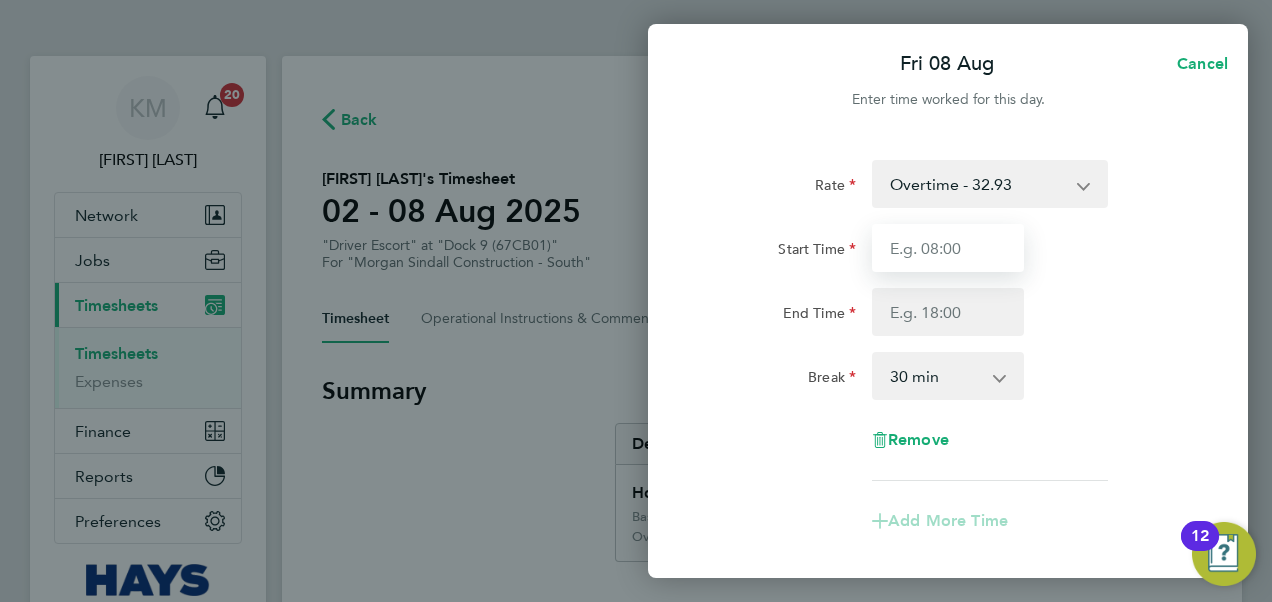 click on "Start Time" at bounding box center (948, 248) 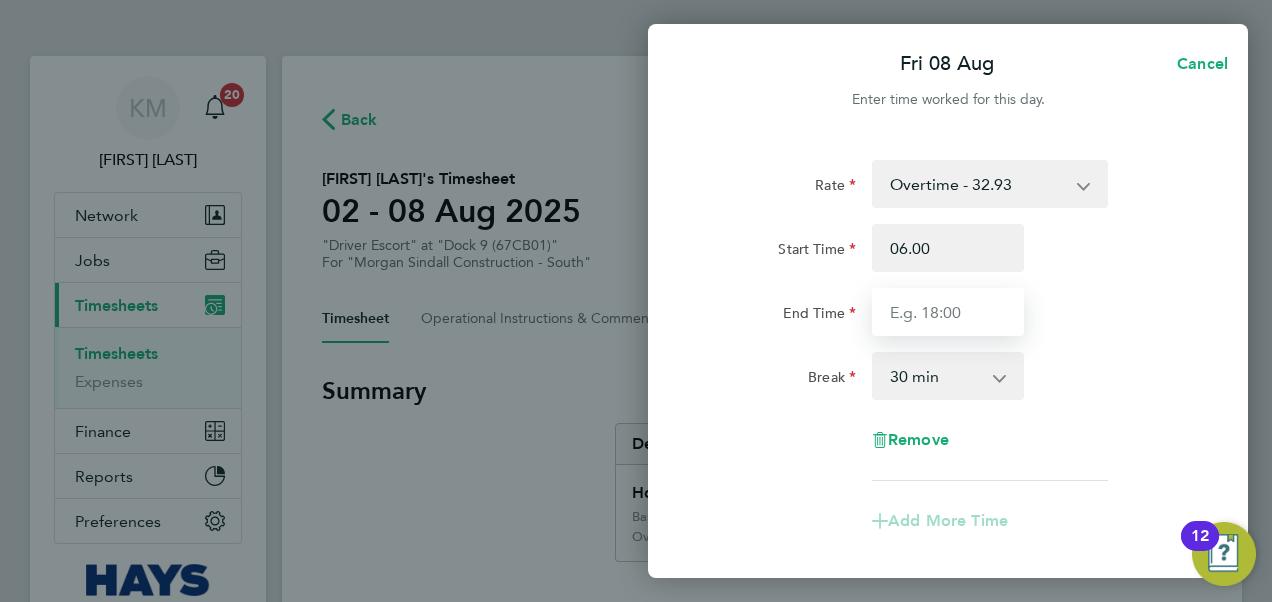 type on "06:00" 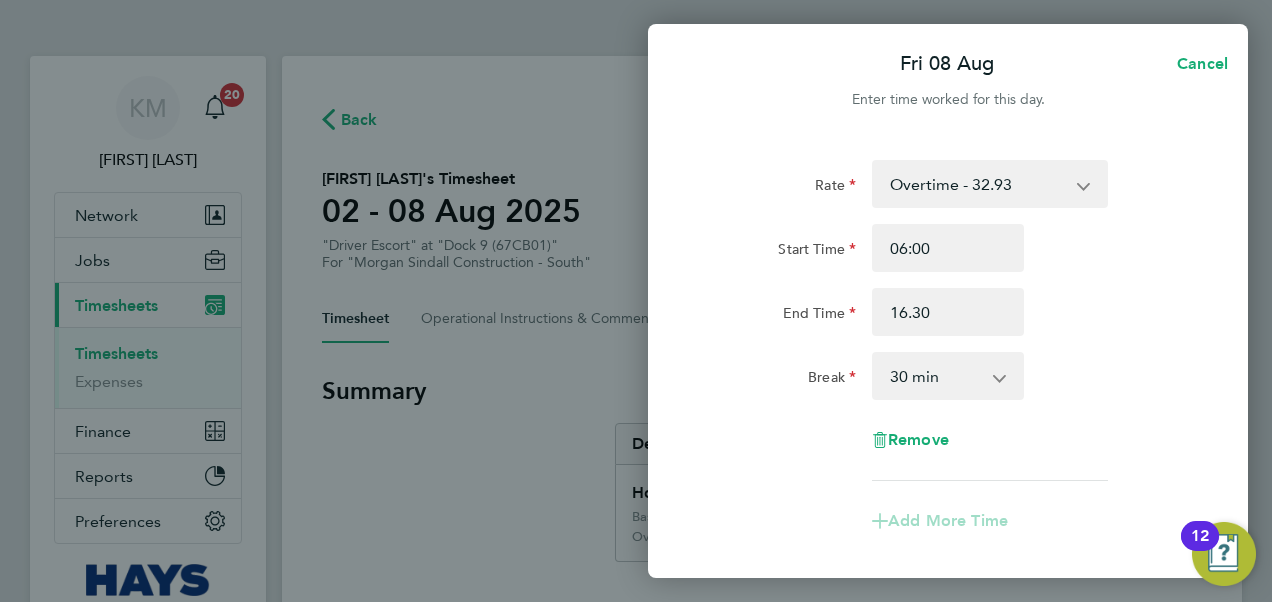 type on "16:30" 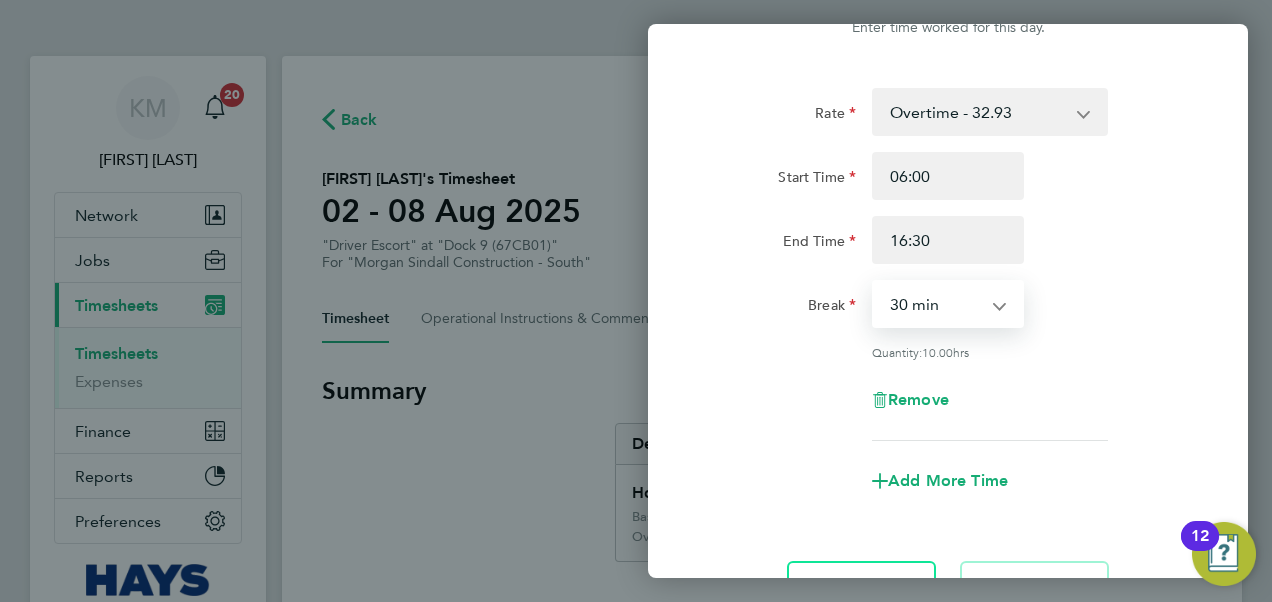 scroll, scrollTop: 253, scrollLeft: 0, axis: vertical 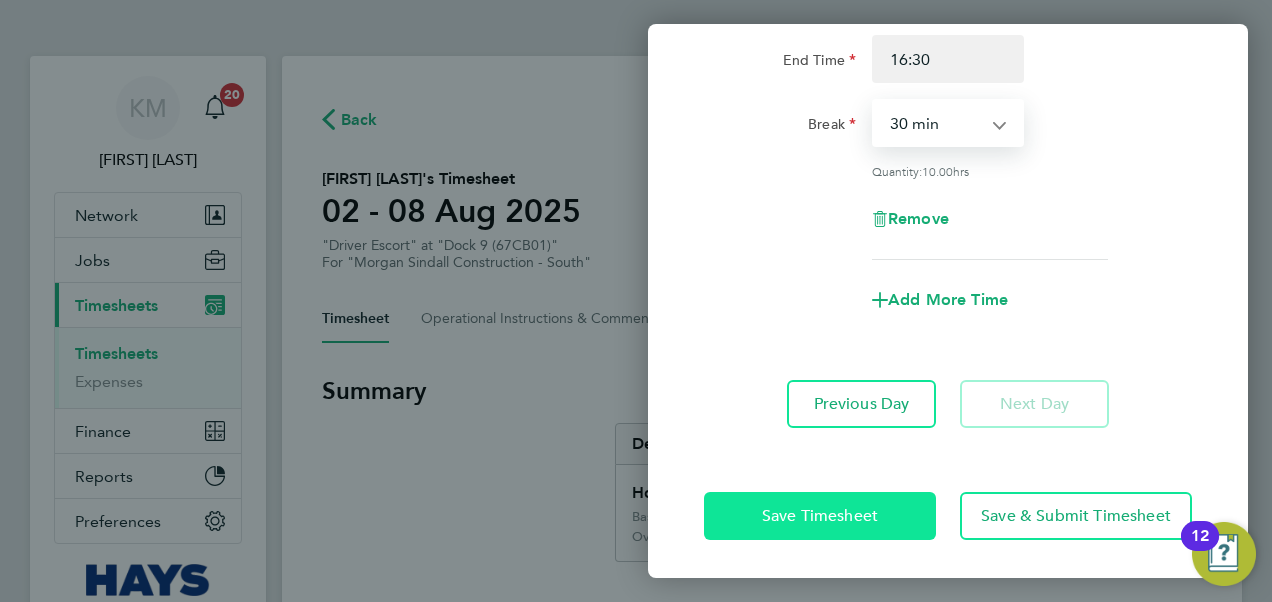 click on "Save Timesheet" 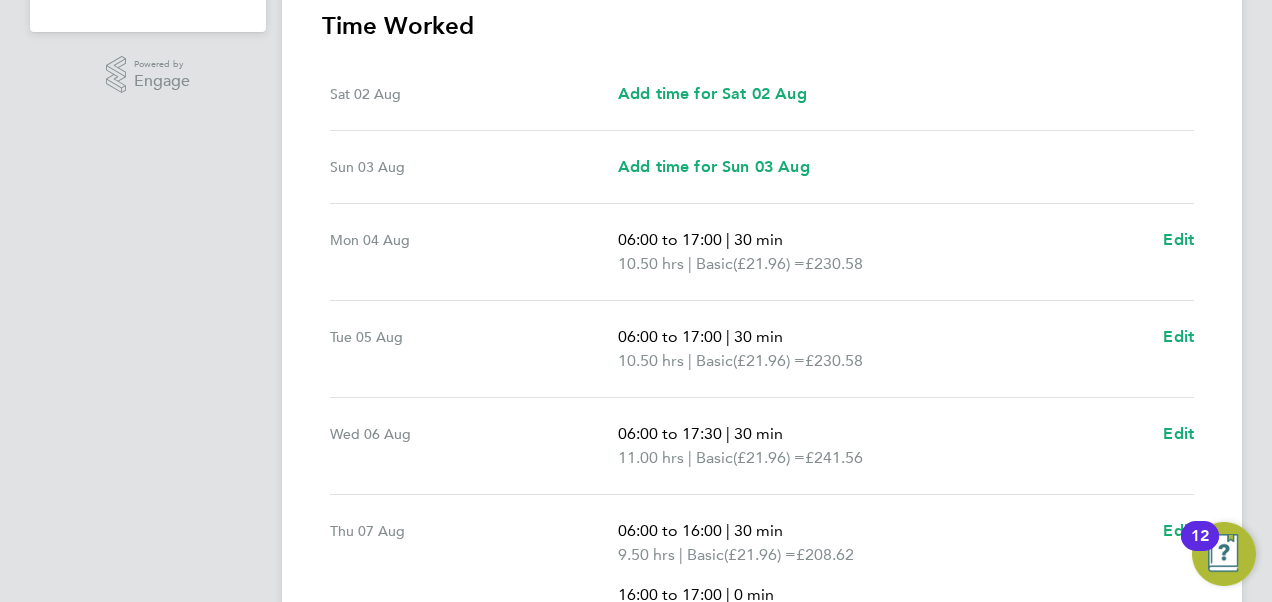 scroll, scrollTop: 923, scrollLeft: 0, axis: vertical 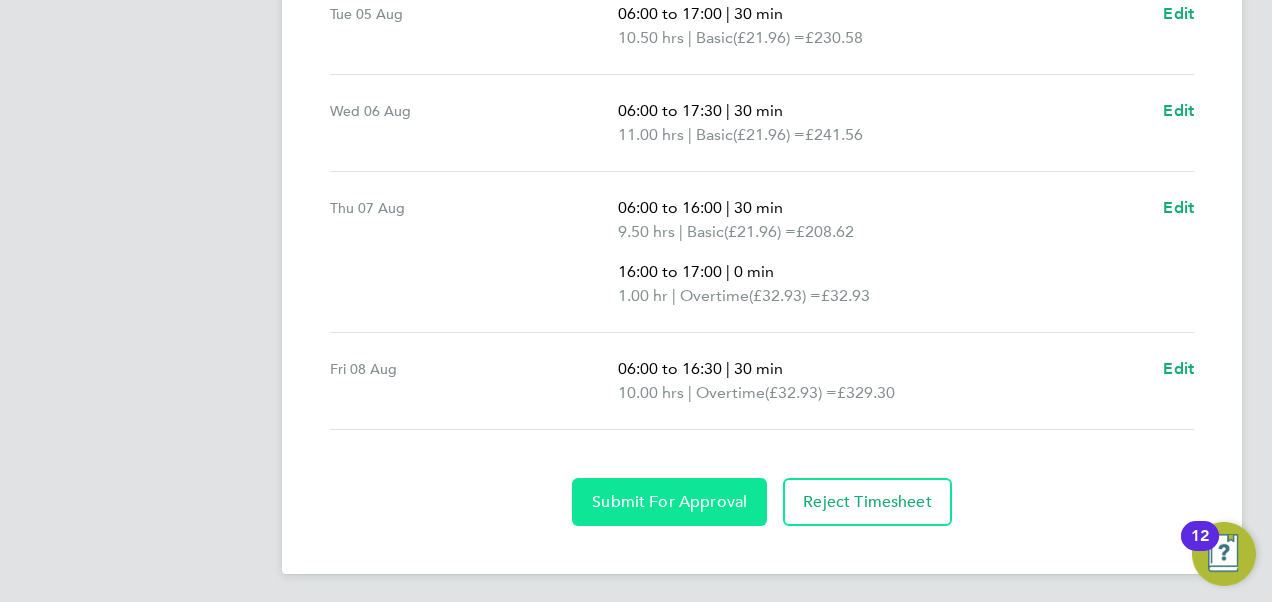 click on "Submit For Approval" 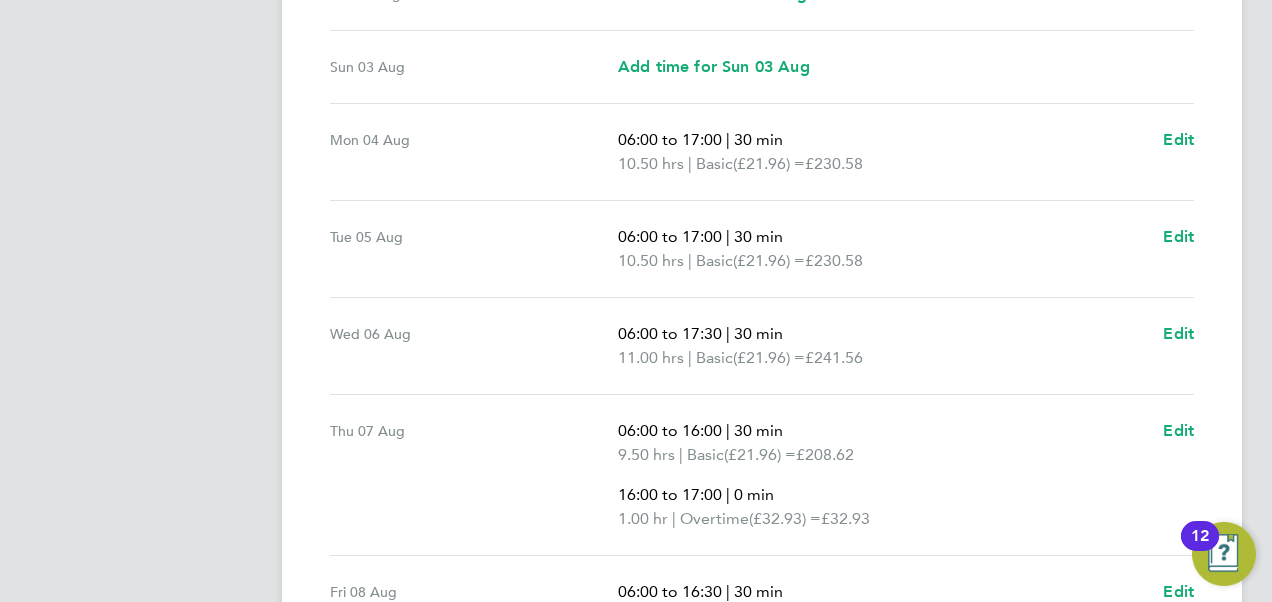 scroll, scrollTop: 923, scrollLeft: 0, axis: vertical 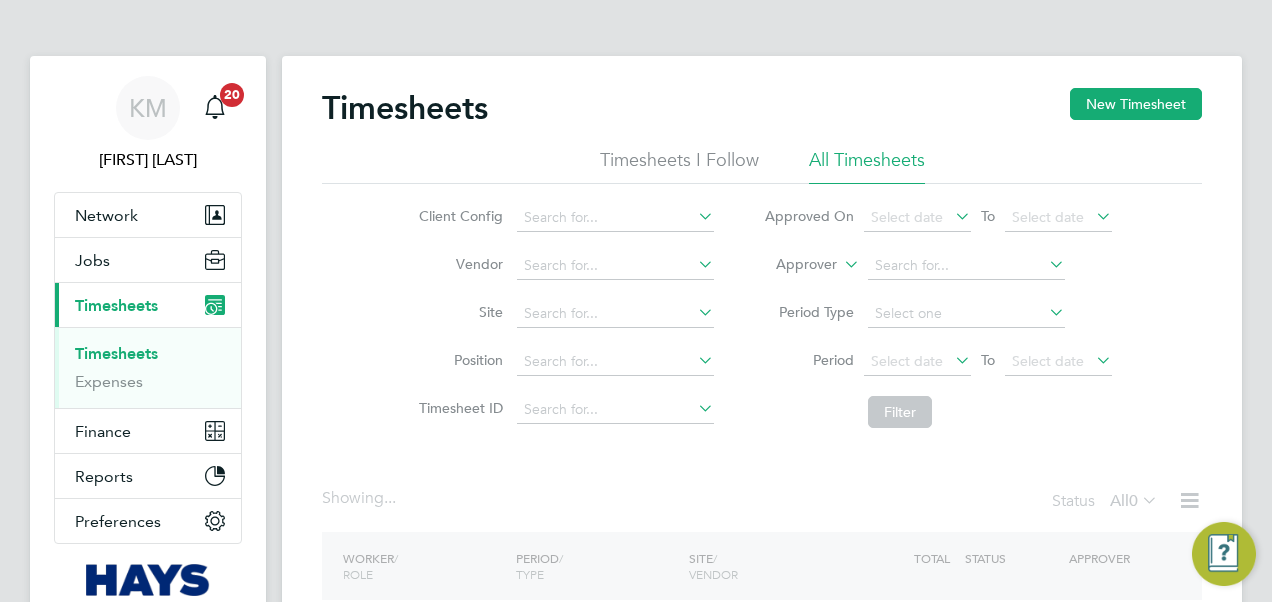 click 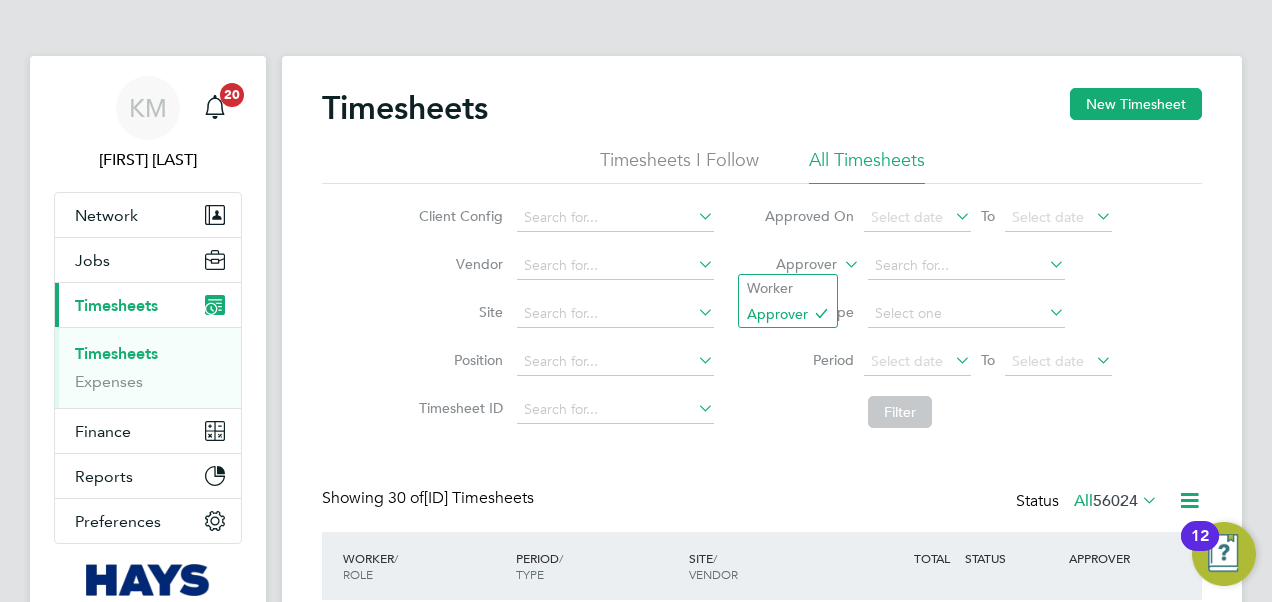 scroll, scrollTop: 10, scrollLeft: 10, axis: both 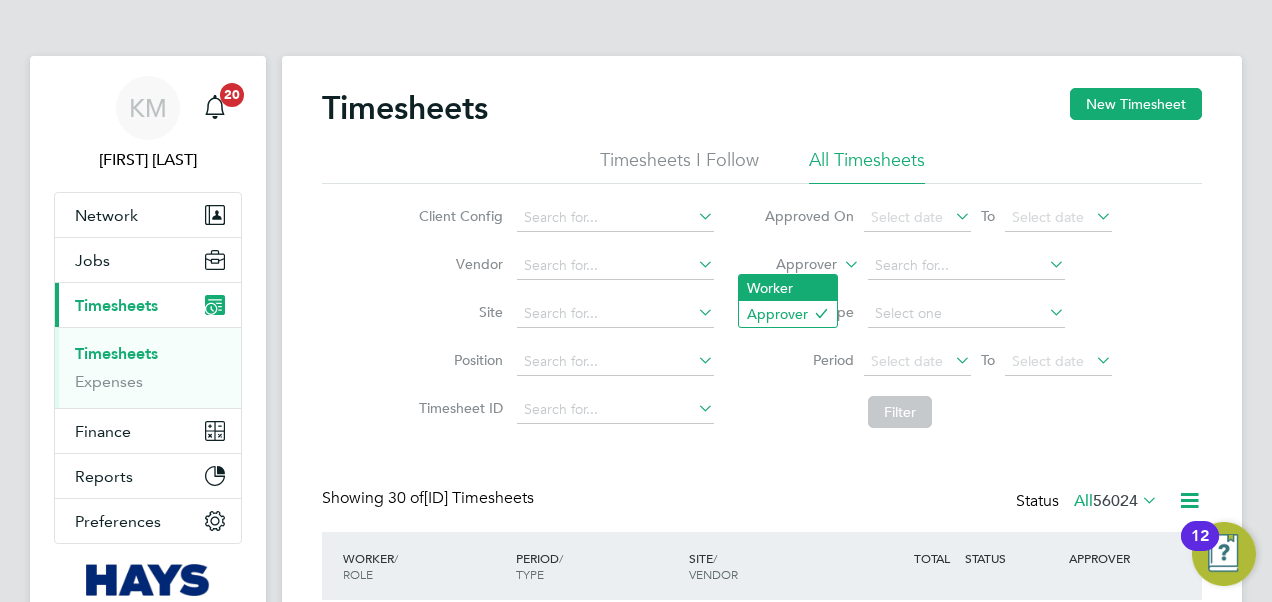 click on "Worker" 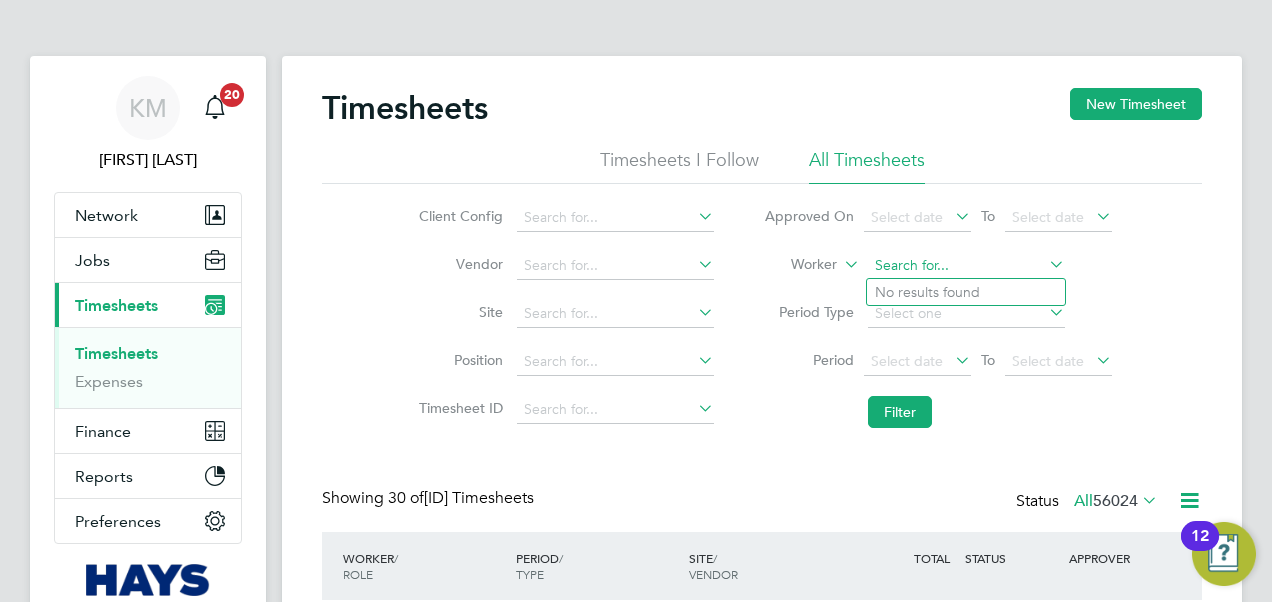 click 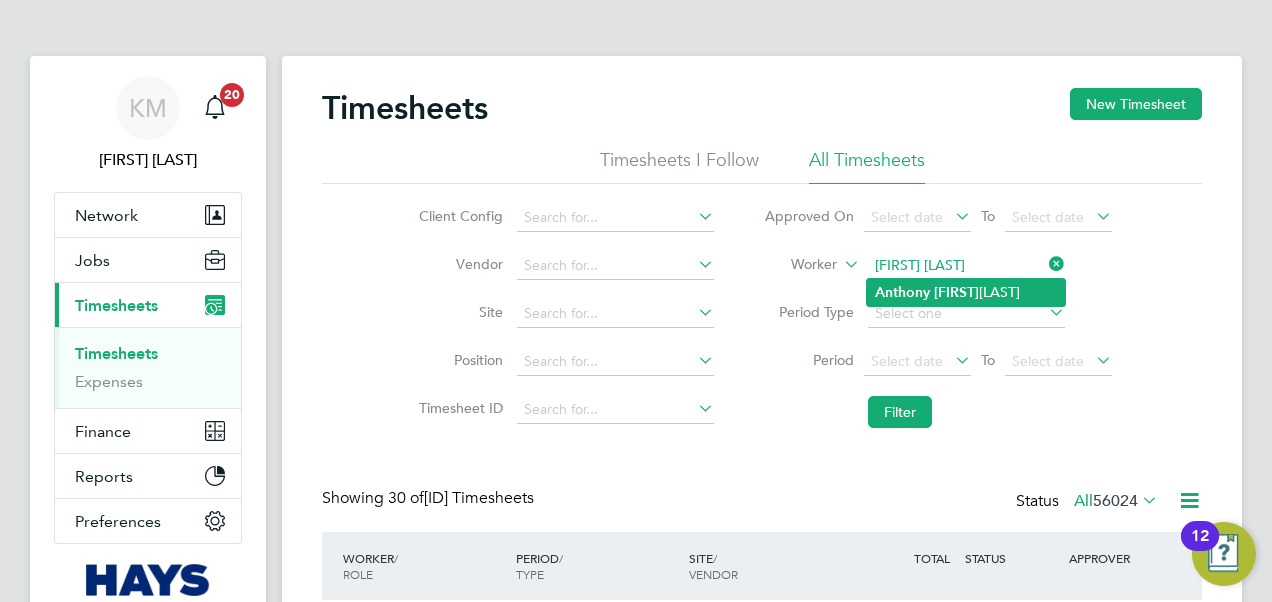 click on "Anthony" 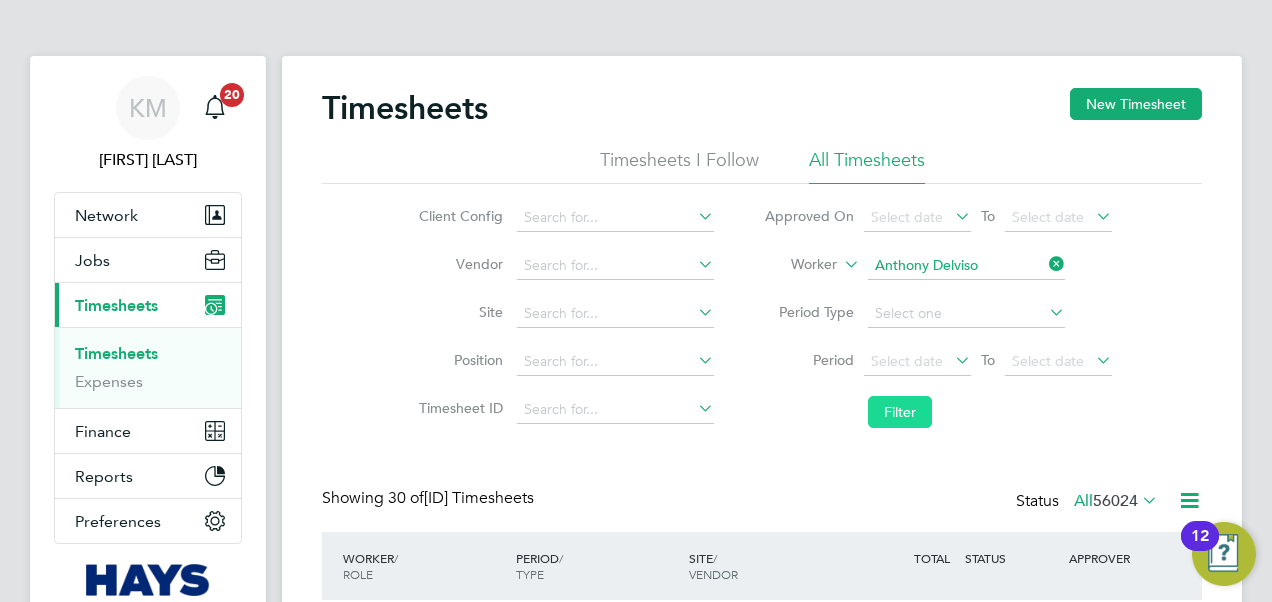 click on "Filter" 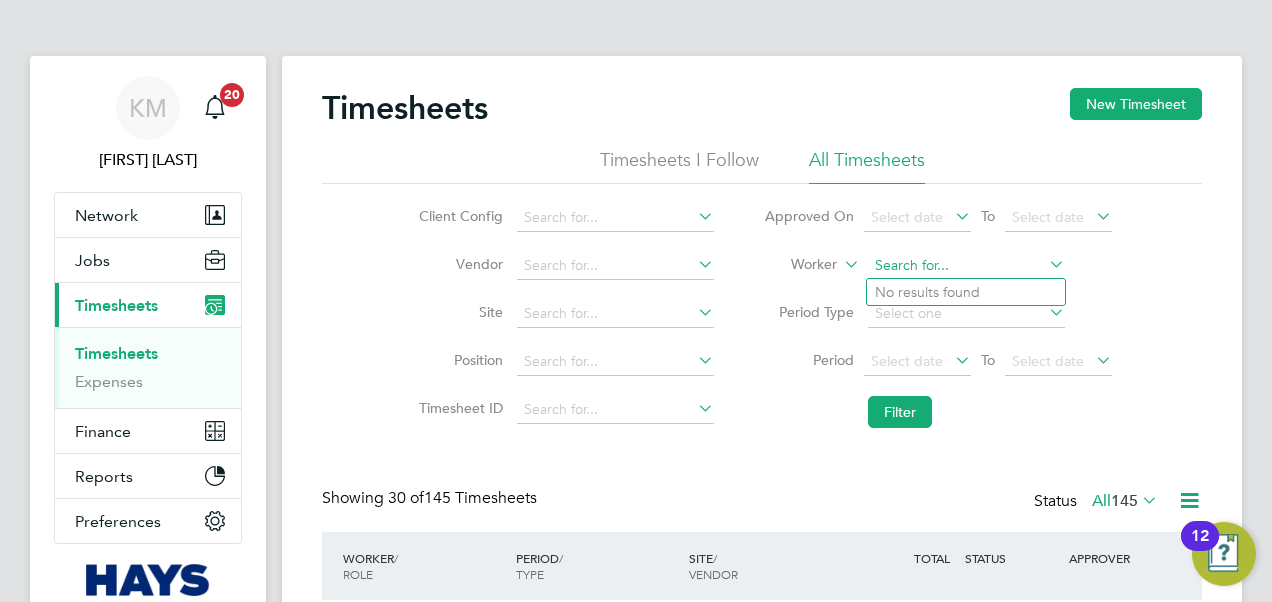 click 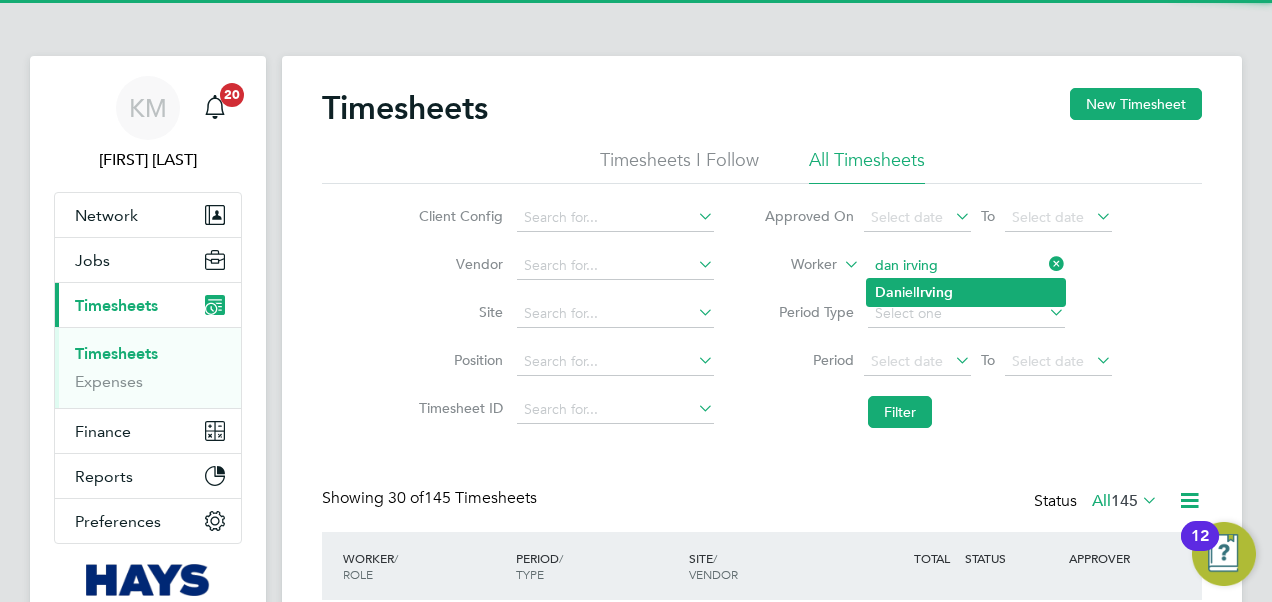 click on "Dan iel  Irving" 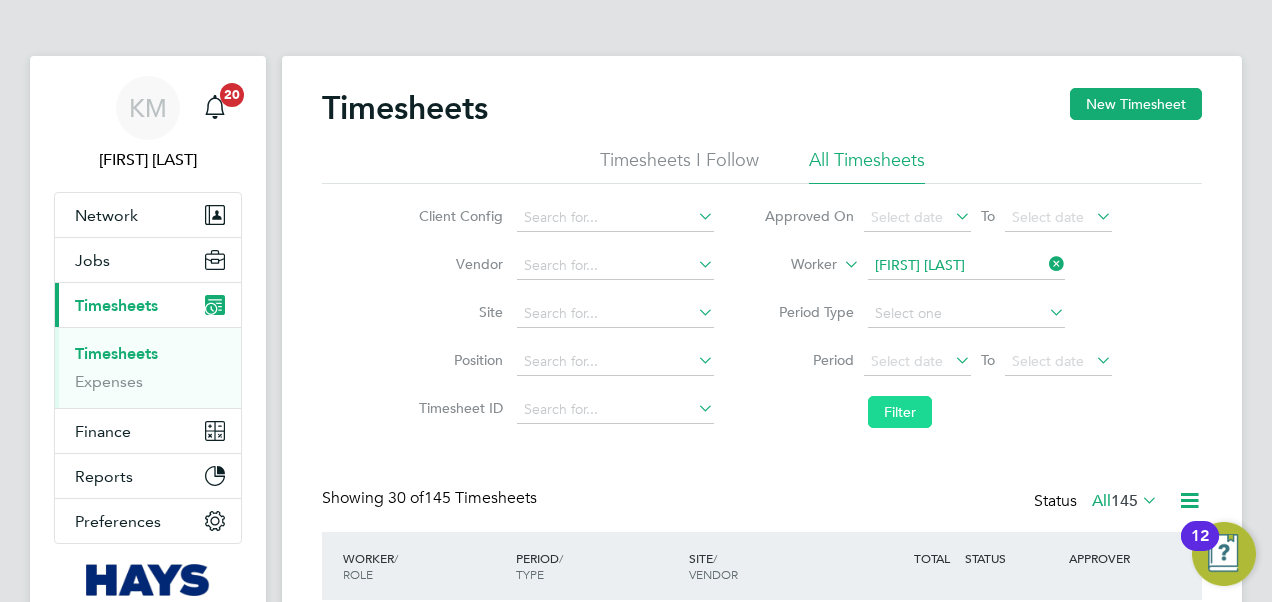 click on "Filter" 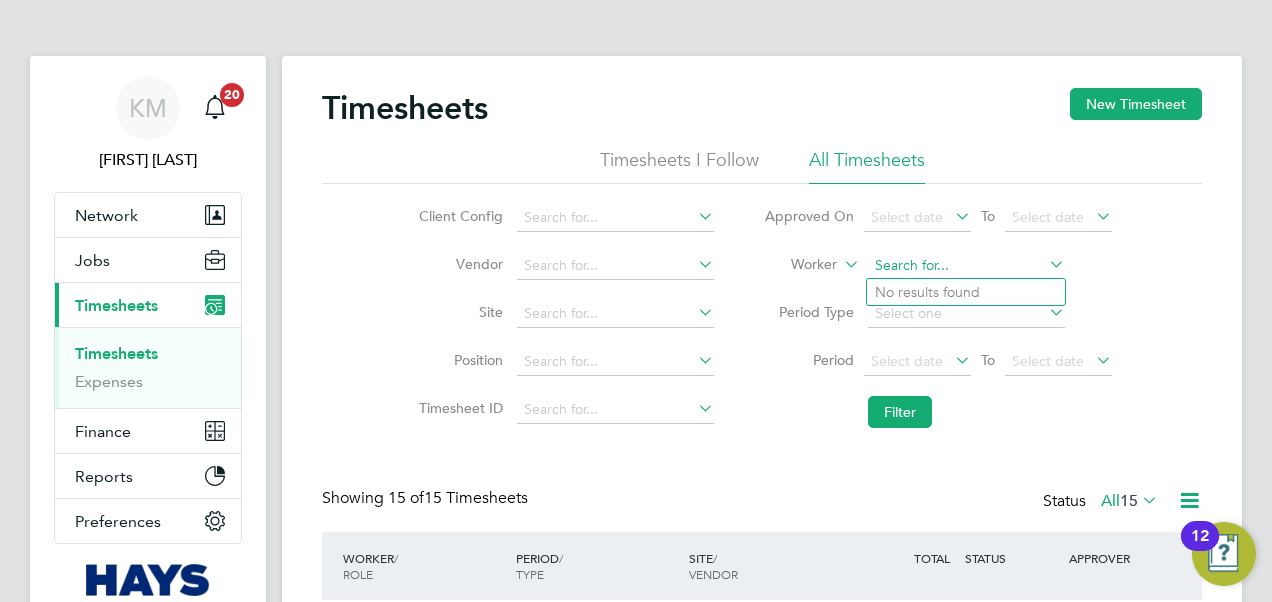 click 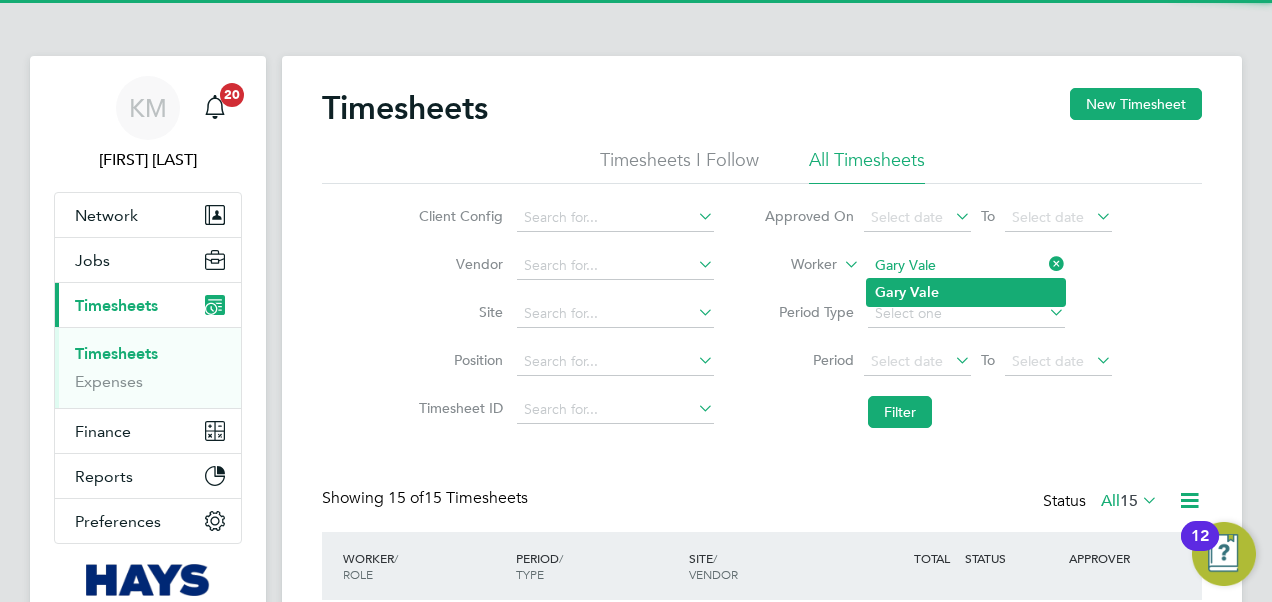 type on "Gary Vale" 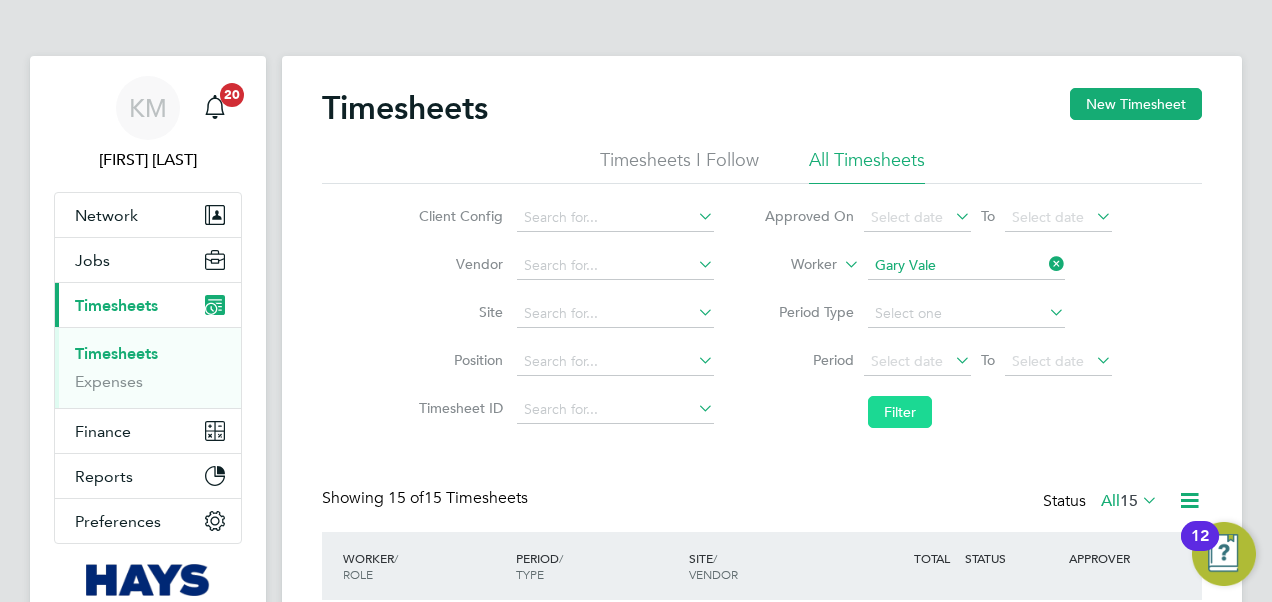 click on "Filter" 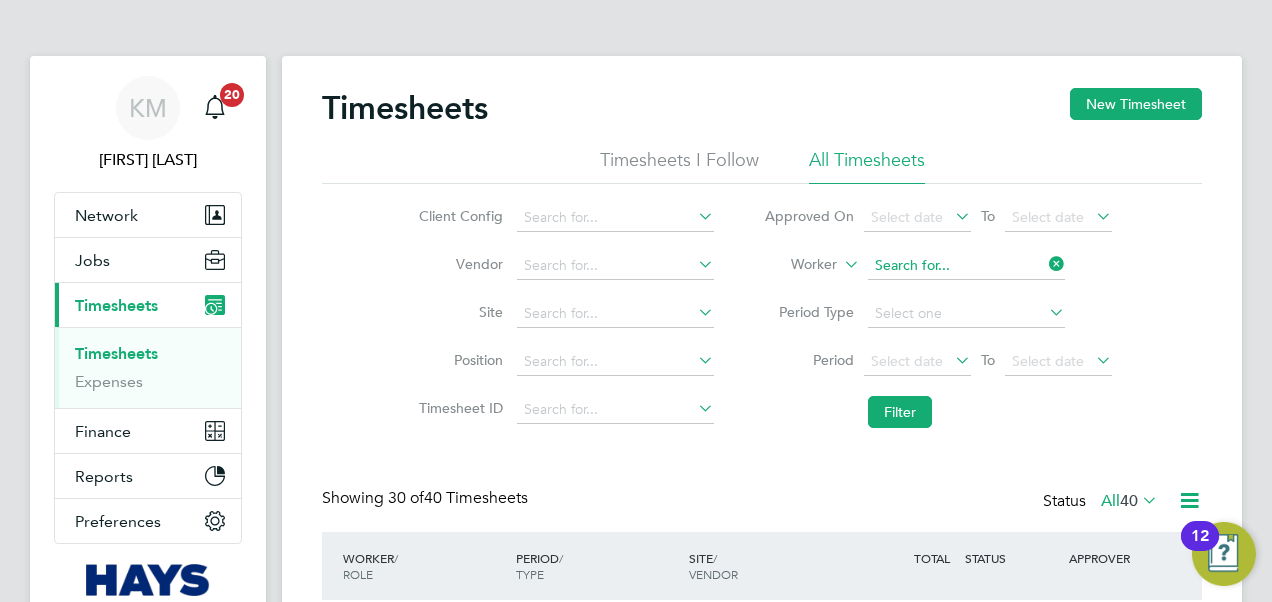 click 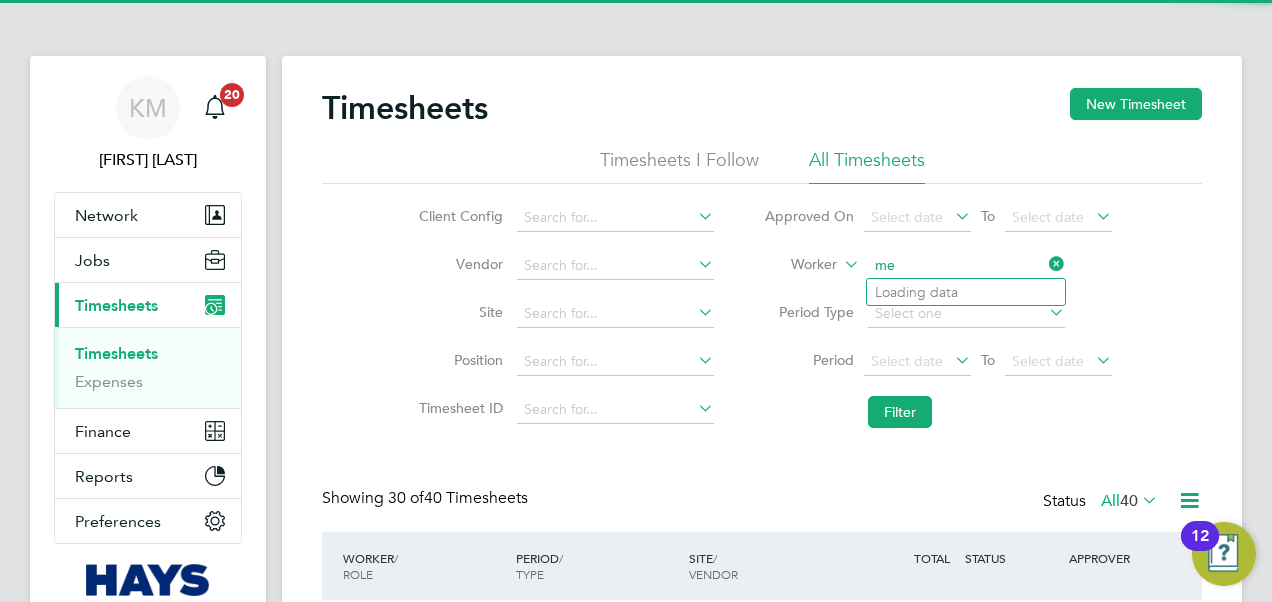 type on "m" 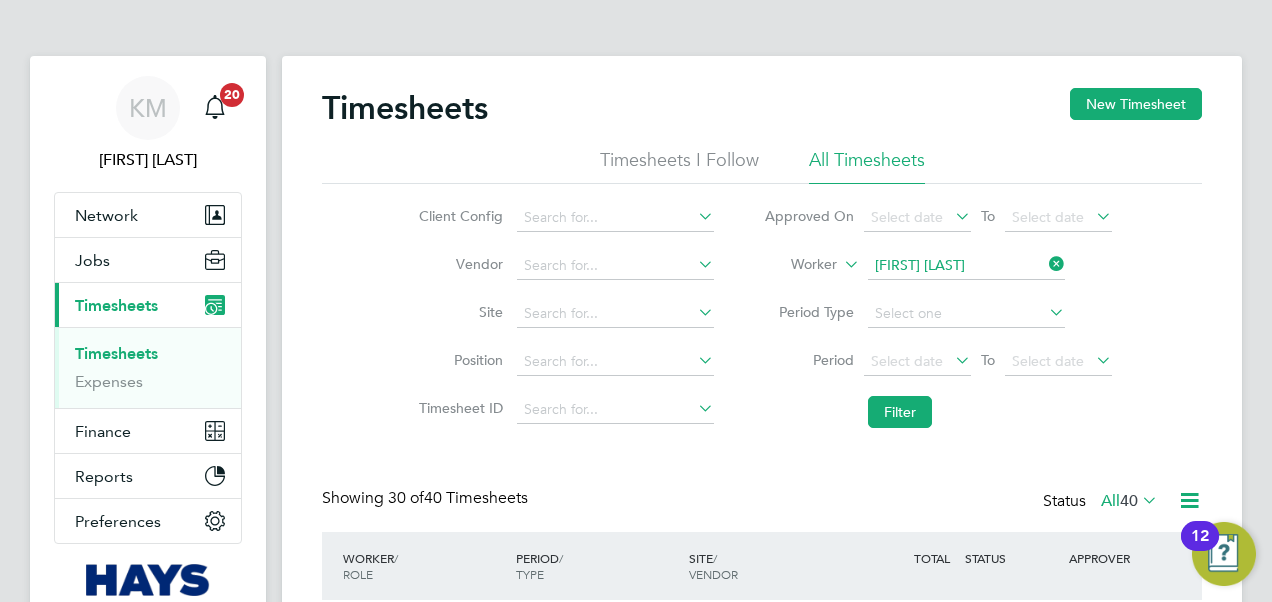 click on "Menhe" 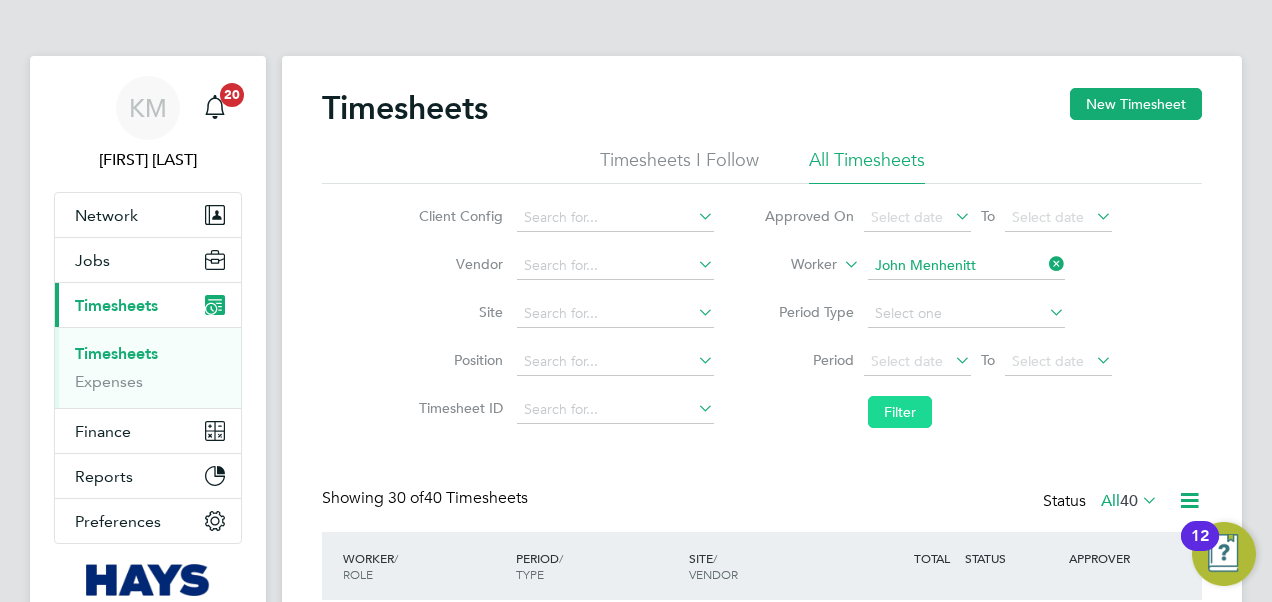 click on "Filter" 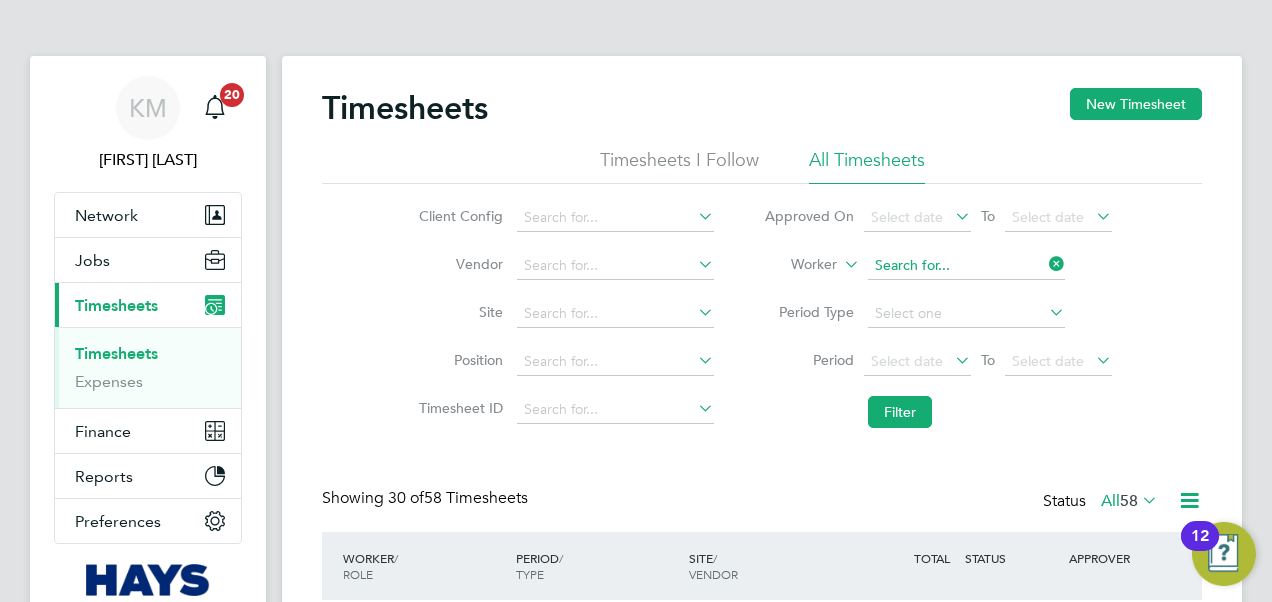 click 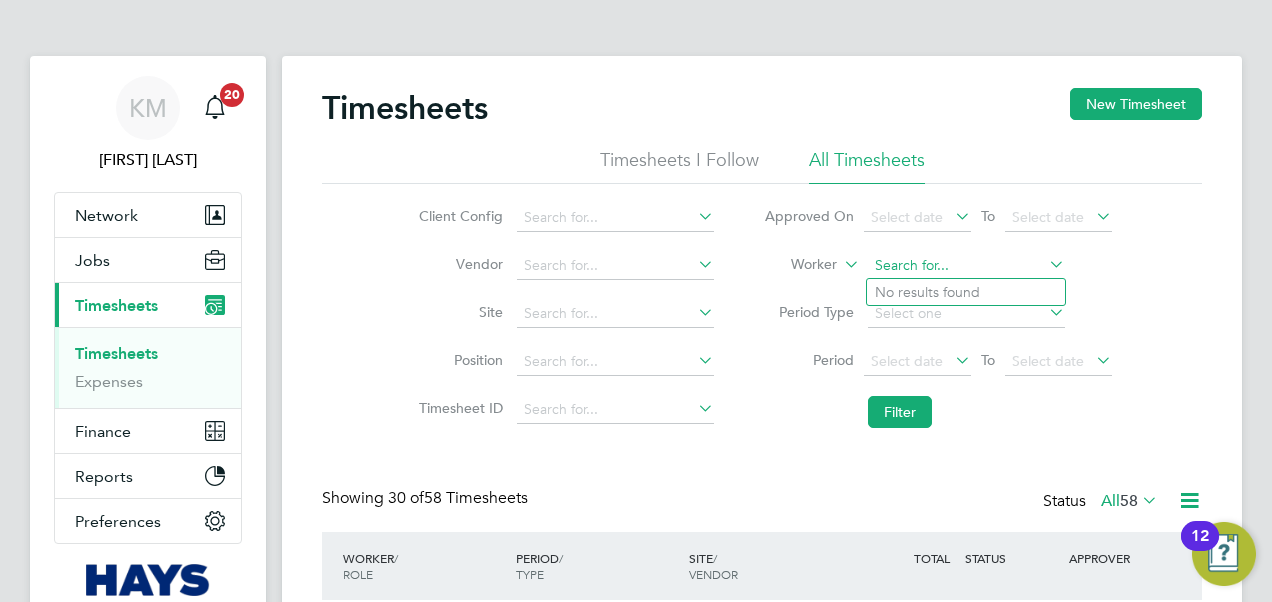 type on "a" 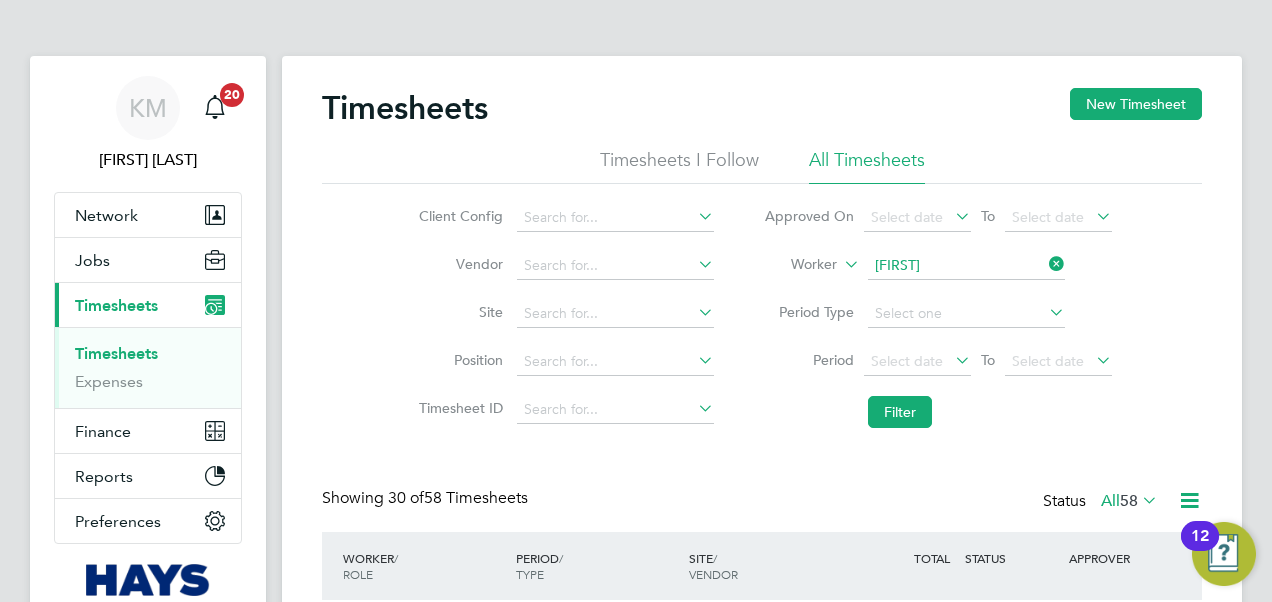 click on "Laure nce Stewart" 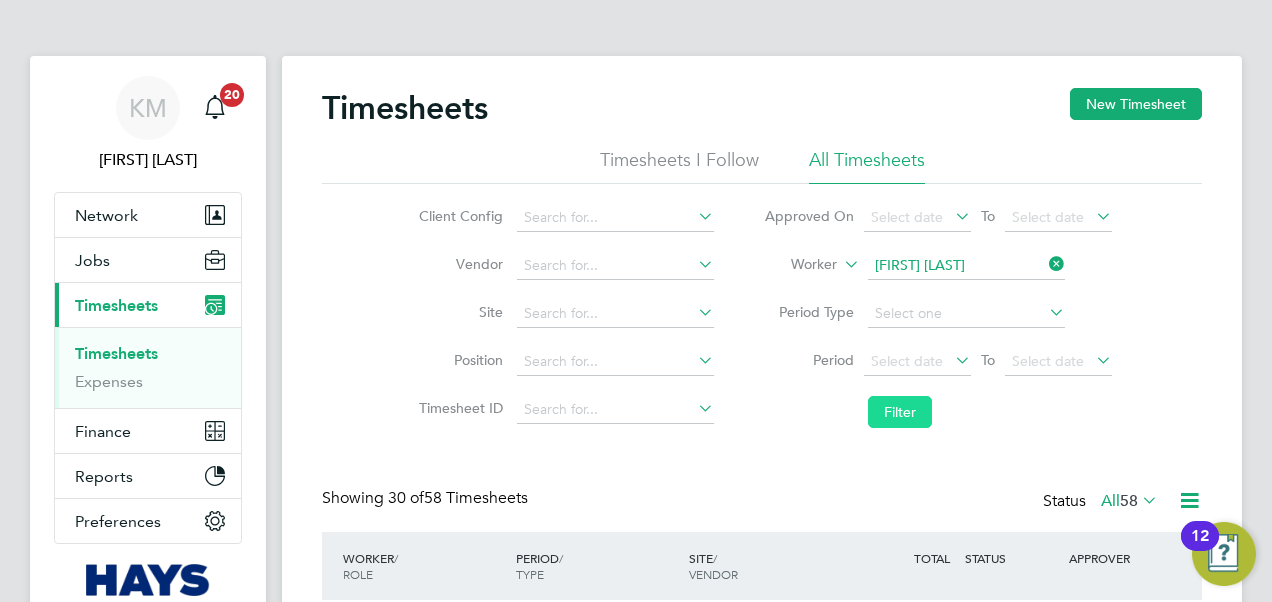 click on "Filter" 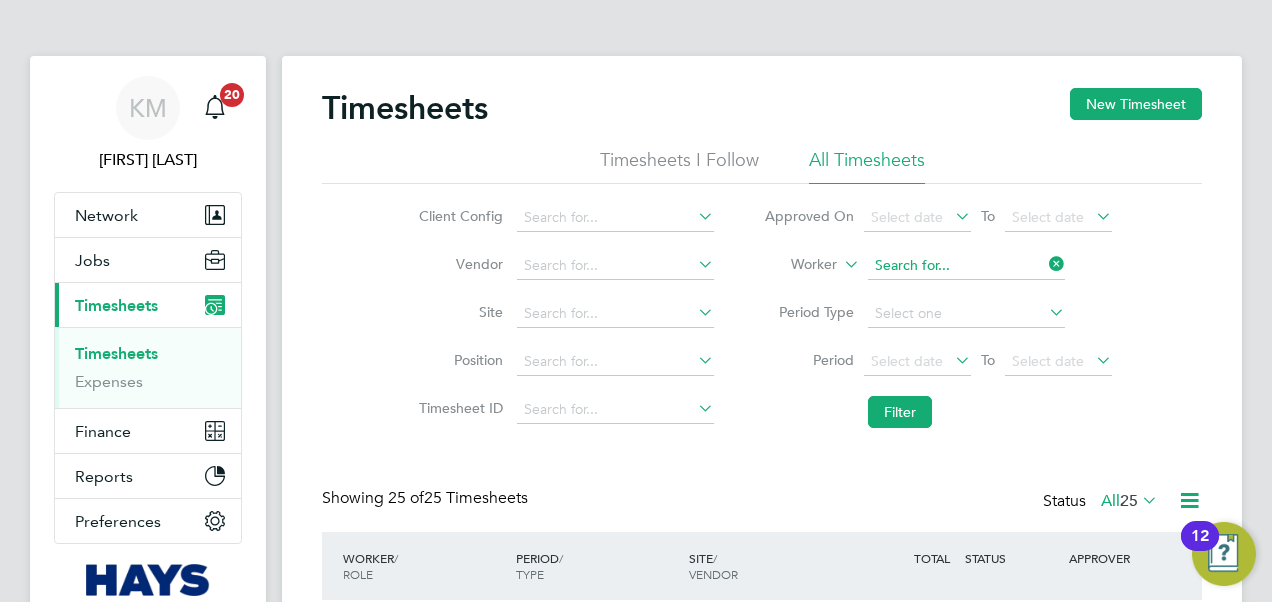 click 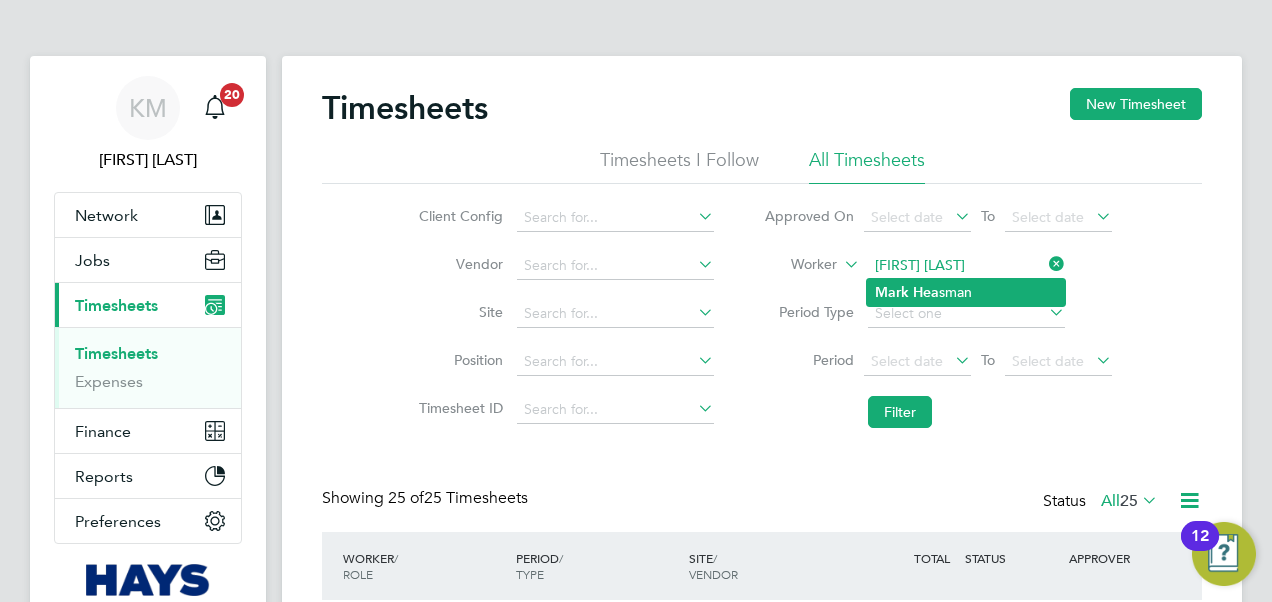 click on "Hea" 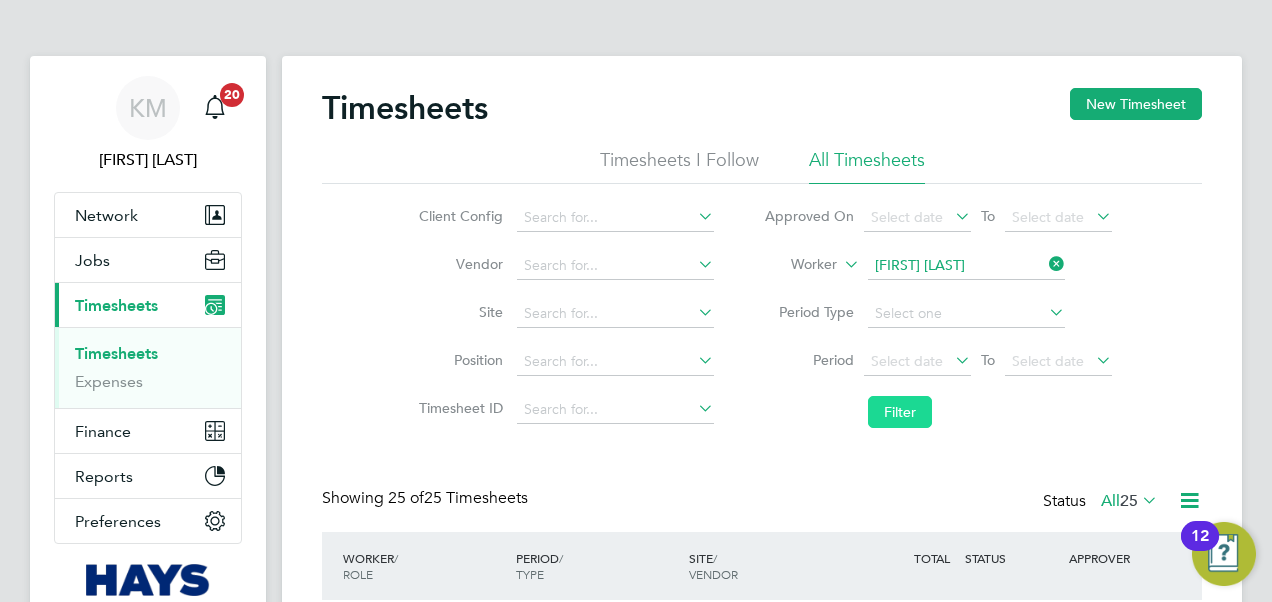 click on "Filter" 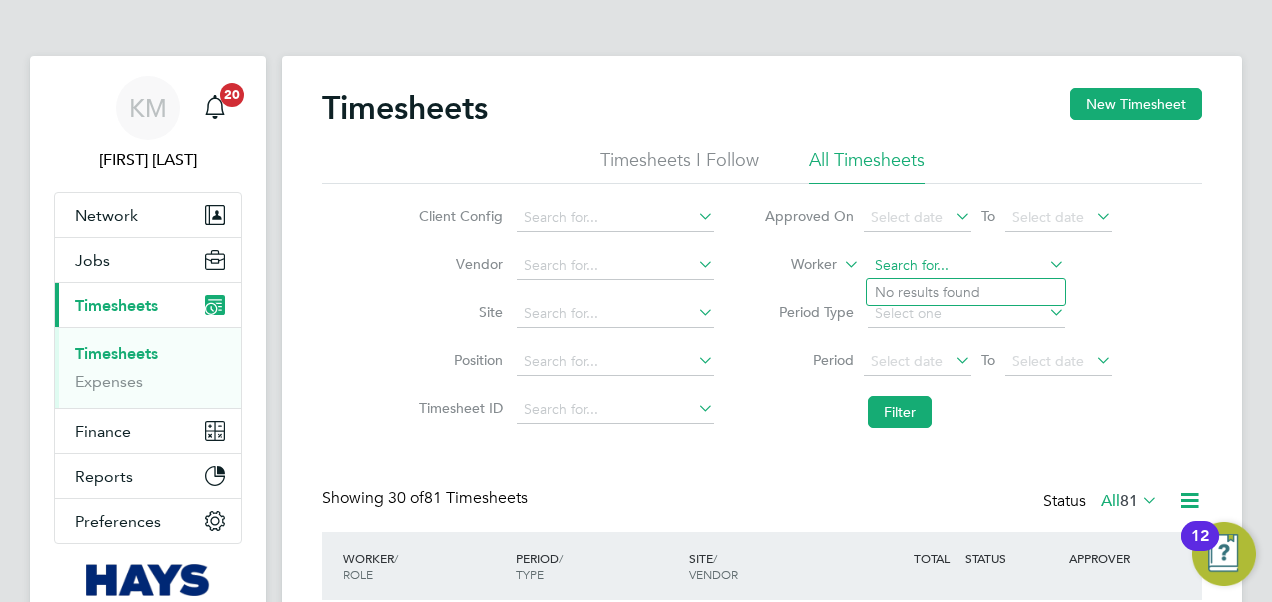 click 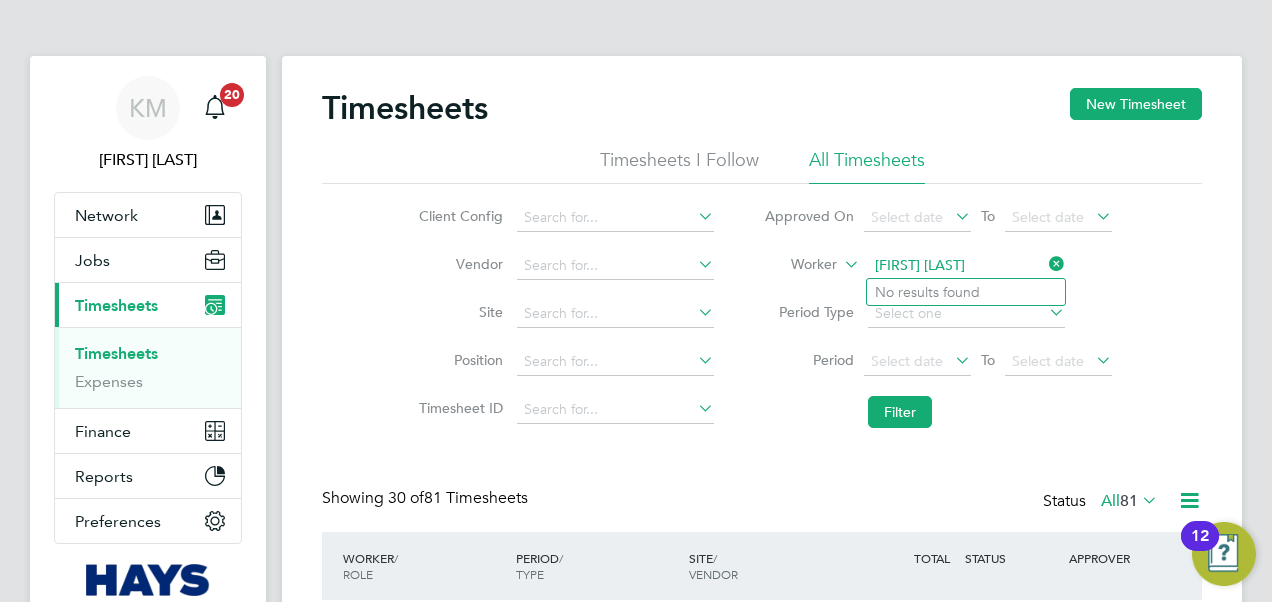 click on "marksam" 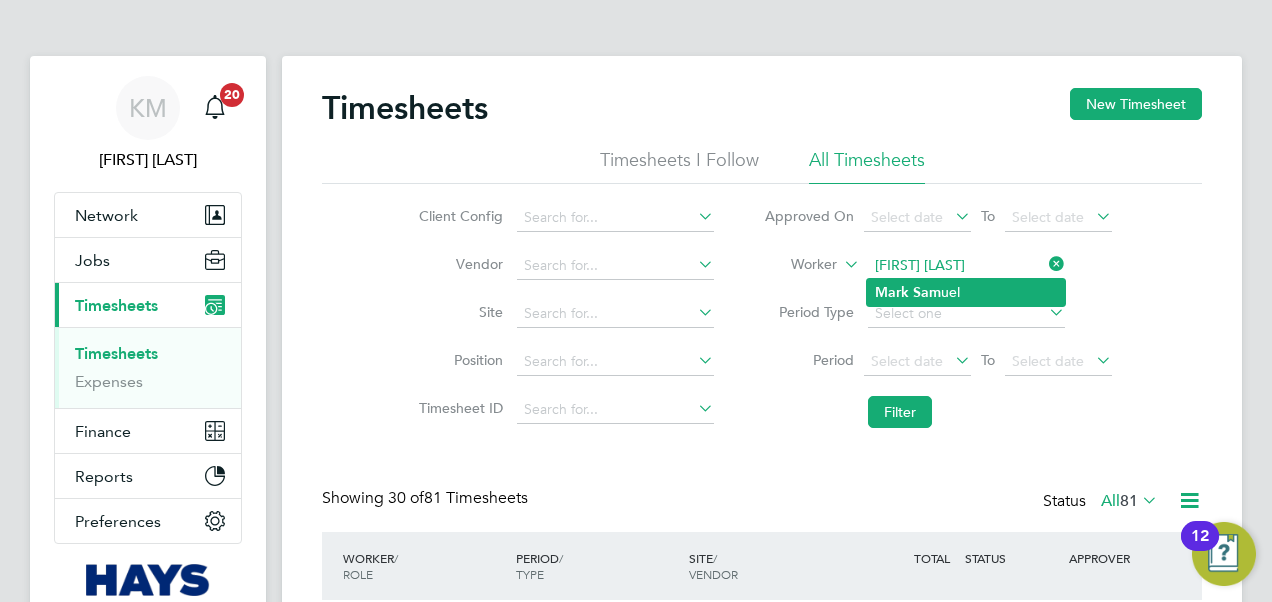 click on "Mark" 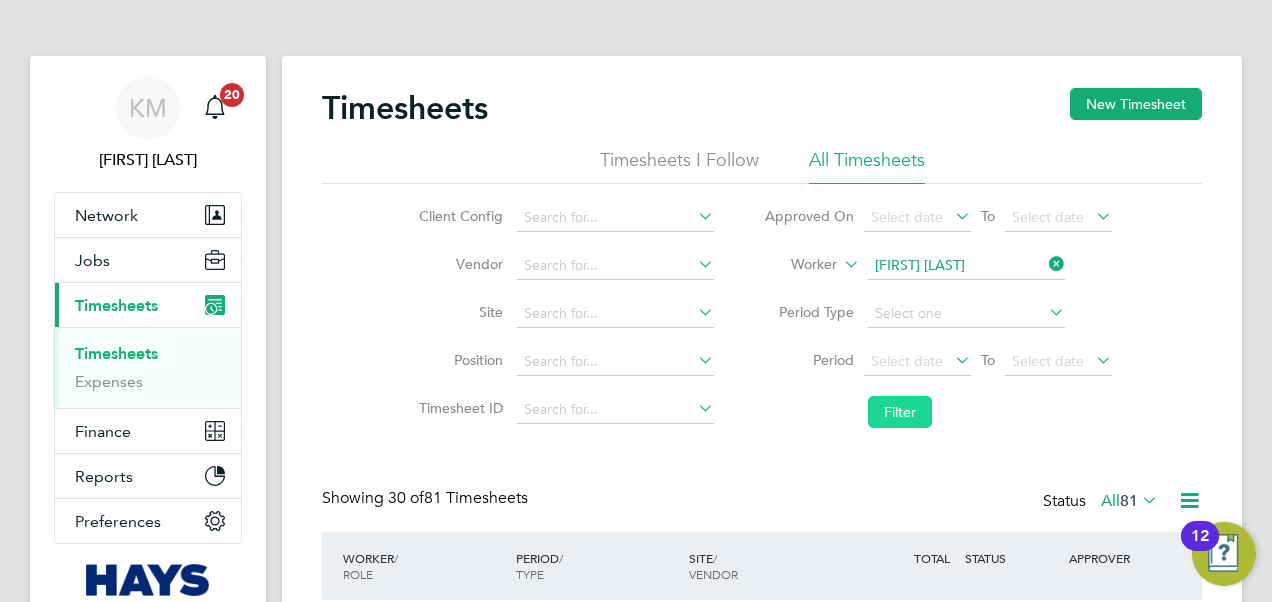 click on "Filter" 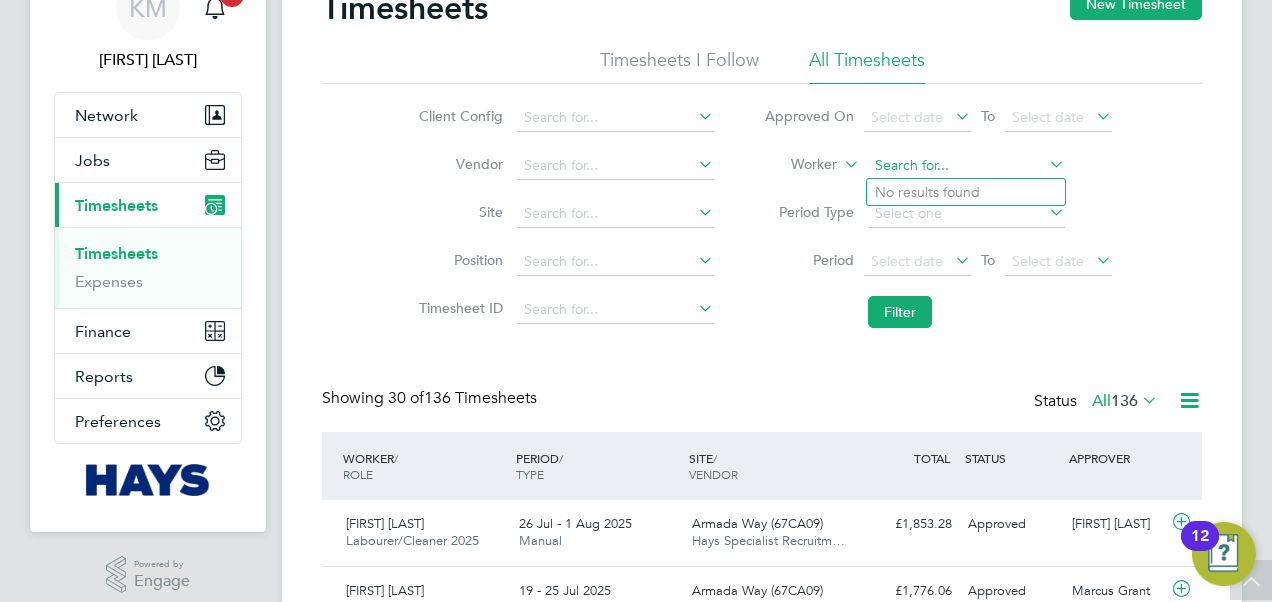 click 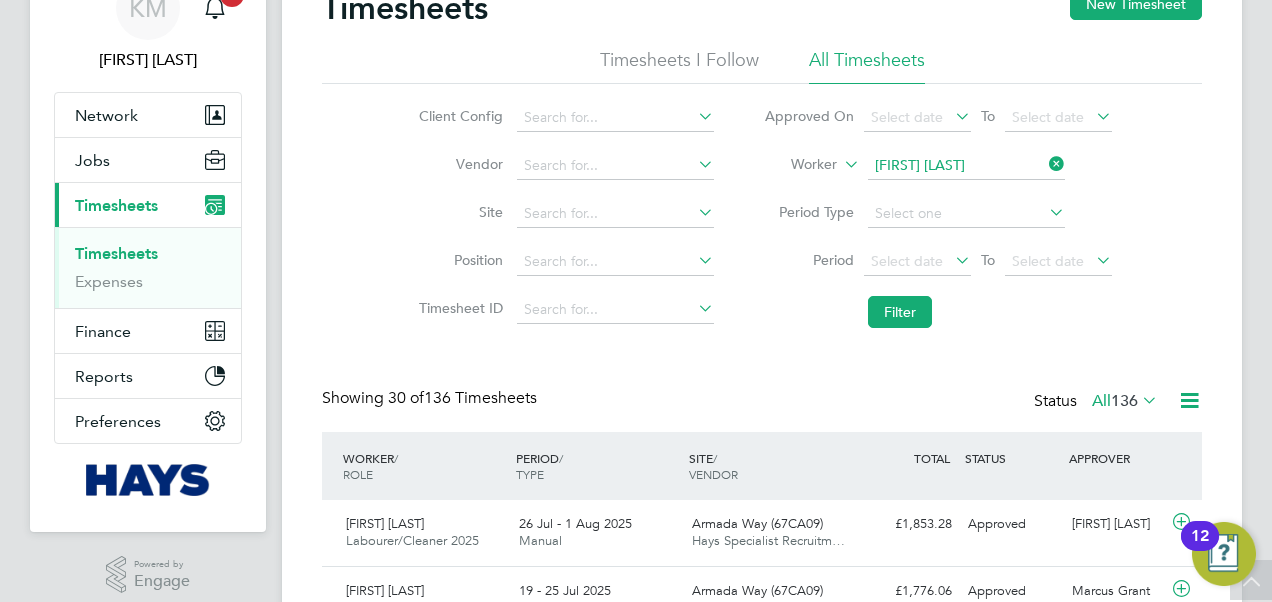 click on "Matt hew Leonard  Smith" 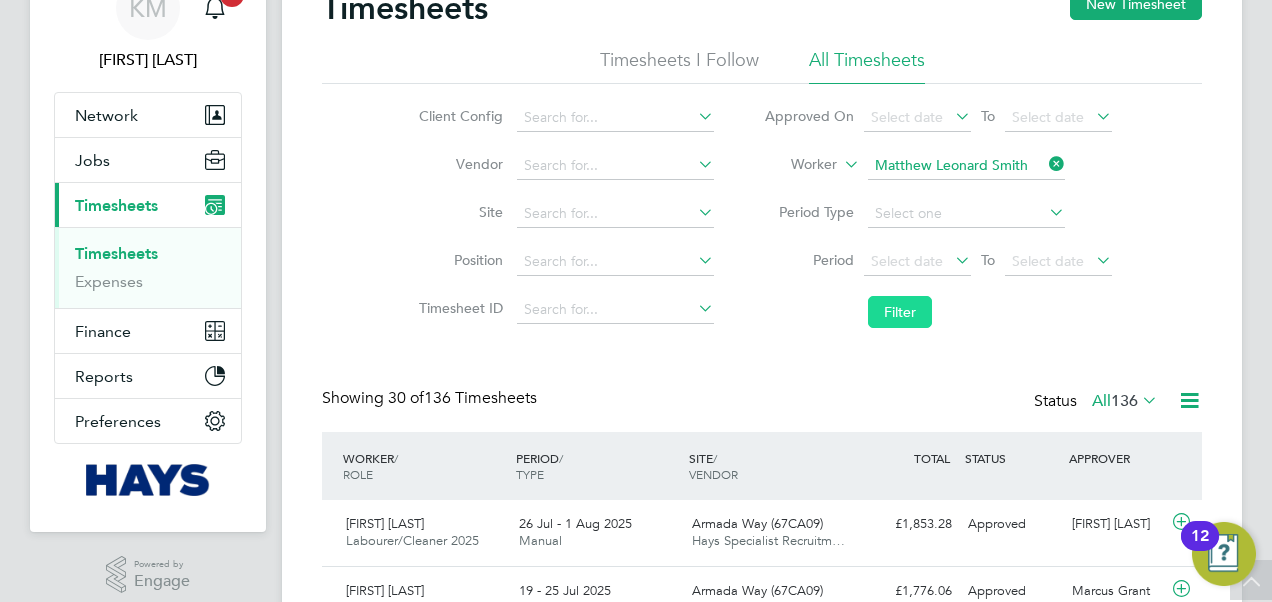 click on "Filter" 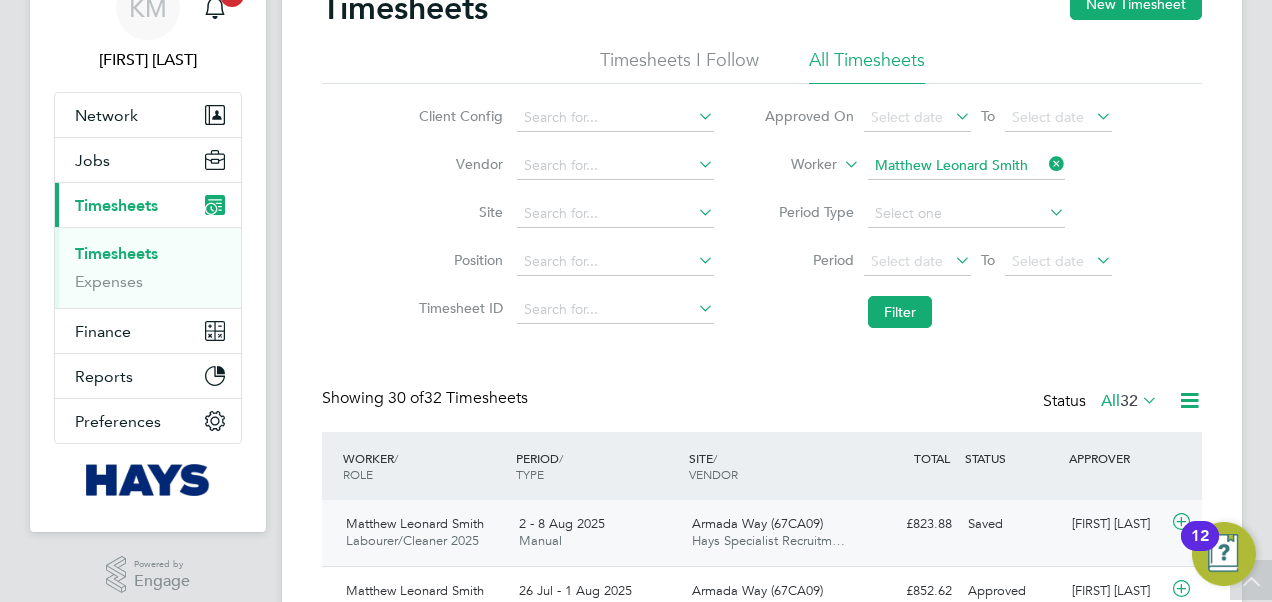 click on "[FIRST] [LAST]" 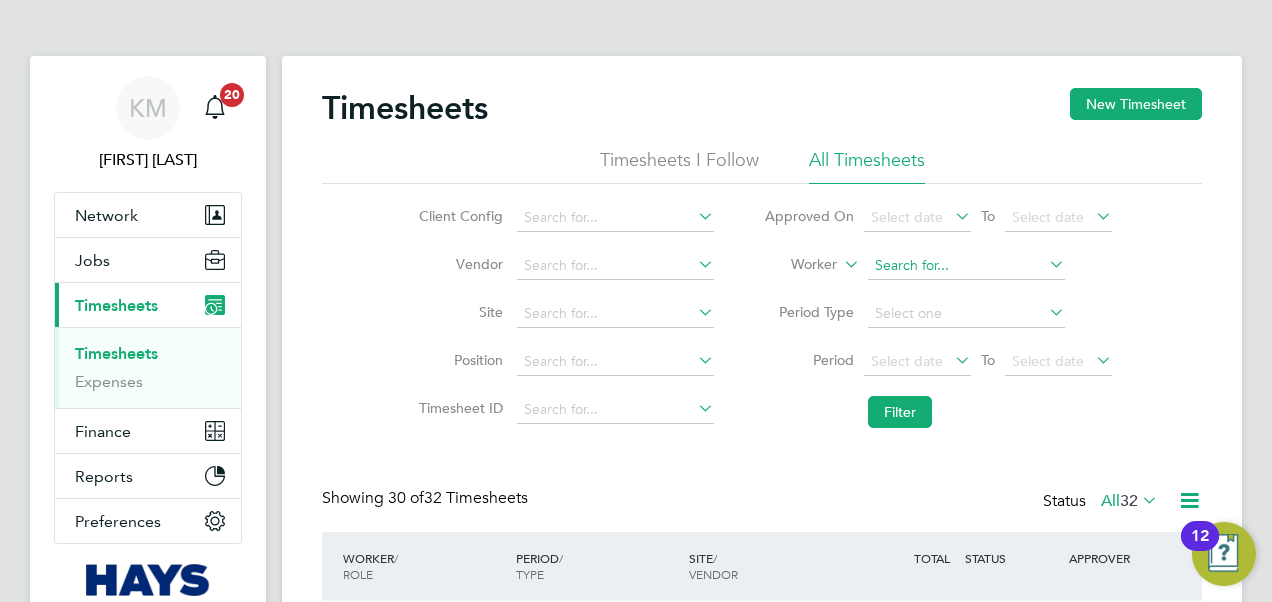 click 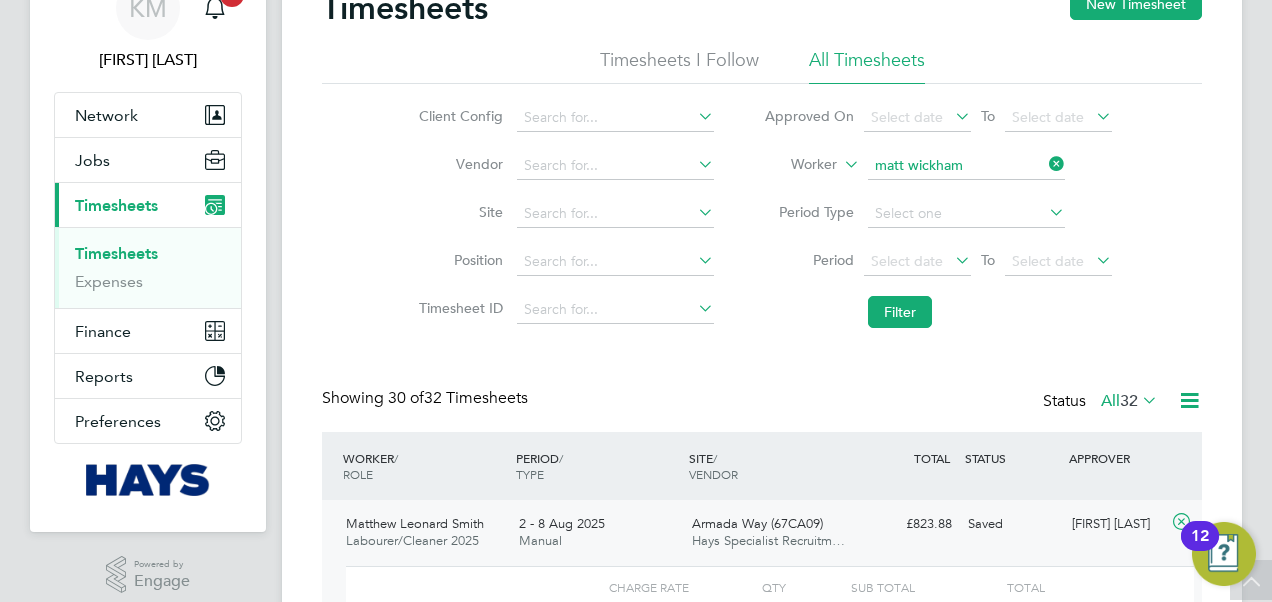 click on "Matt   Wickham" 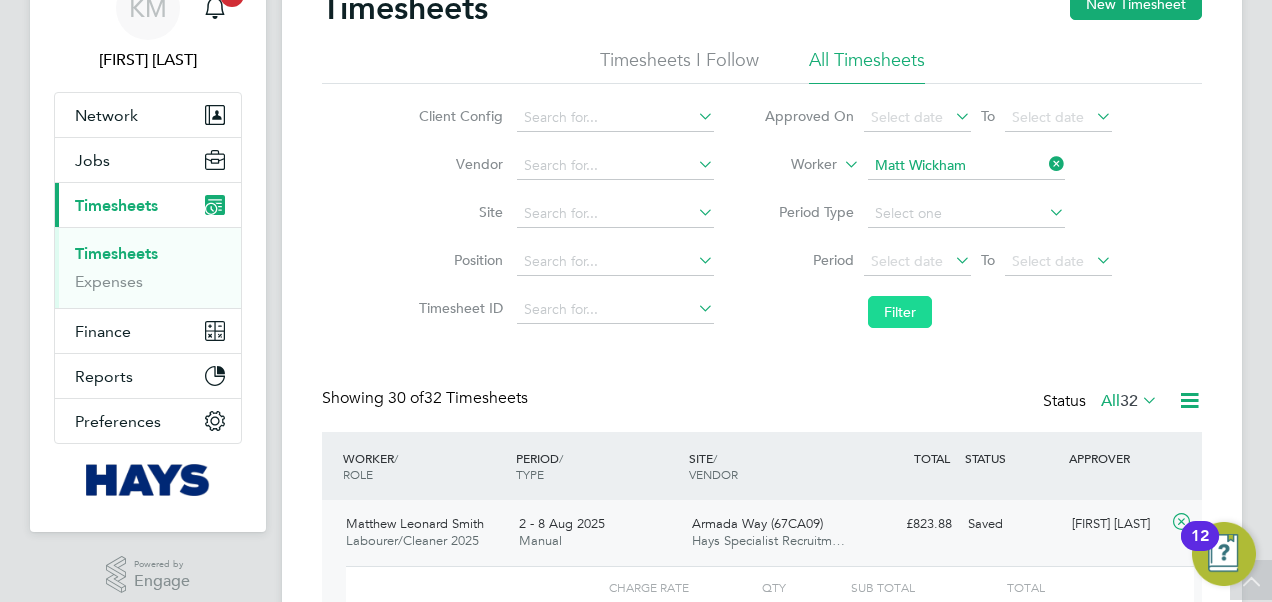 click on "Filter" 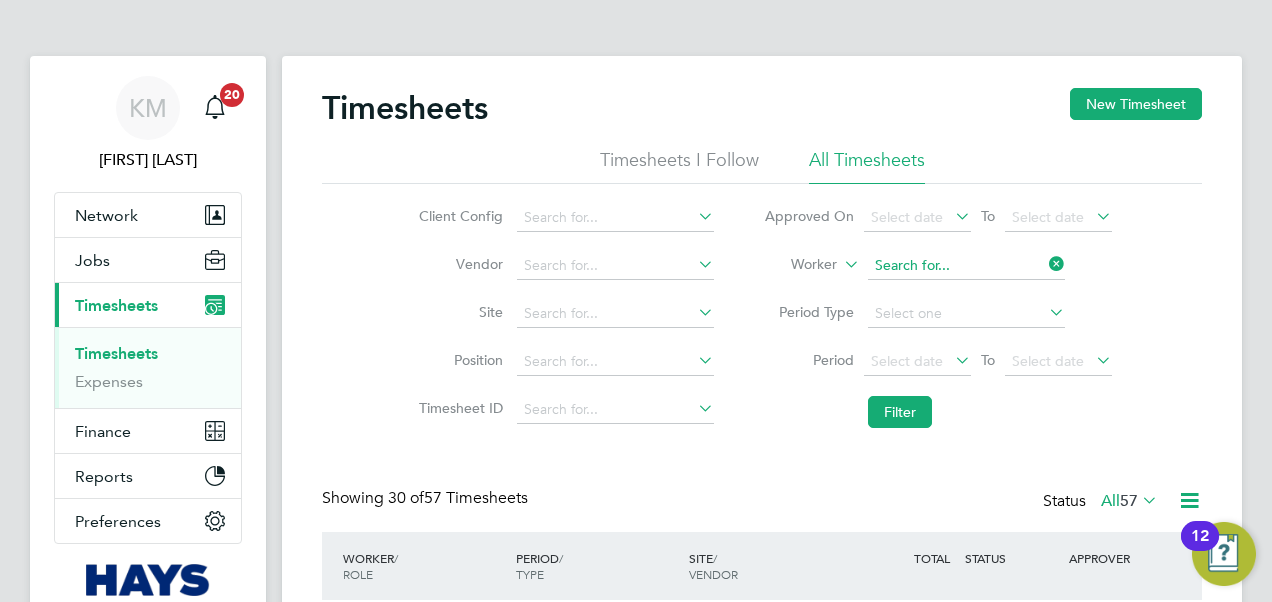 click 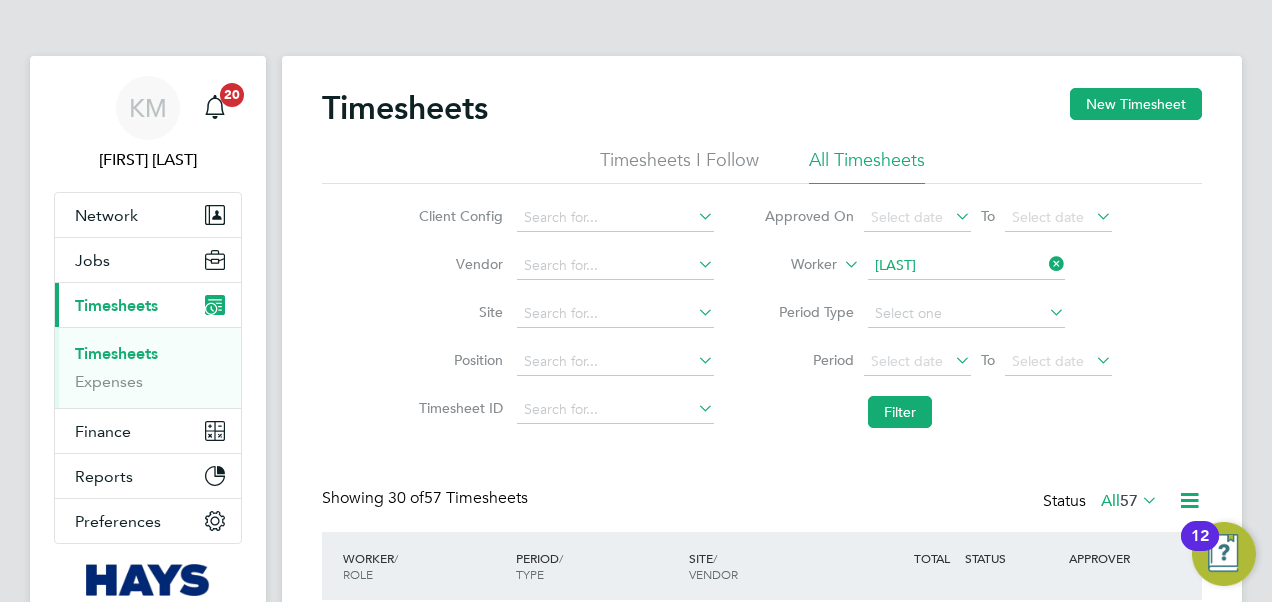 click on "Michael  Bowrey" 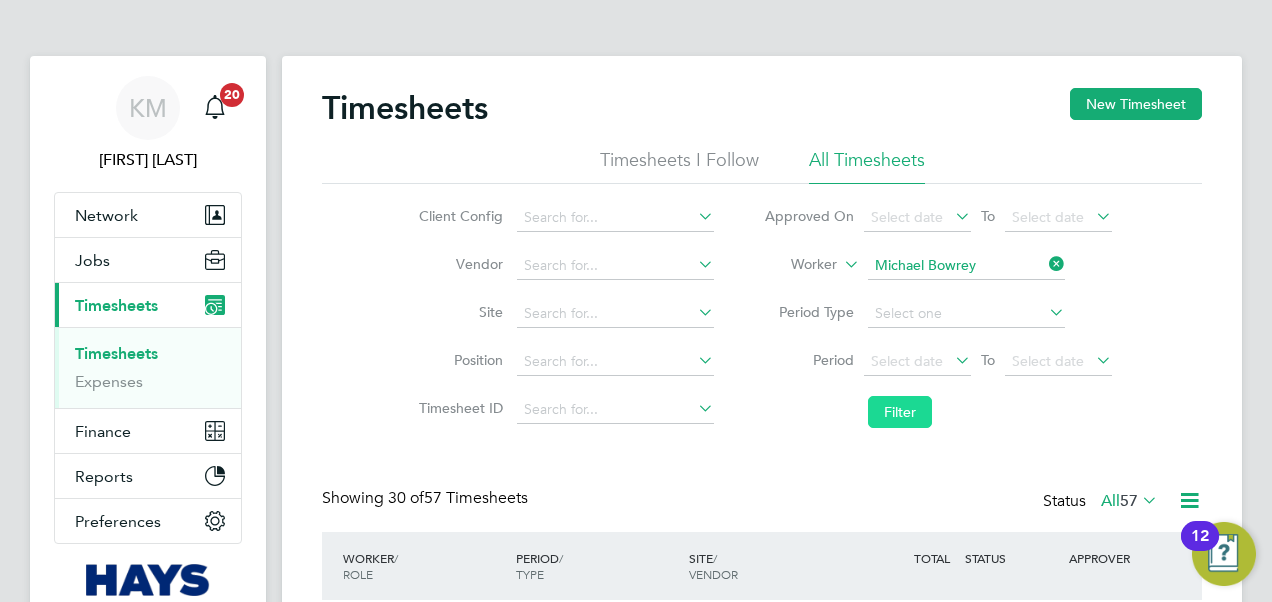 click on "Filter" 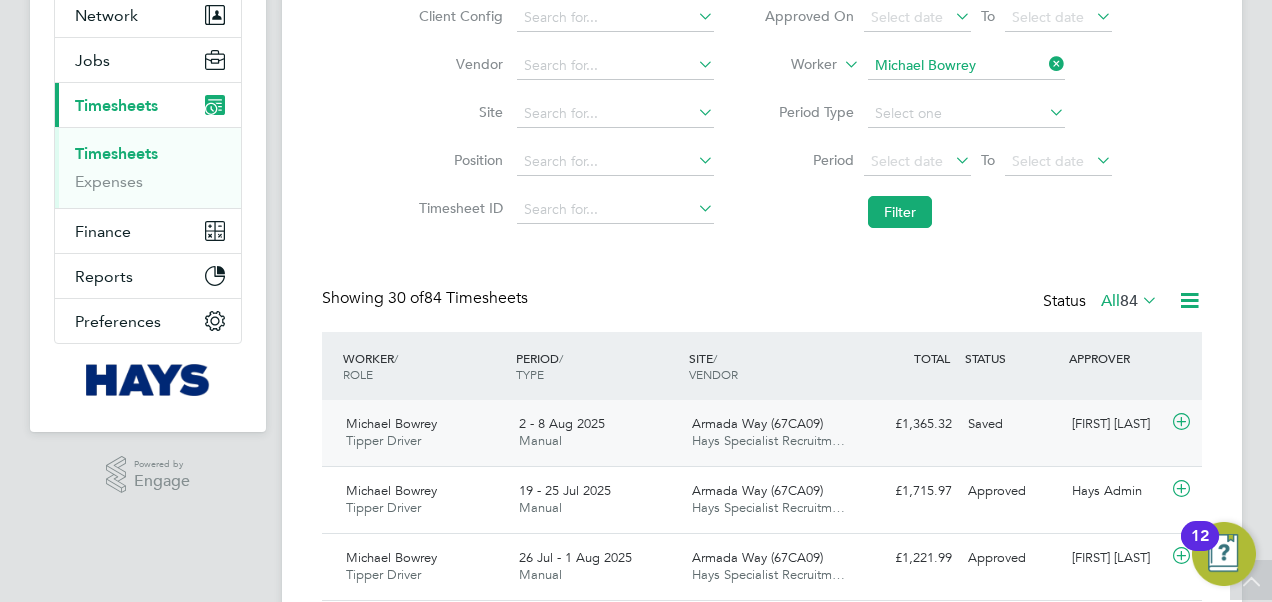 click on "Armada Way (67CA09)" 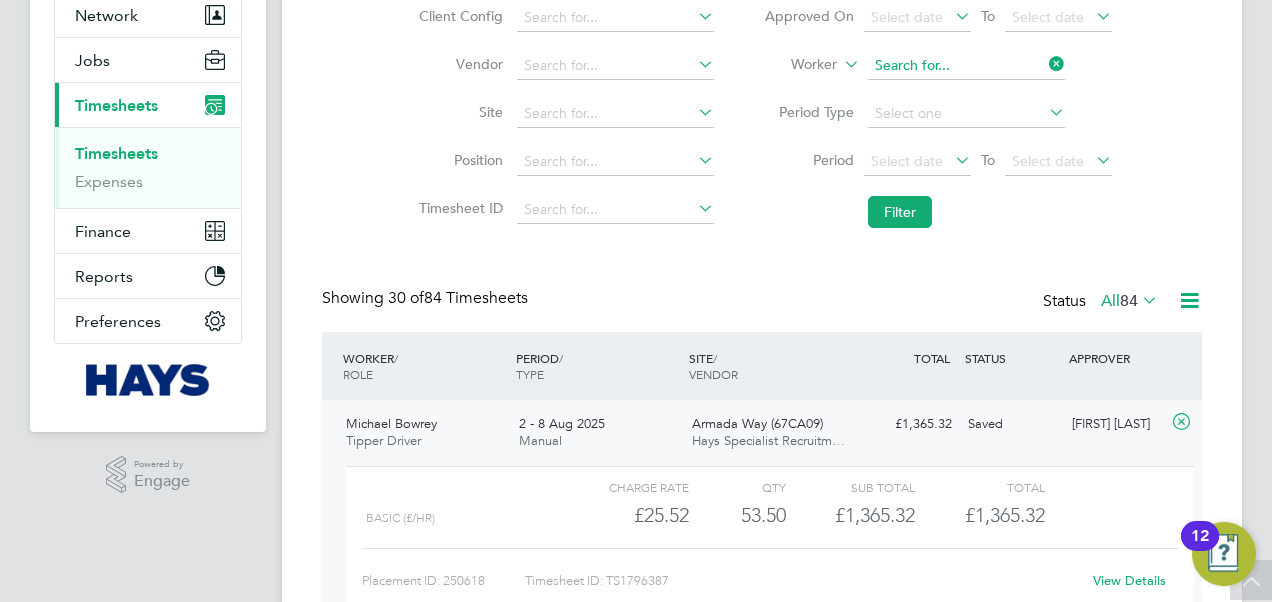 click 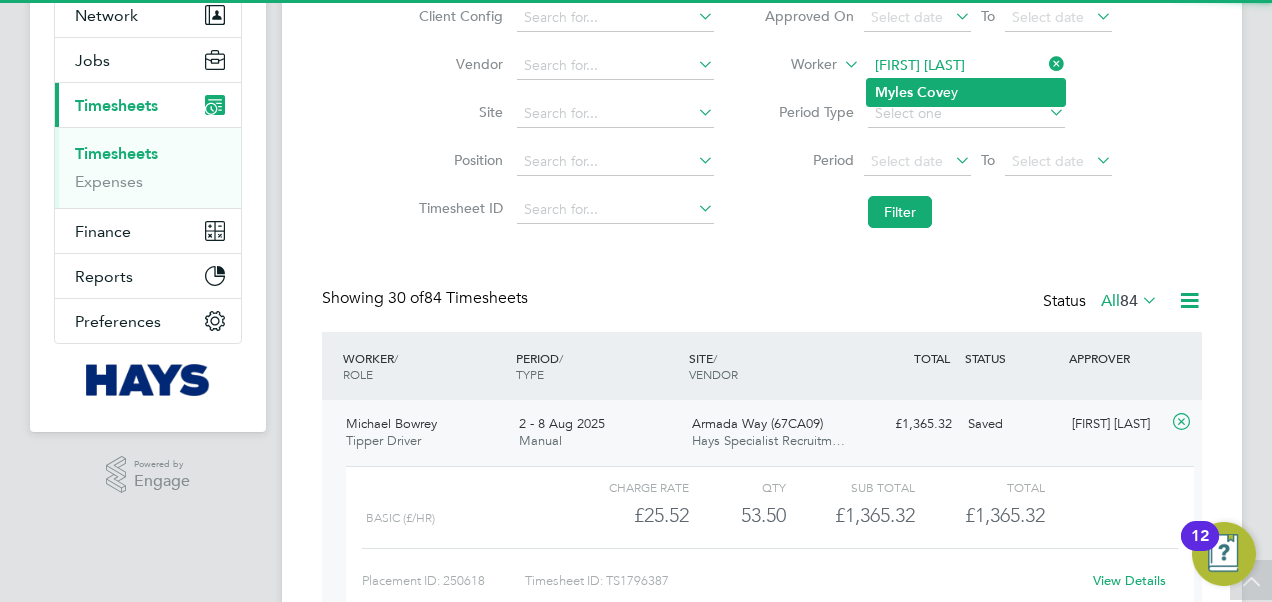click on "Myles" 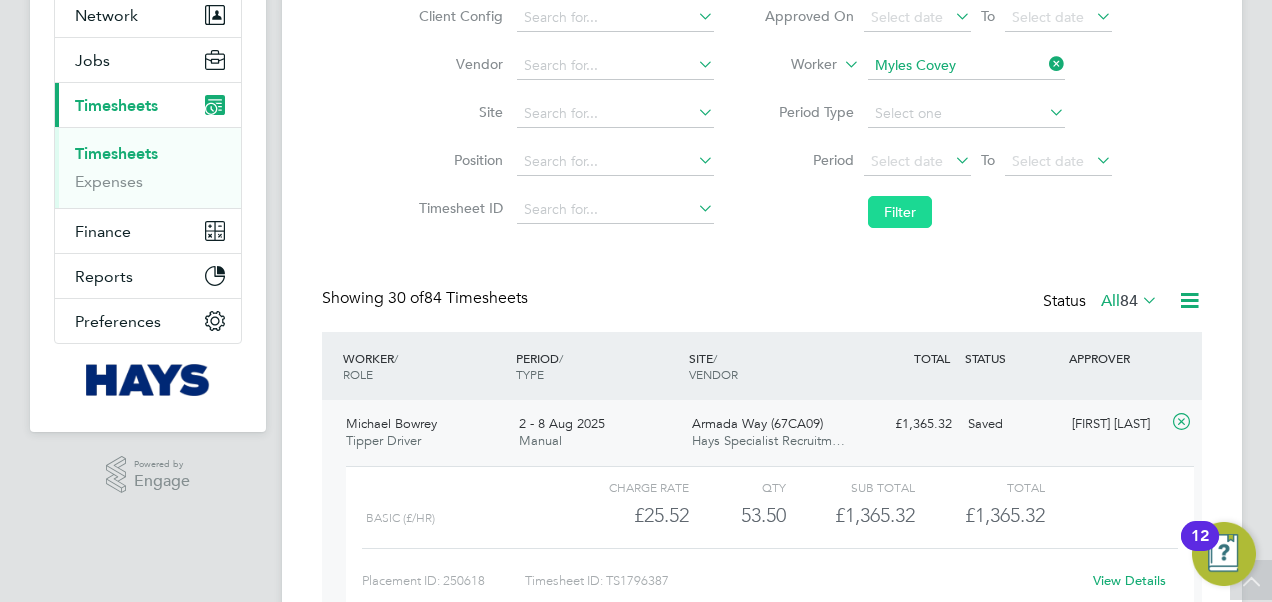click on "Filter" 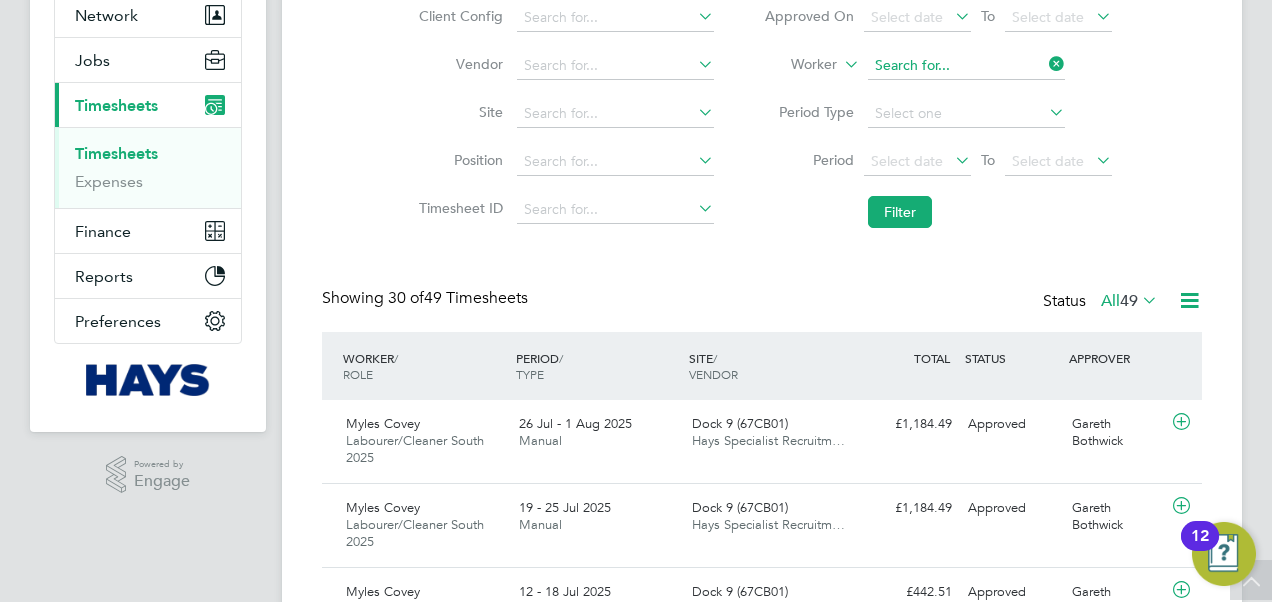 click 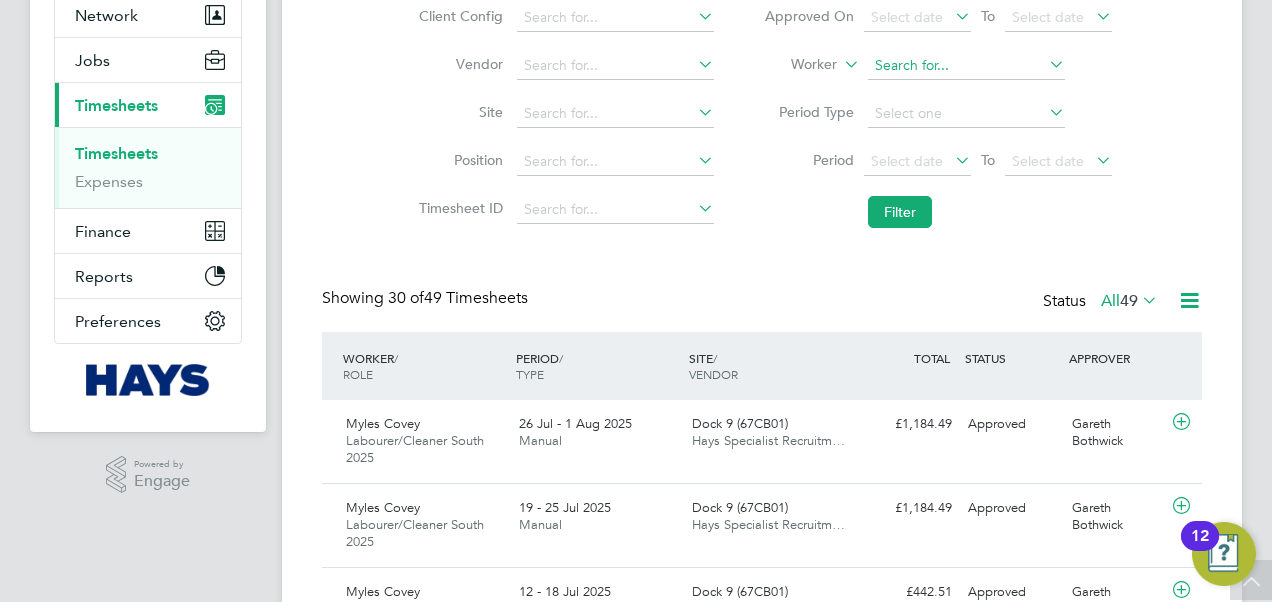 click 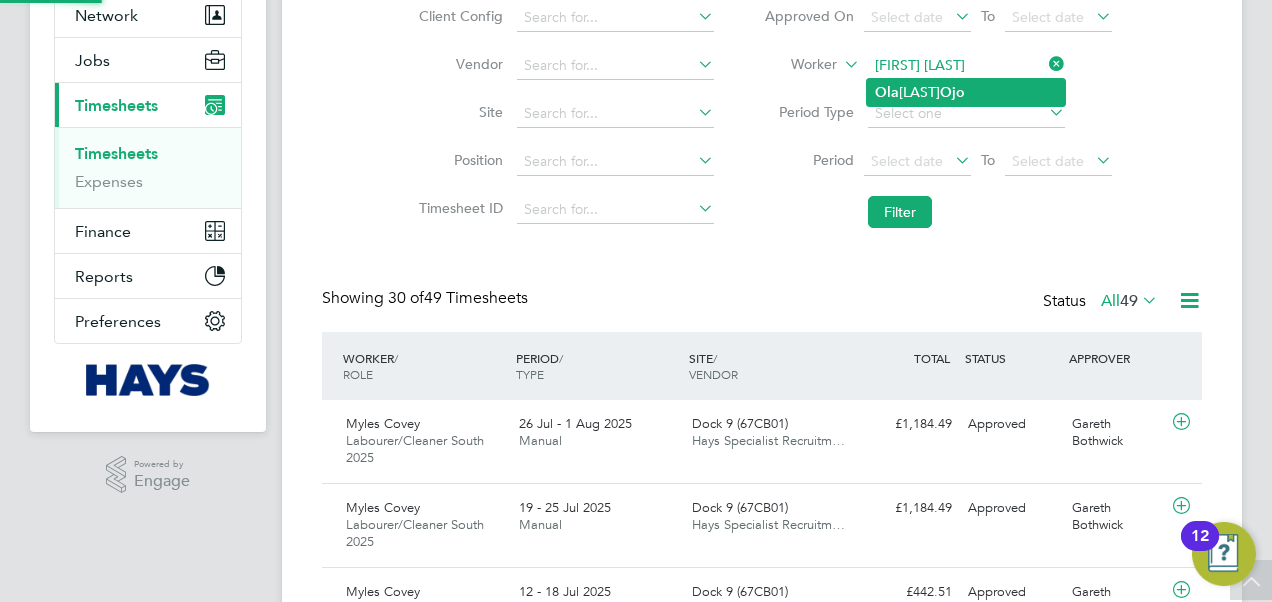 click on "Ola  Mathews  Ojo" 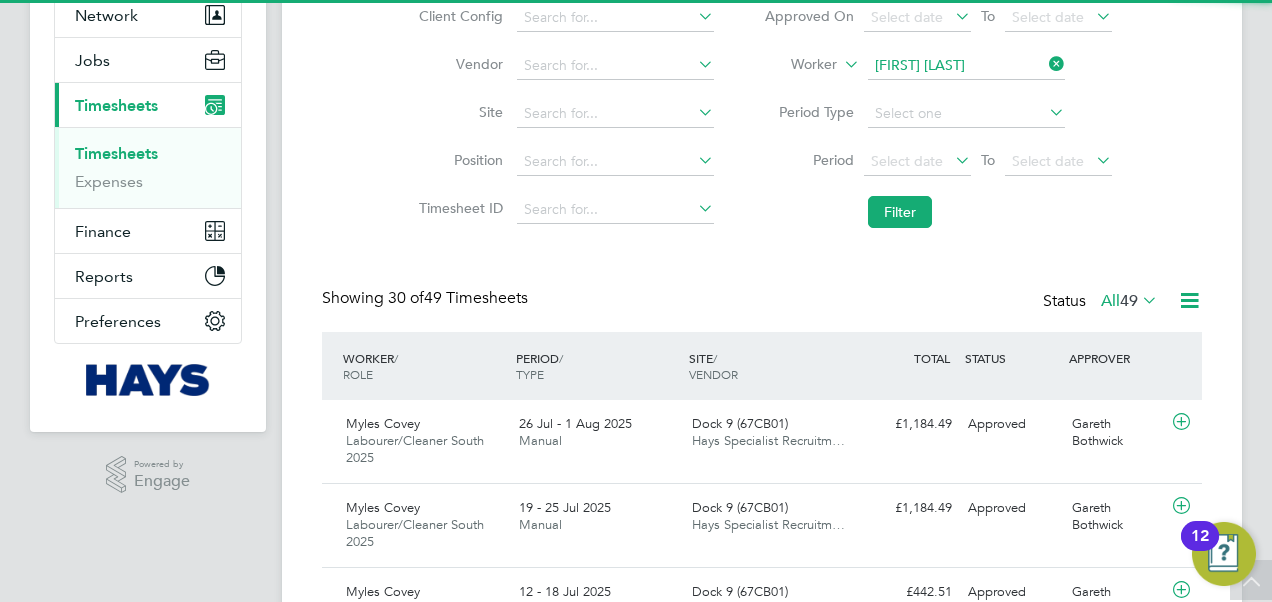 type on "Ola Mathews Ojo" 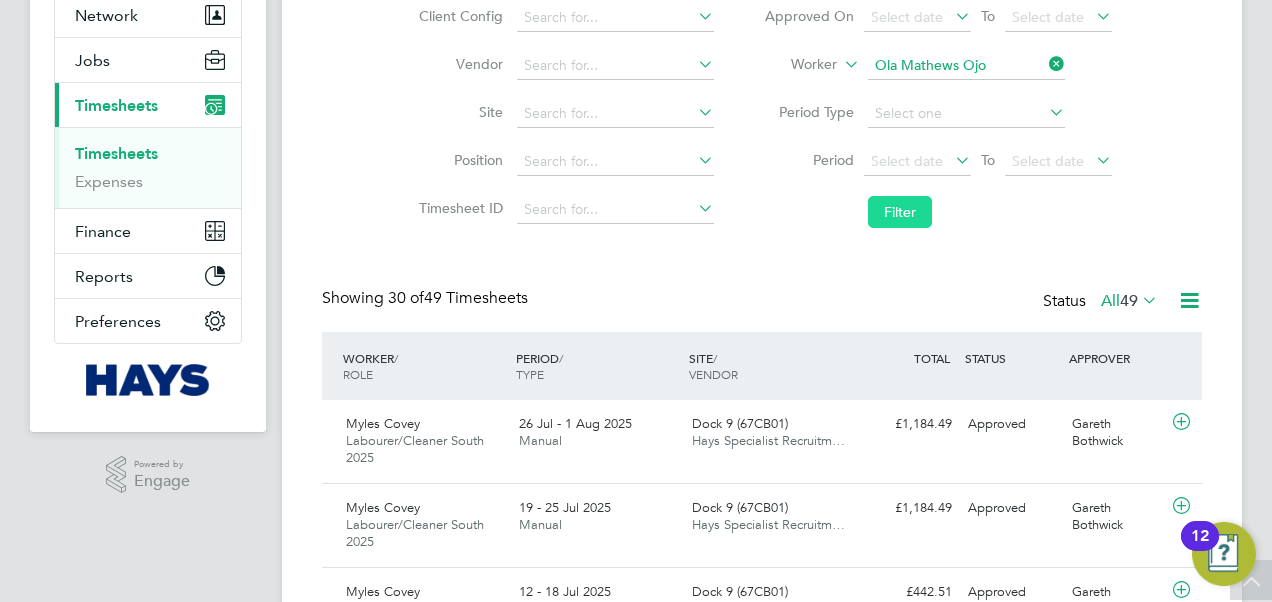 click on "Filter" 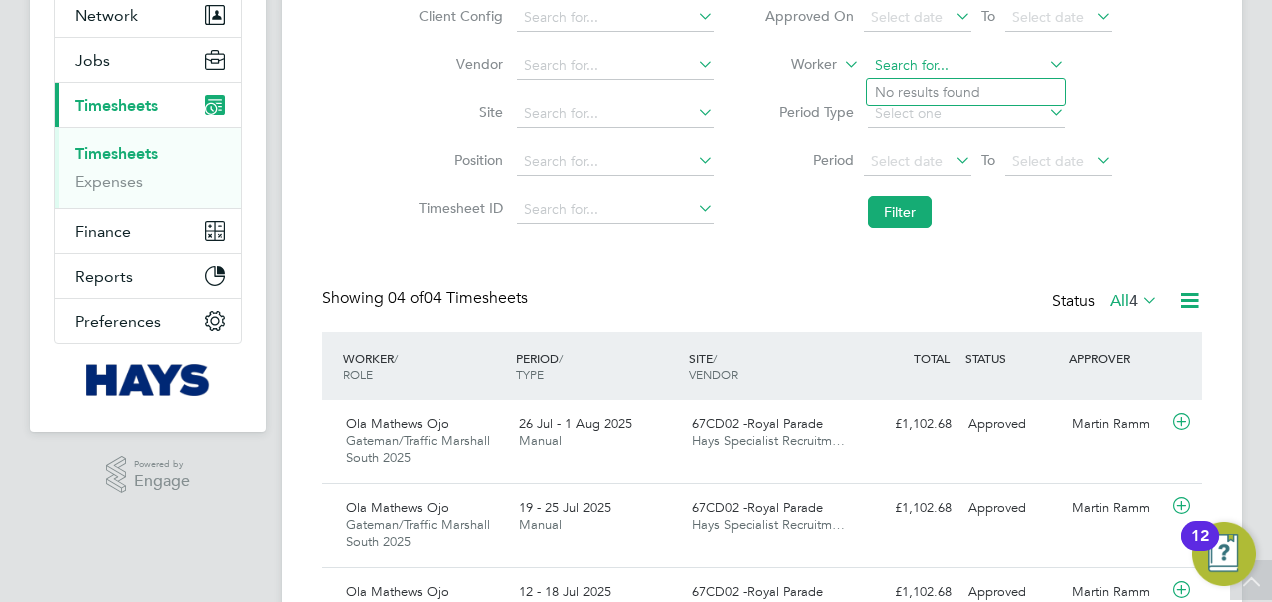 click 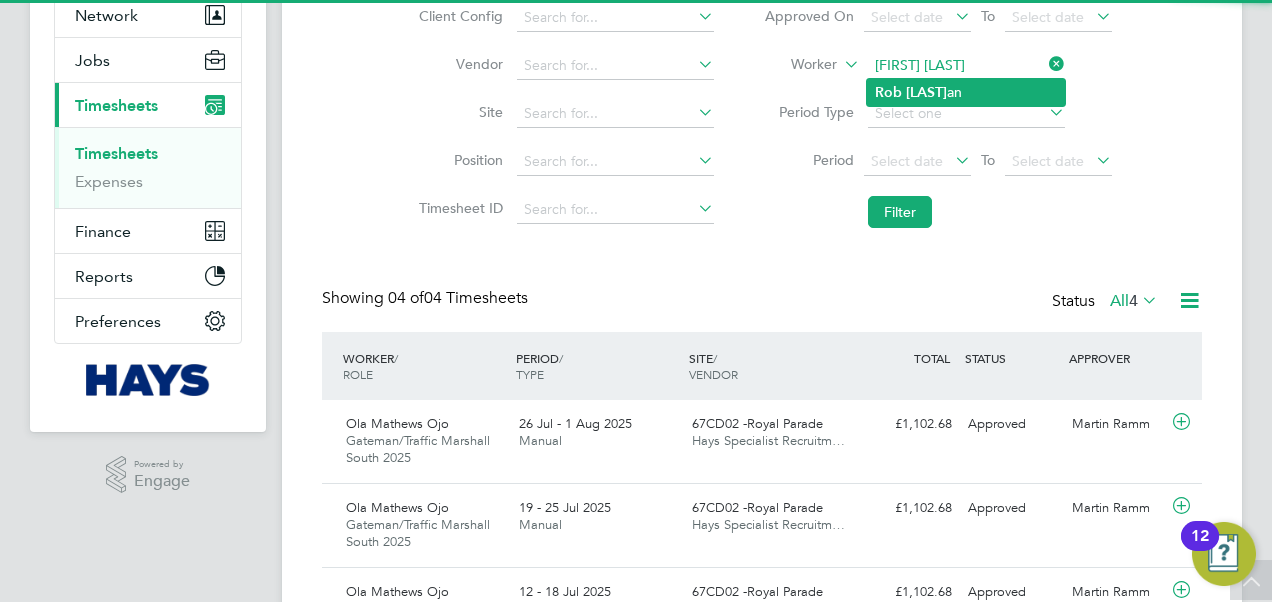 click on "Rob   Mcmill an" 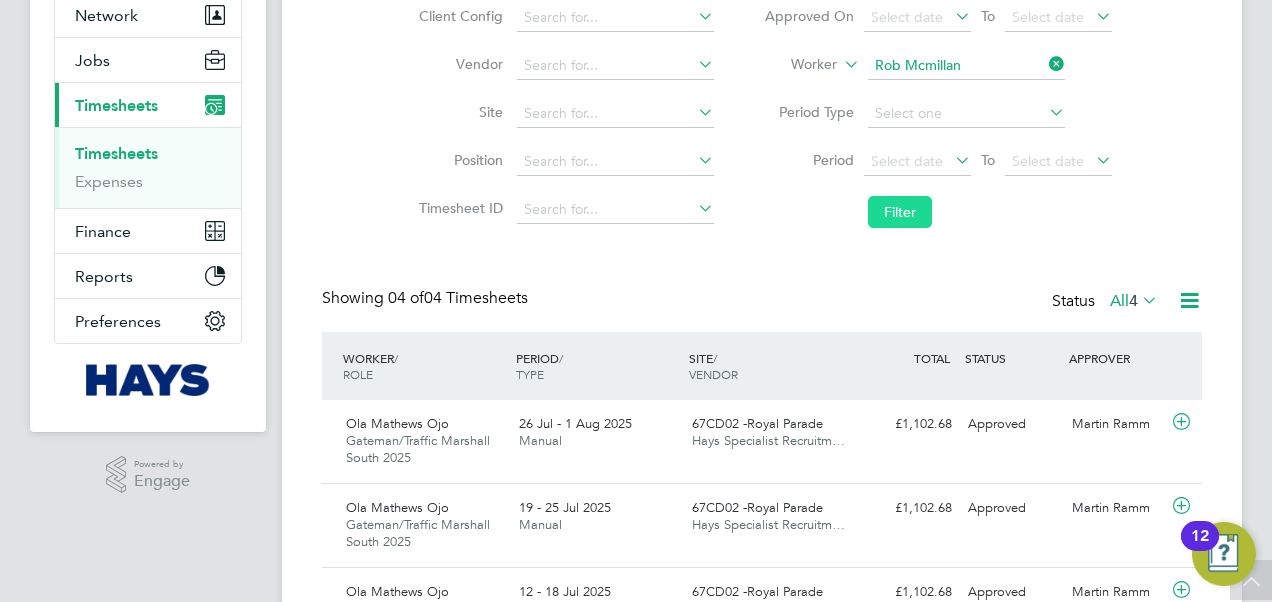 click on "Filter" 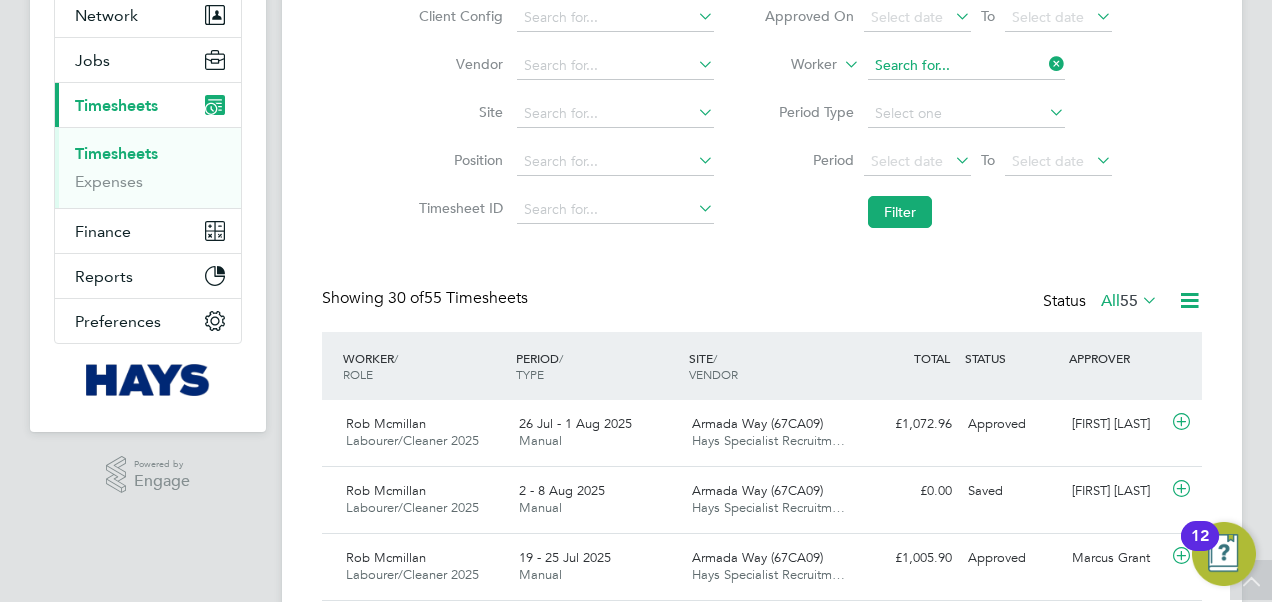 click 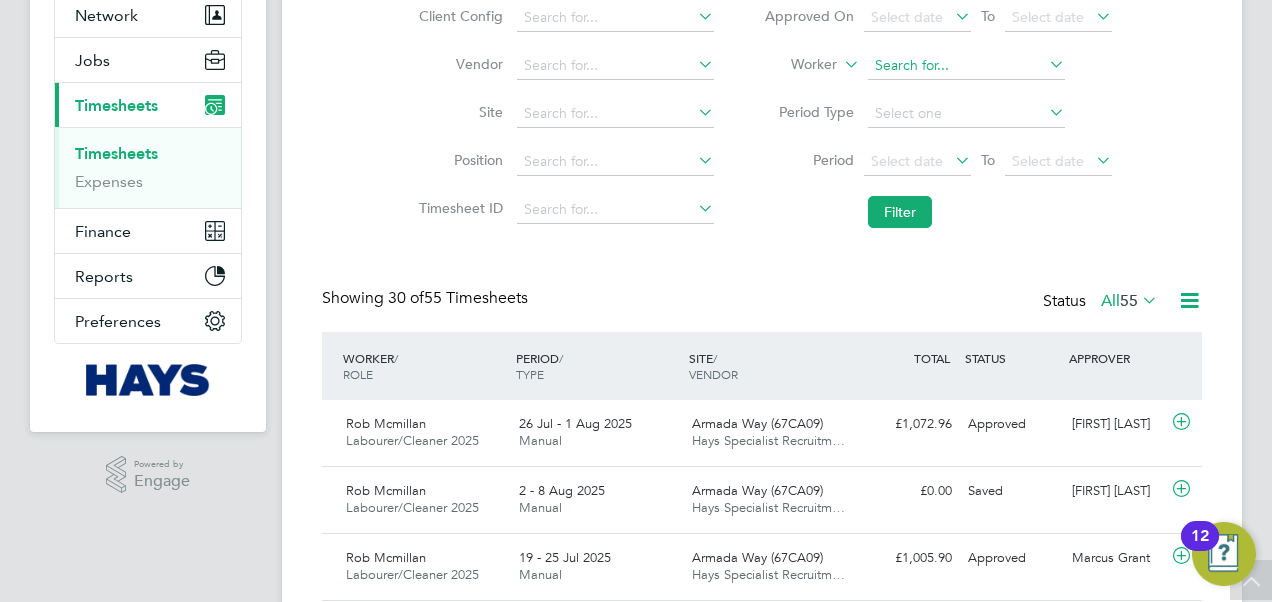 click 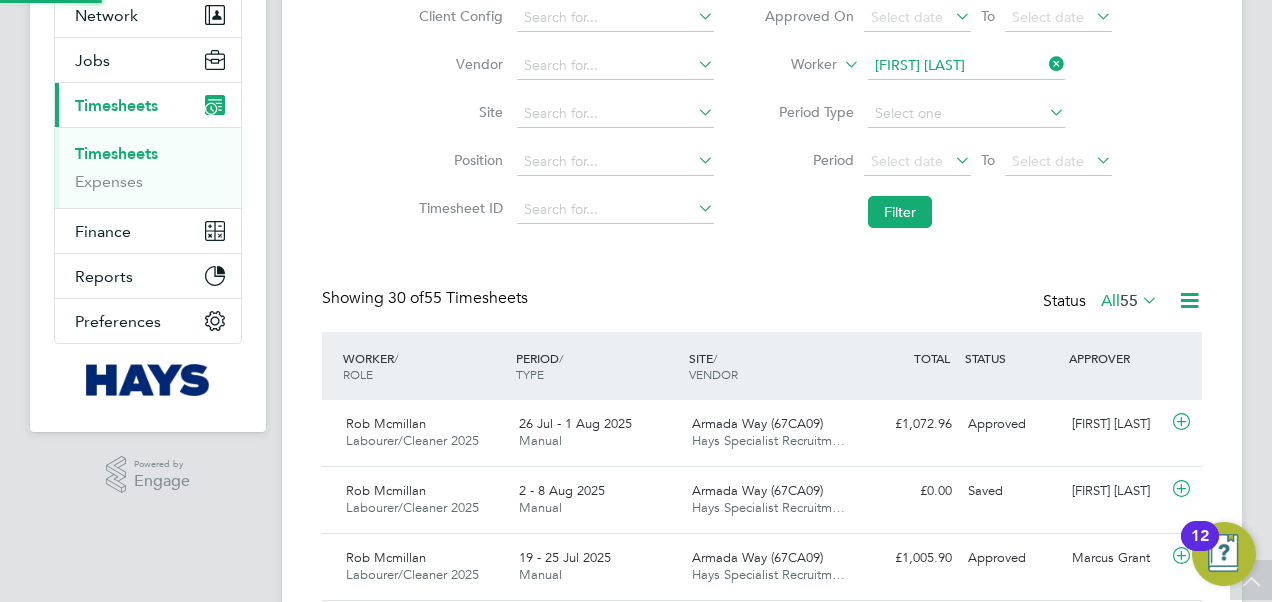 click on "Simon" 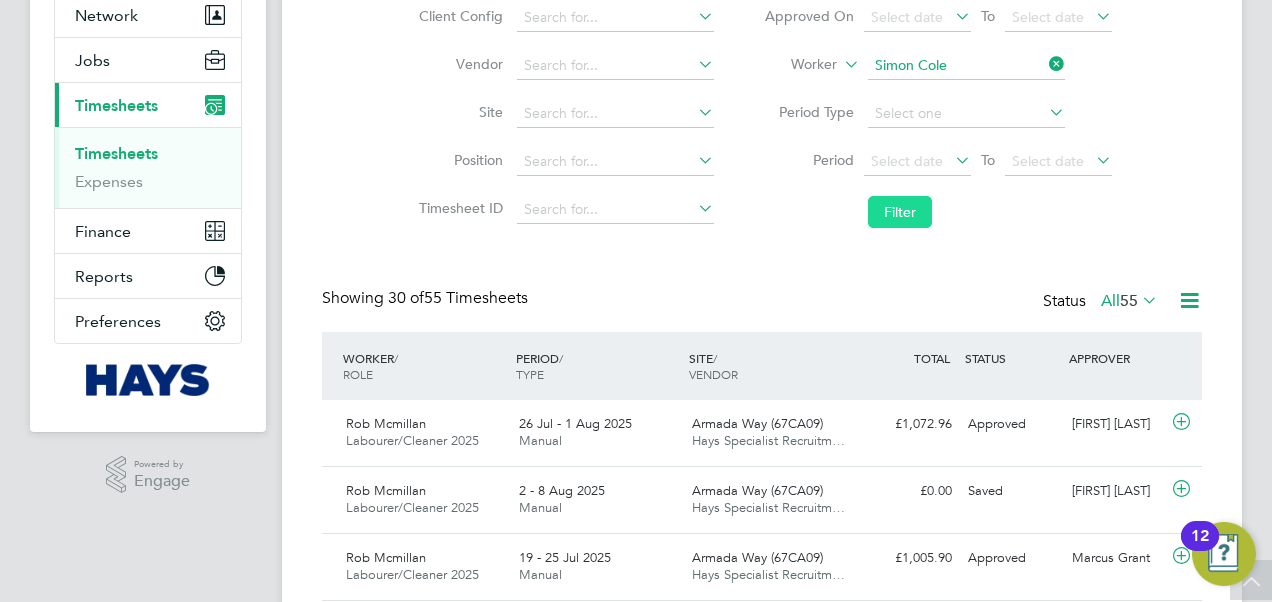 click on "Filter" 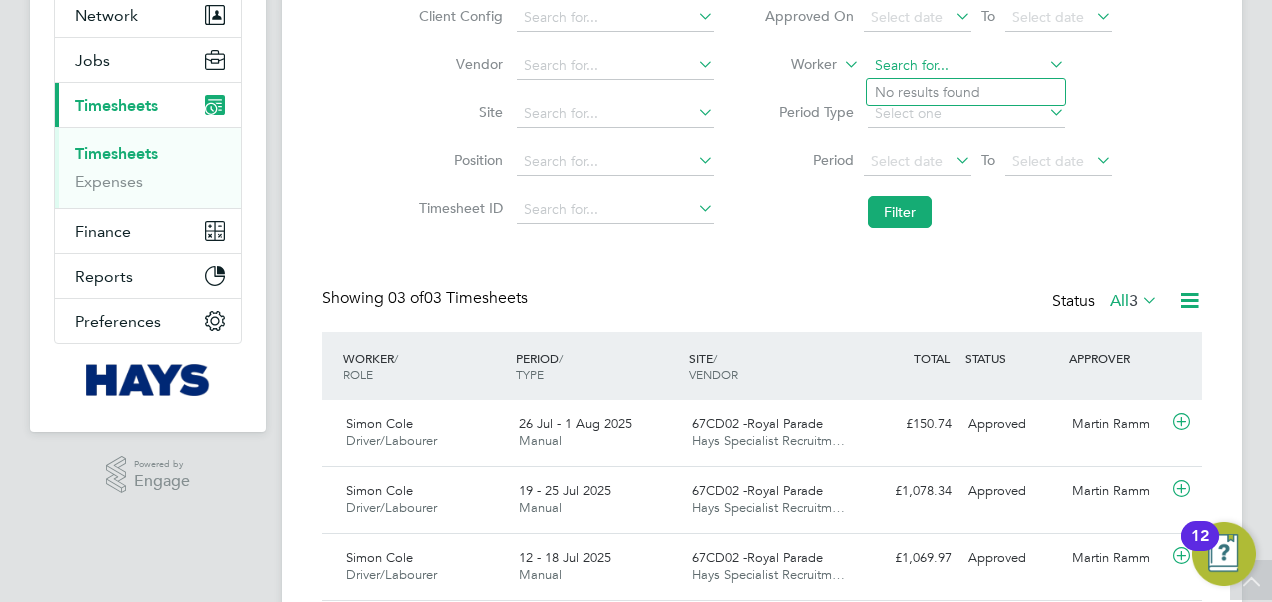 click 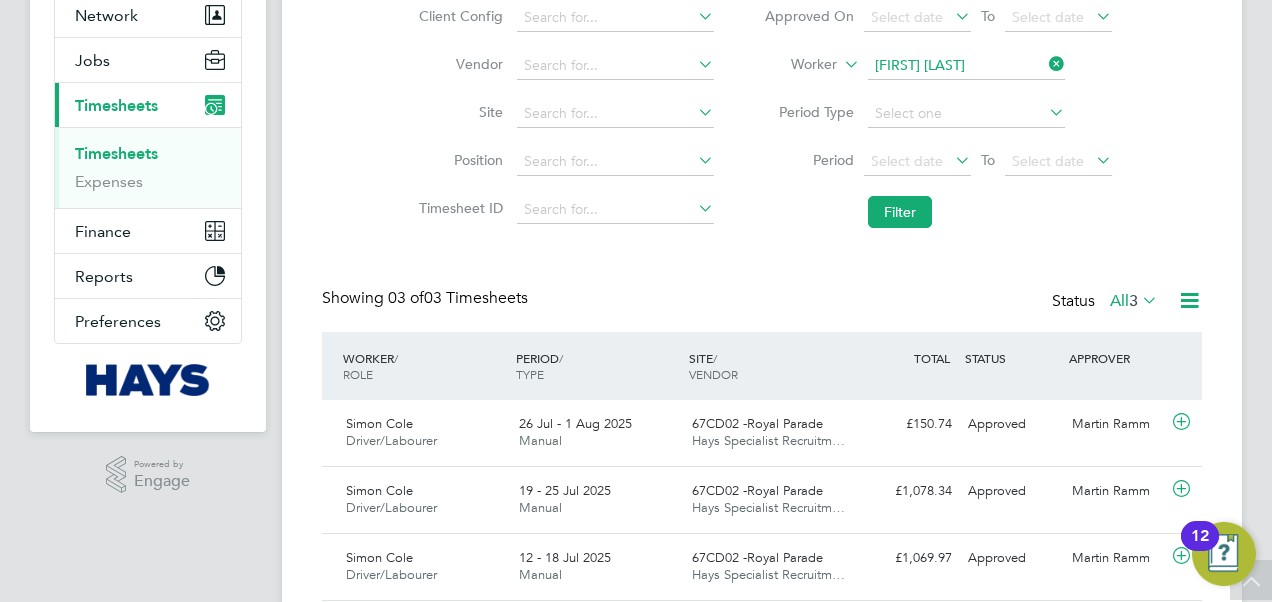 click on "Asht" 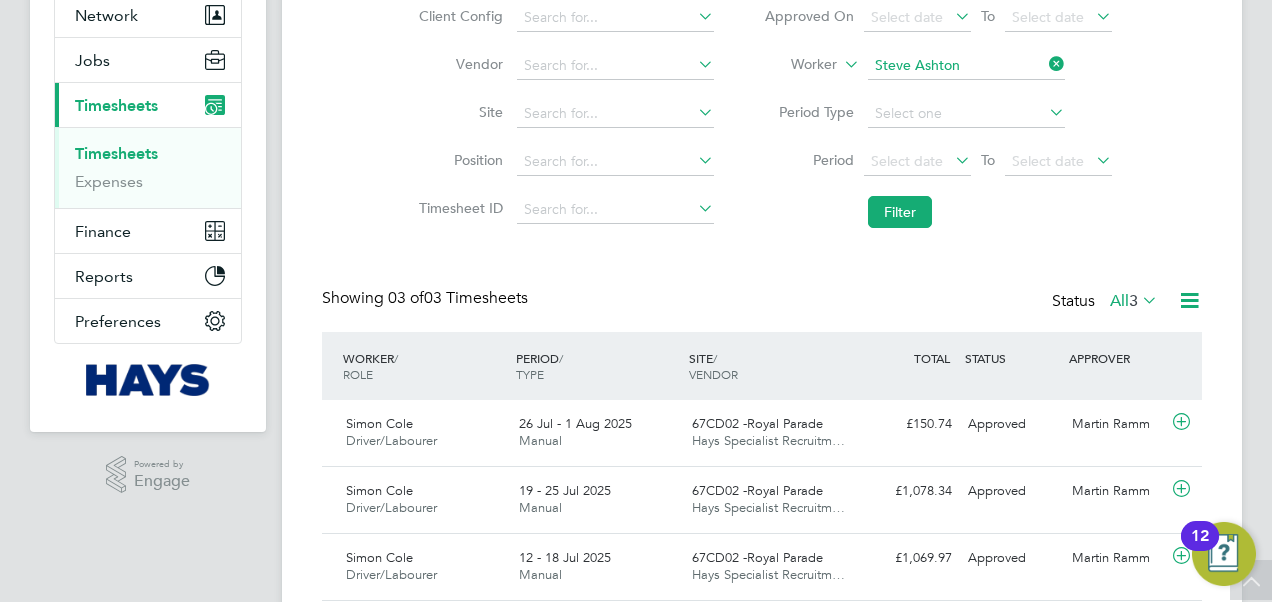 click on "Filter" 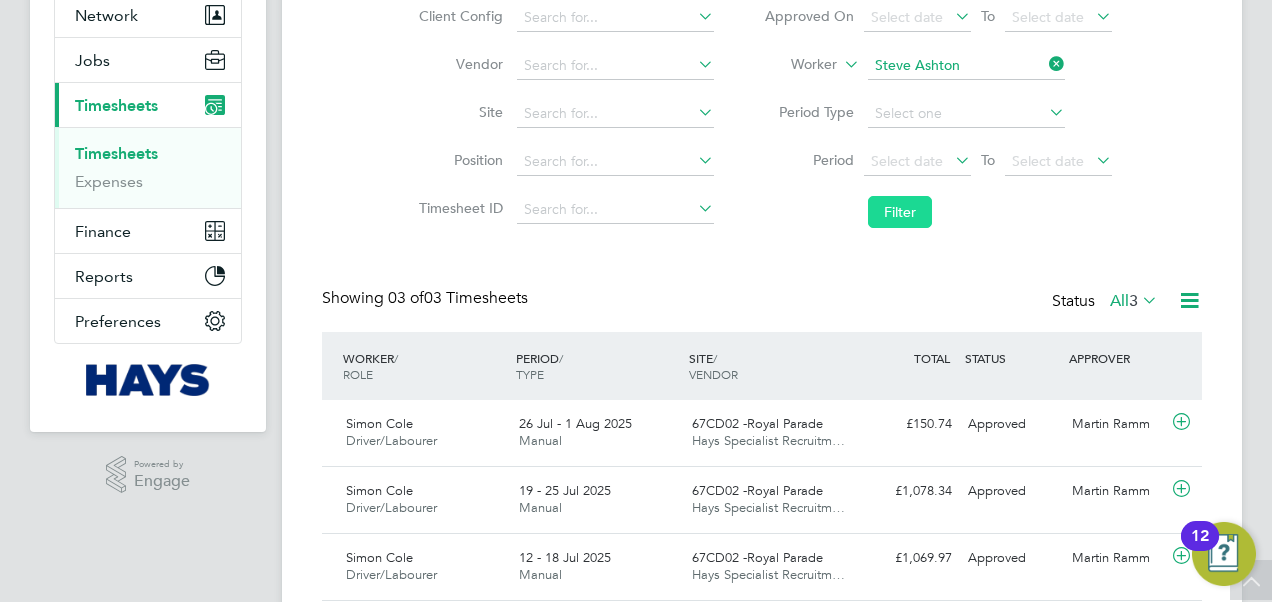 click on "Filter" 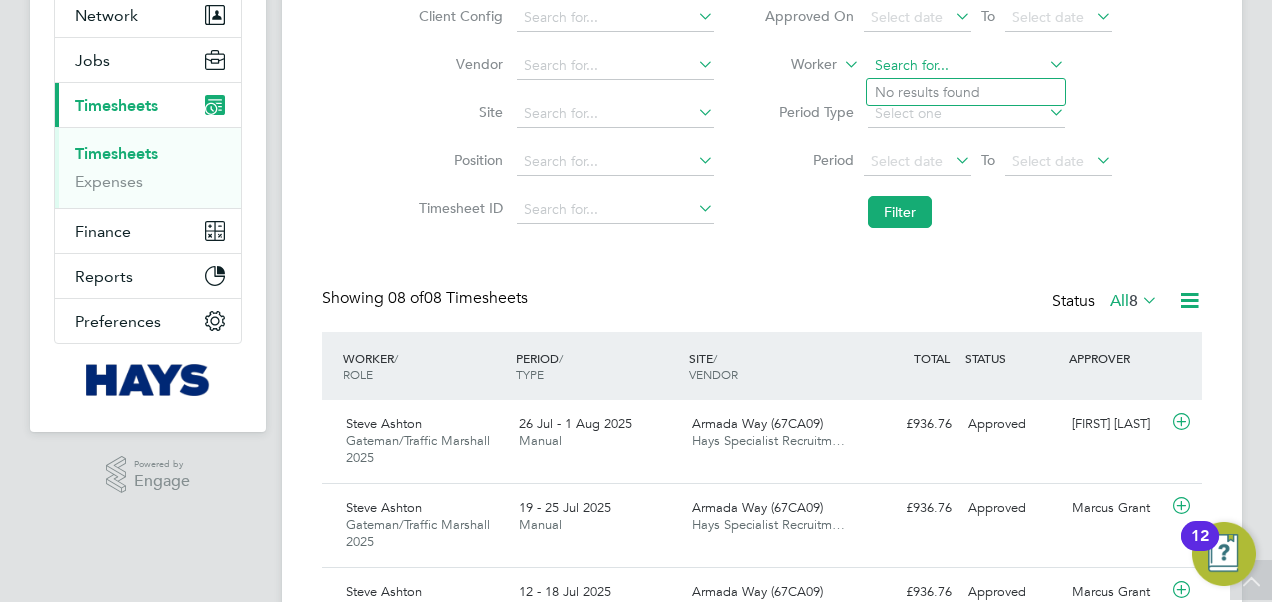 click 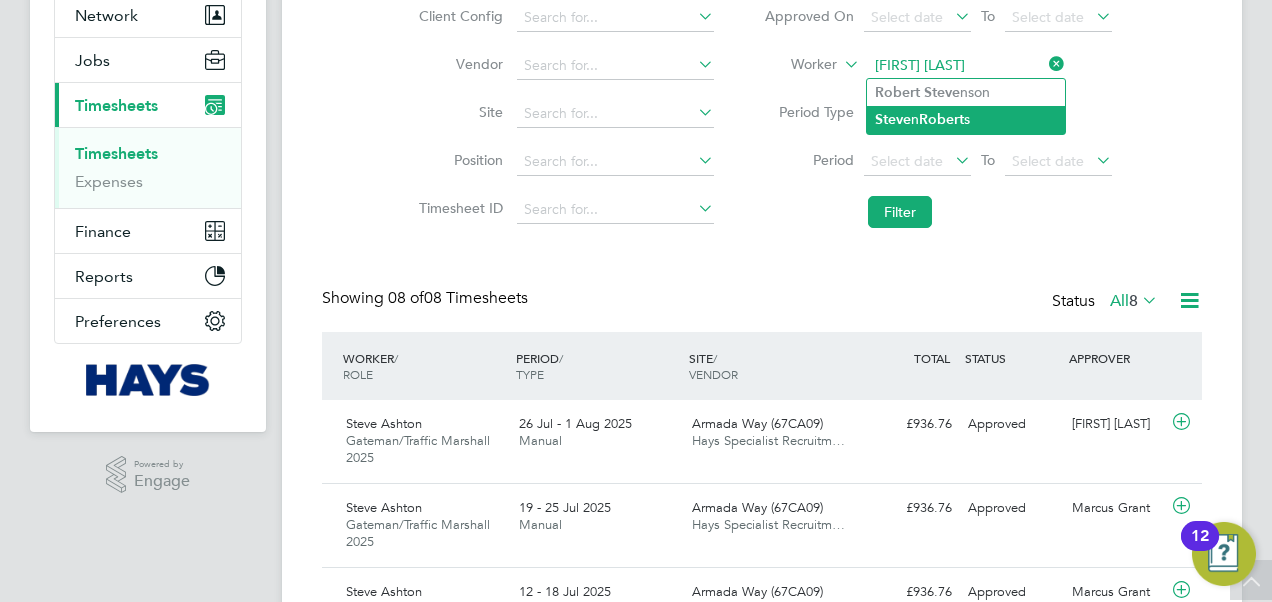 click on "Robert" 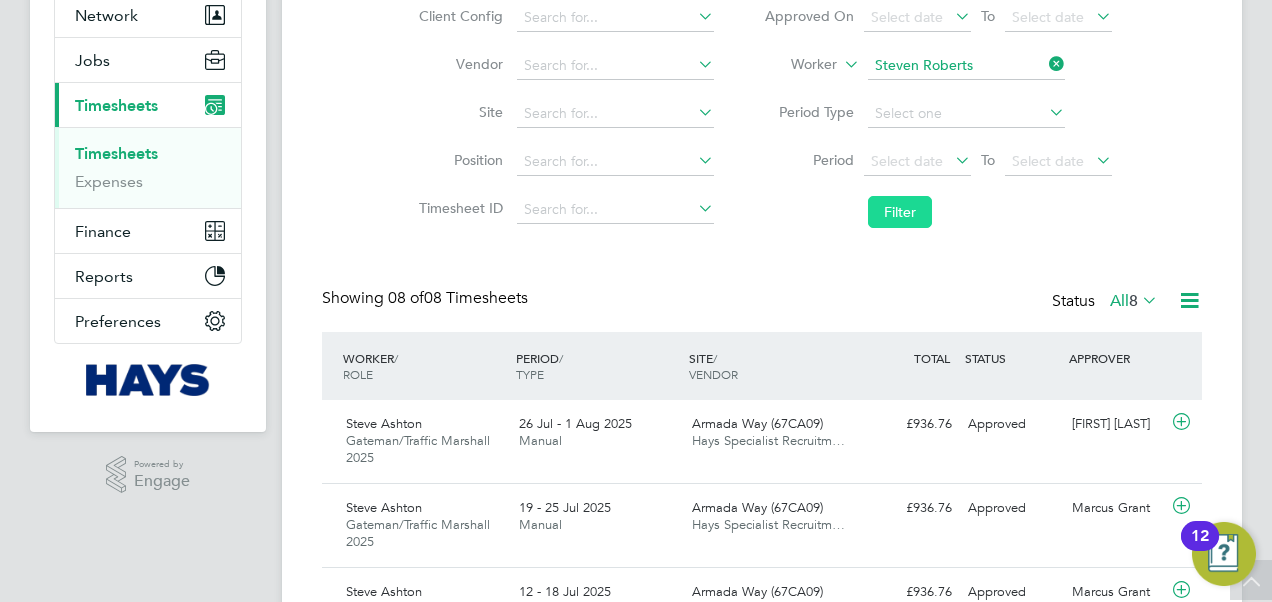click on "Filter" 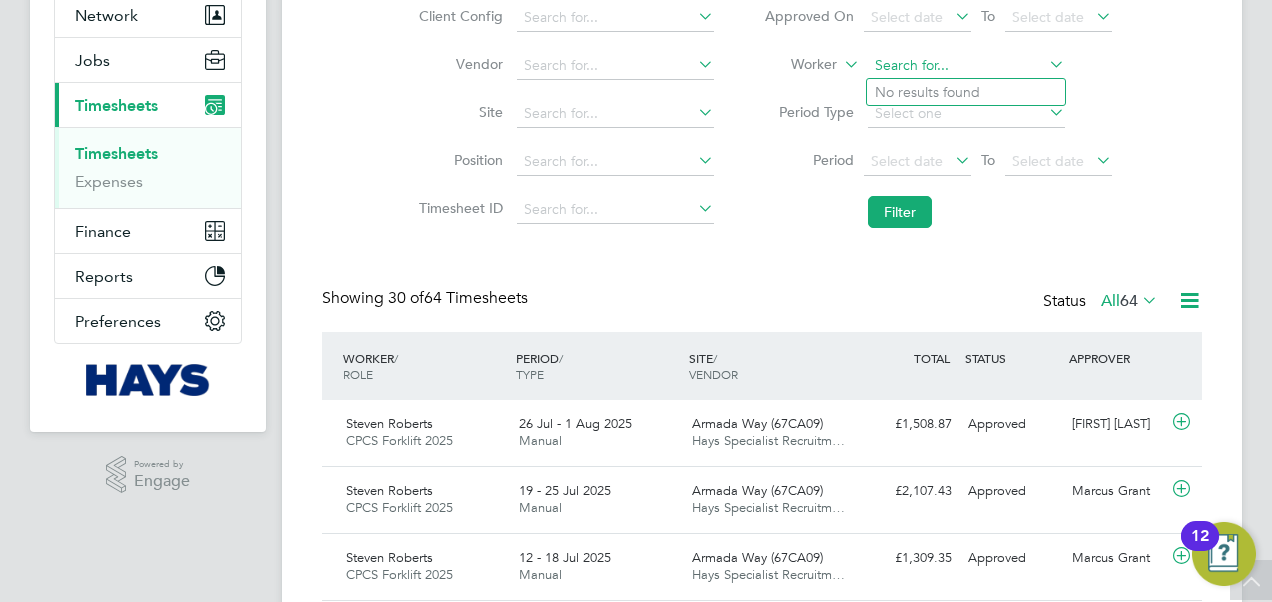 click 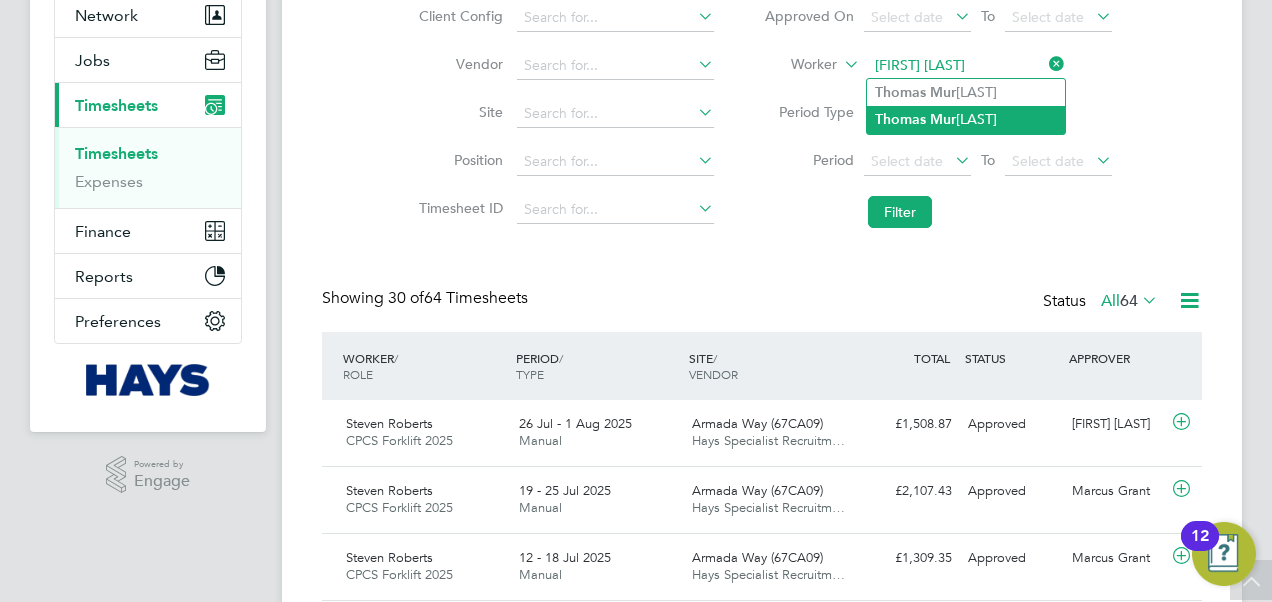 click on "Thomas   Mur phy" 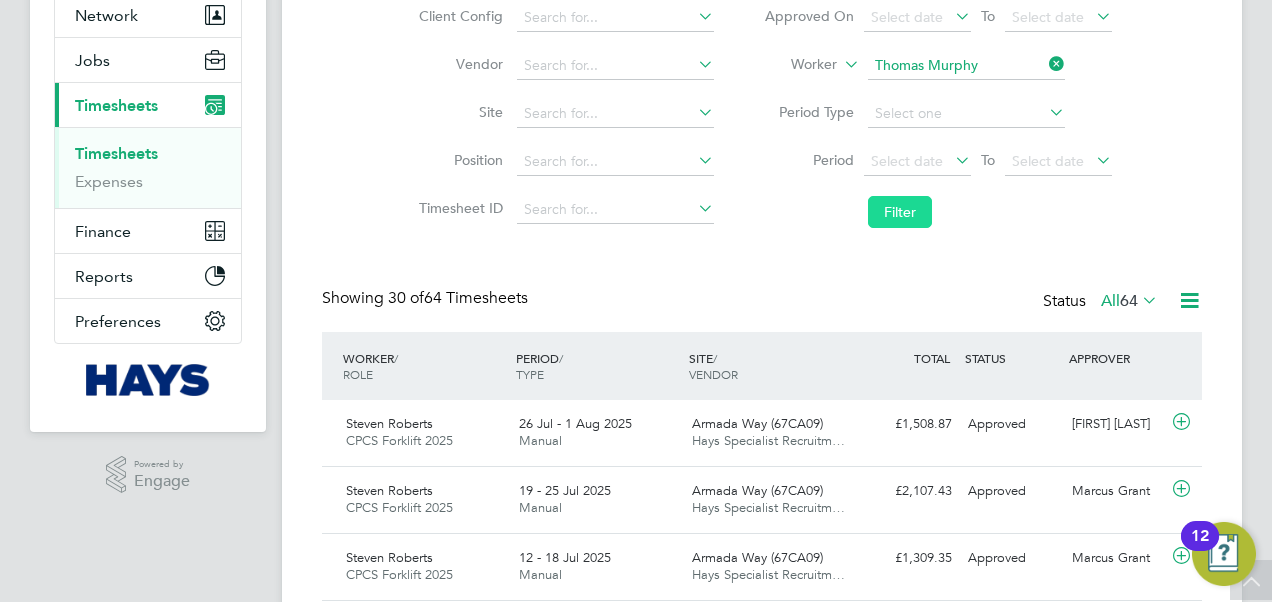 click on "Filter" 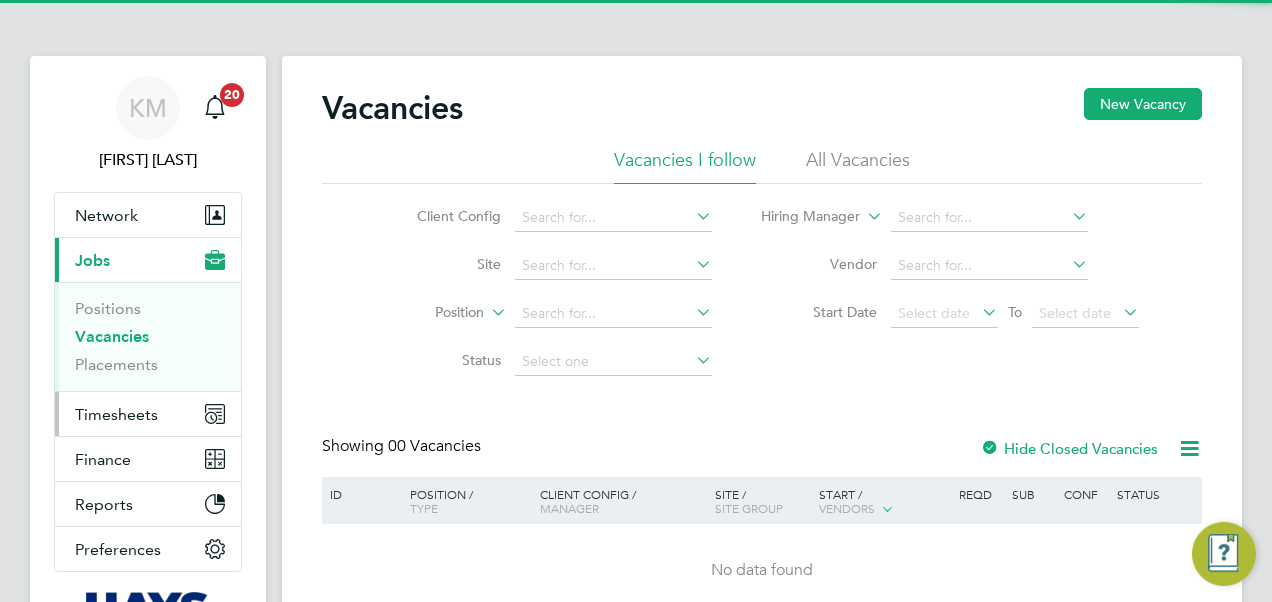 scroll, scrollTop: 0, scrollLeft: 0, axis: both 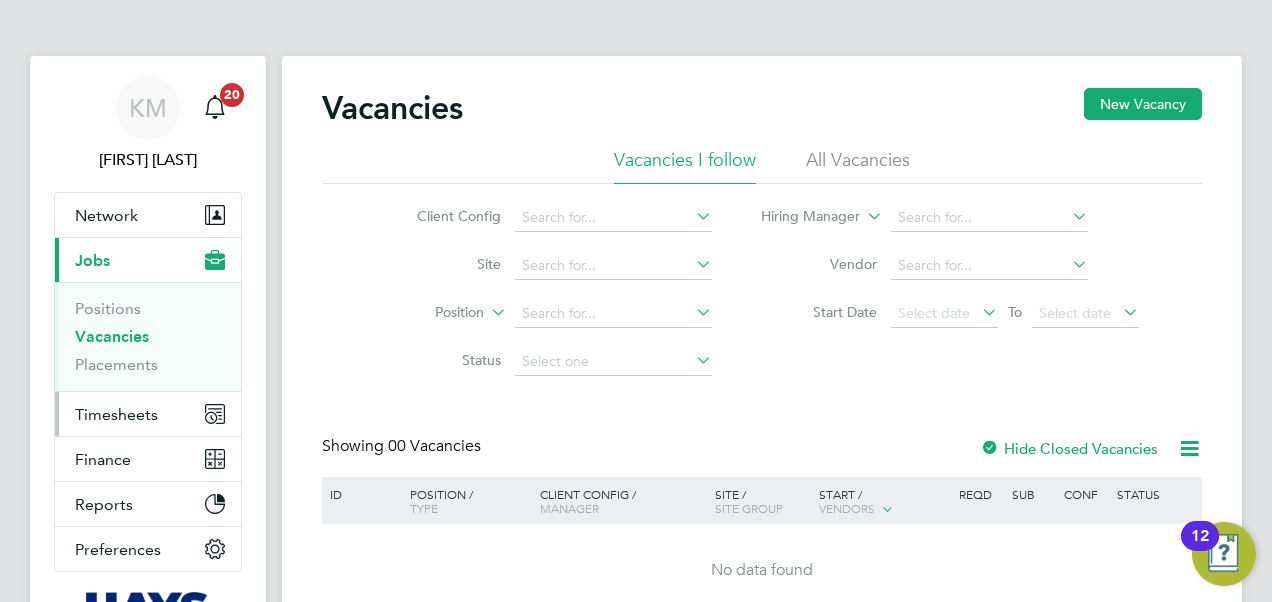click on "Timesheets" at bounding box center (116, 414) 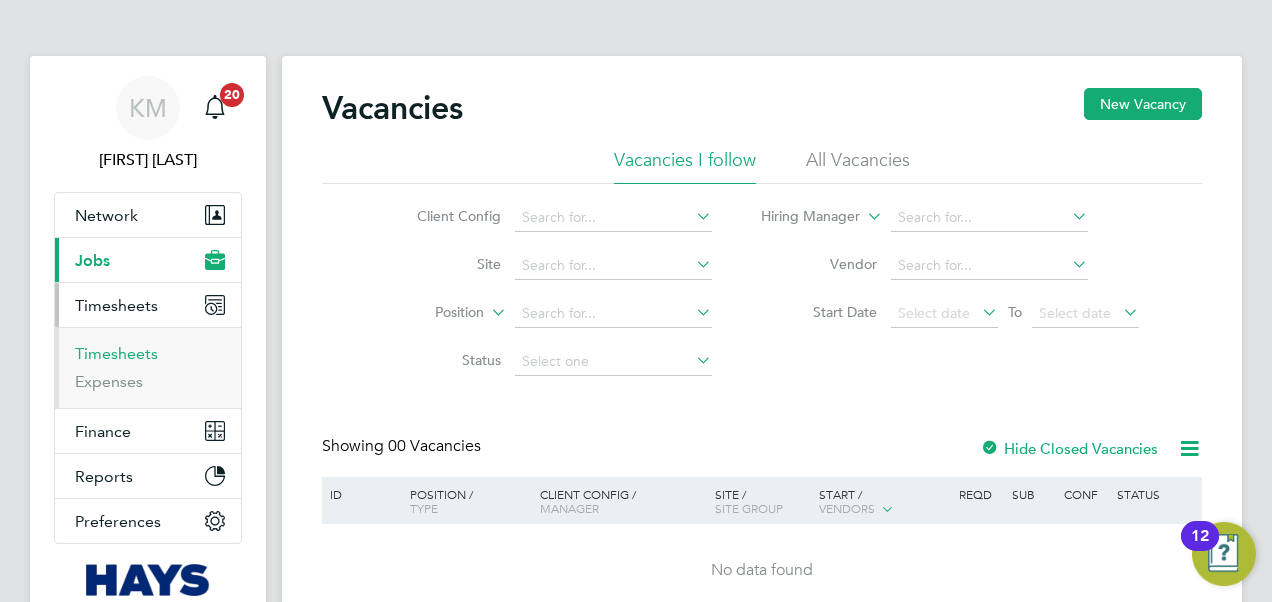 click on "Timesheets" at bounding box center [116, 353] 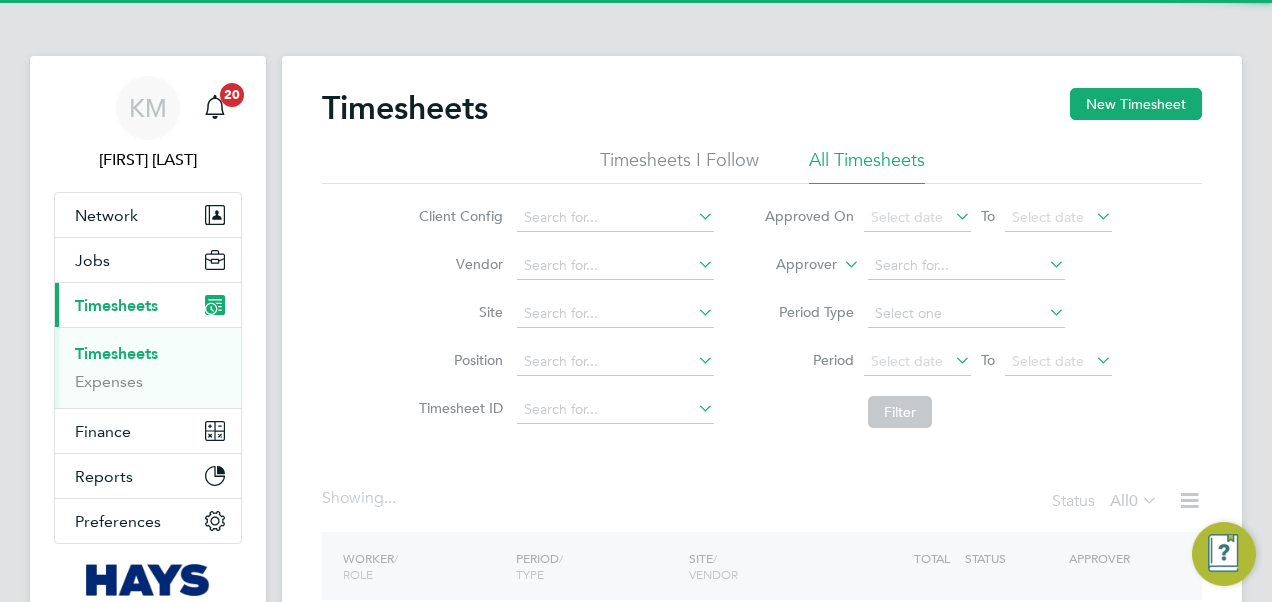 click 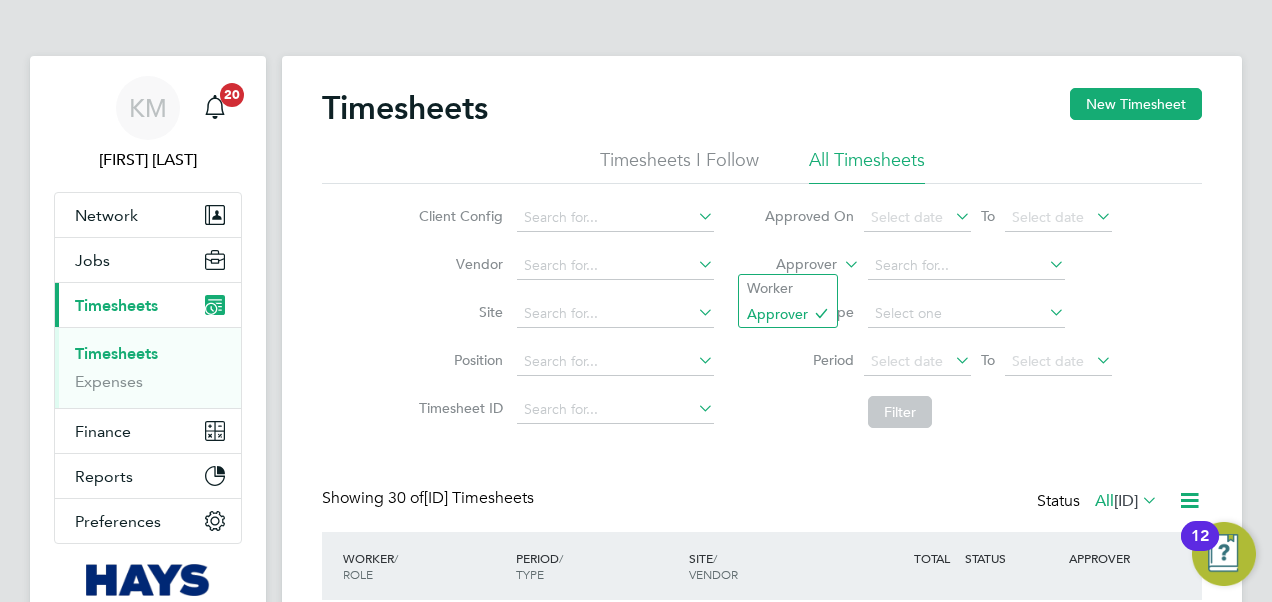 click 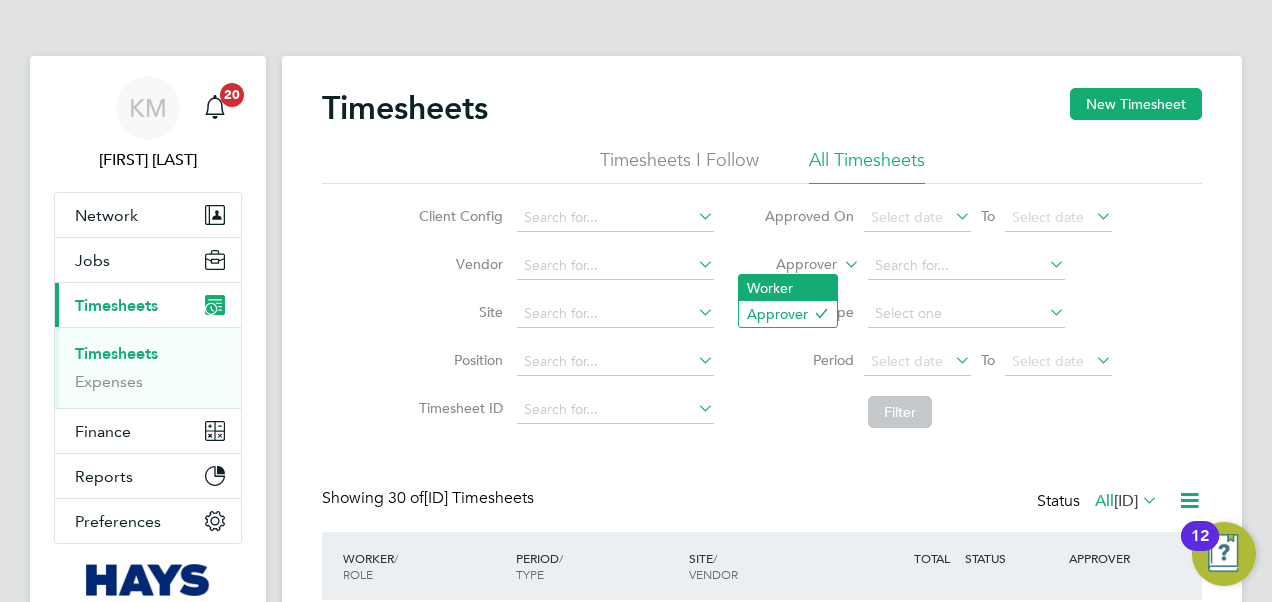 click on "Worker" 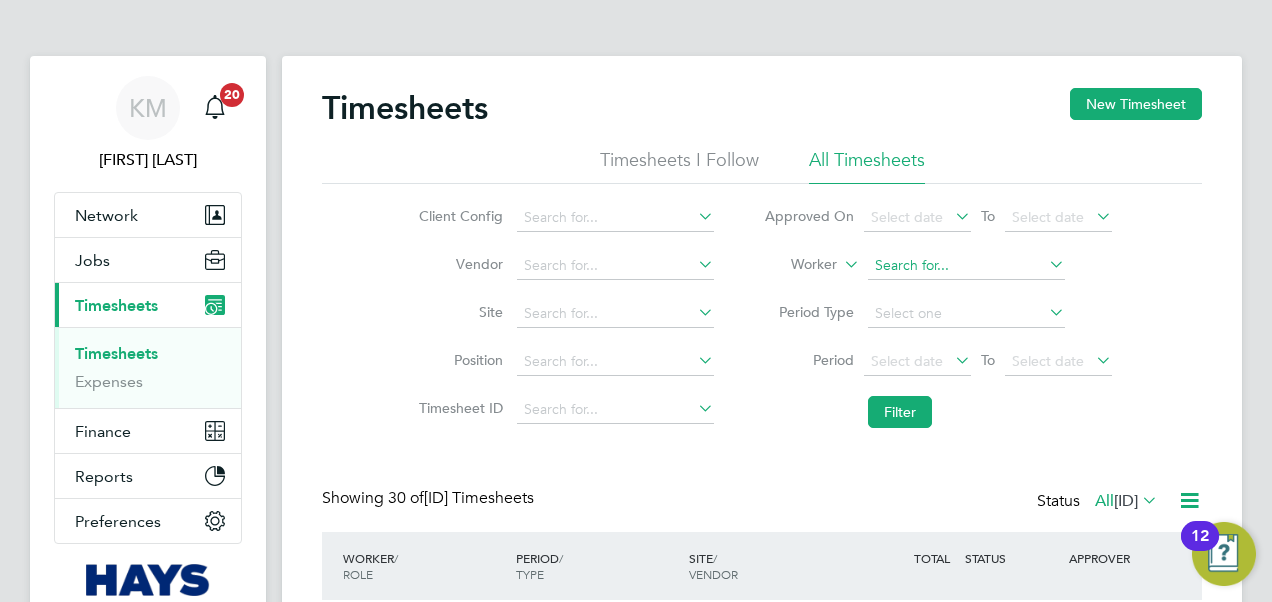 click 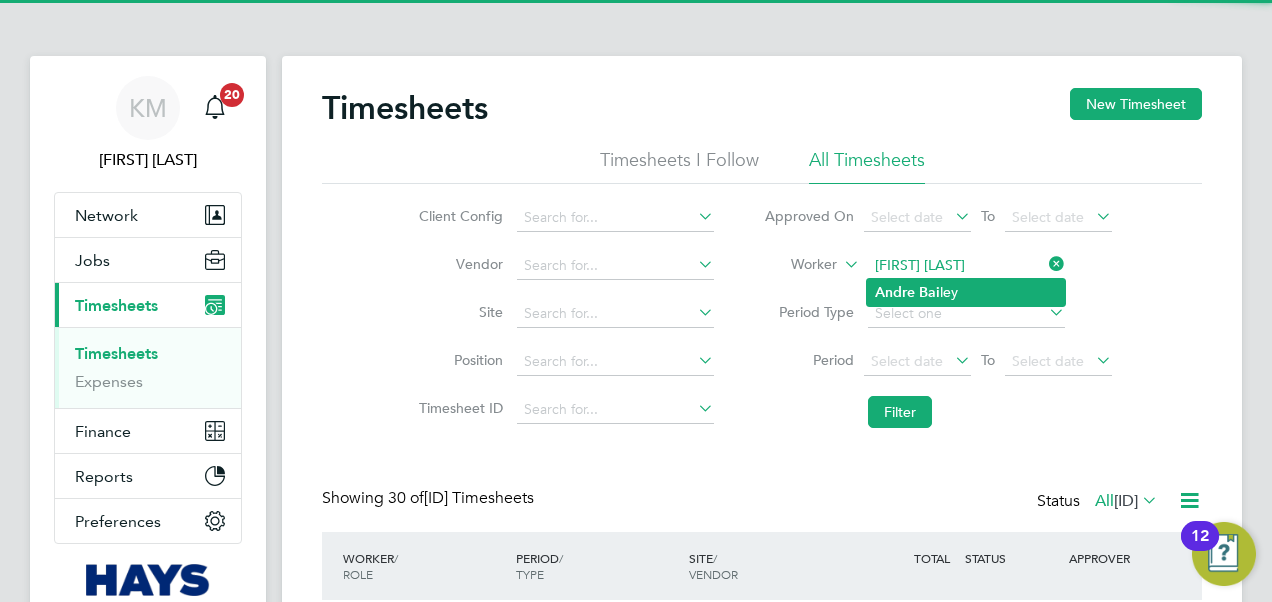 click on "Andre   Bai ley" 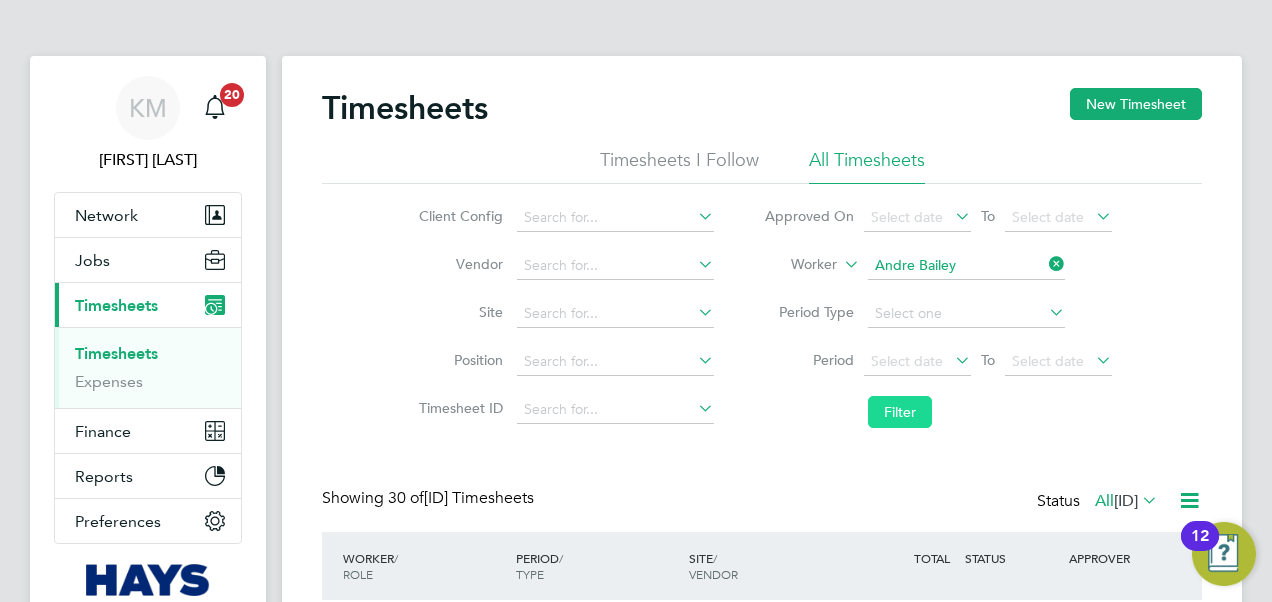 click on "Filter" 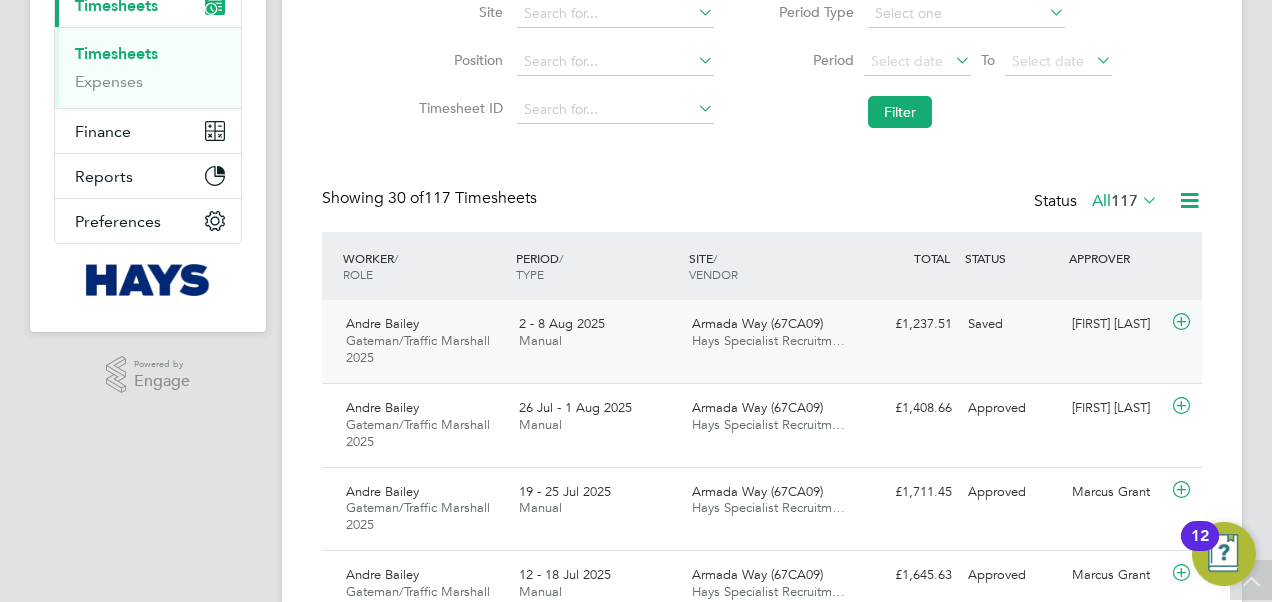 click on "Hays Specialist Recruitm…" 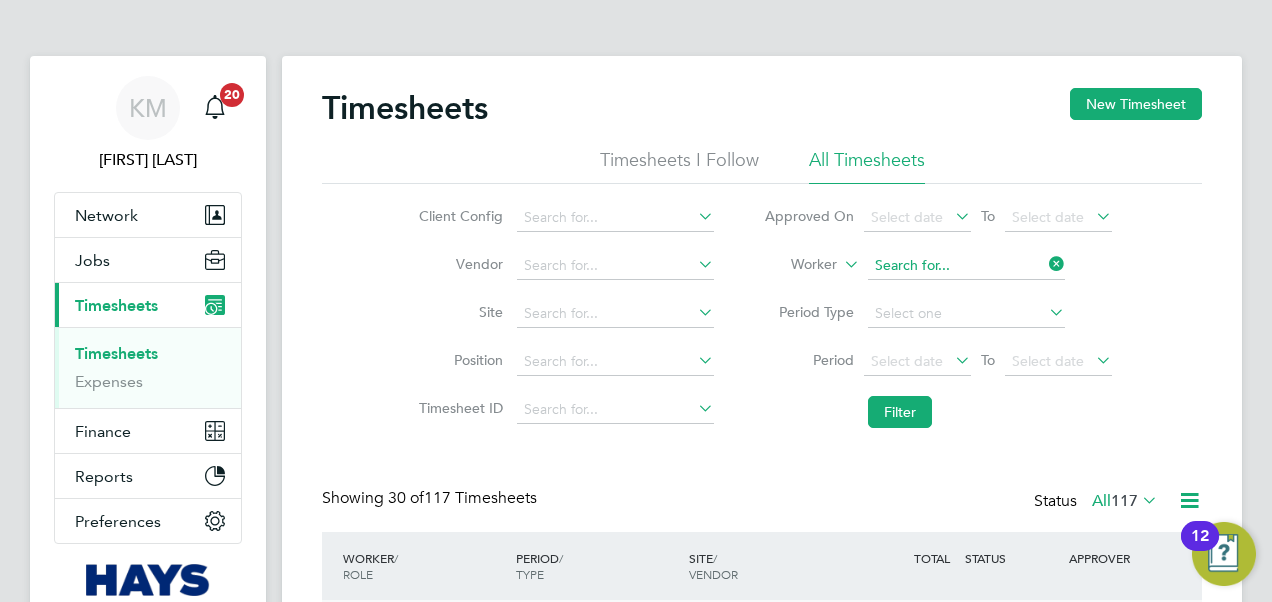click 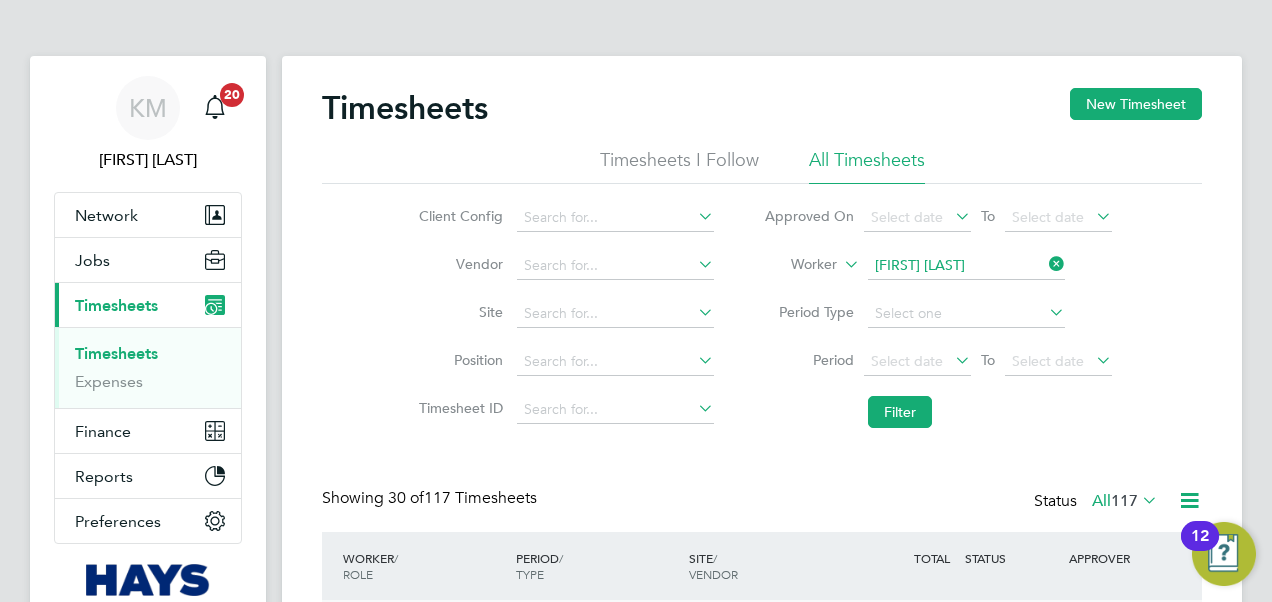 click on "Andrew" 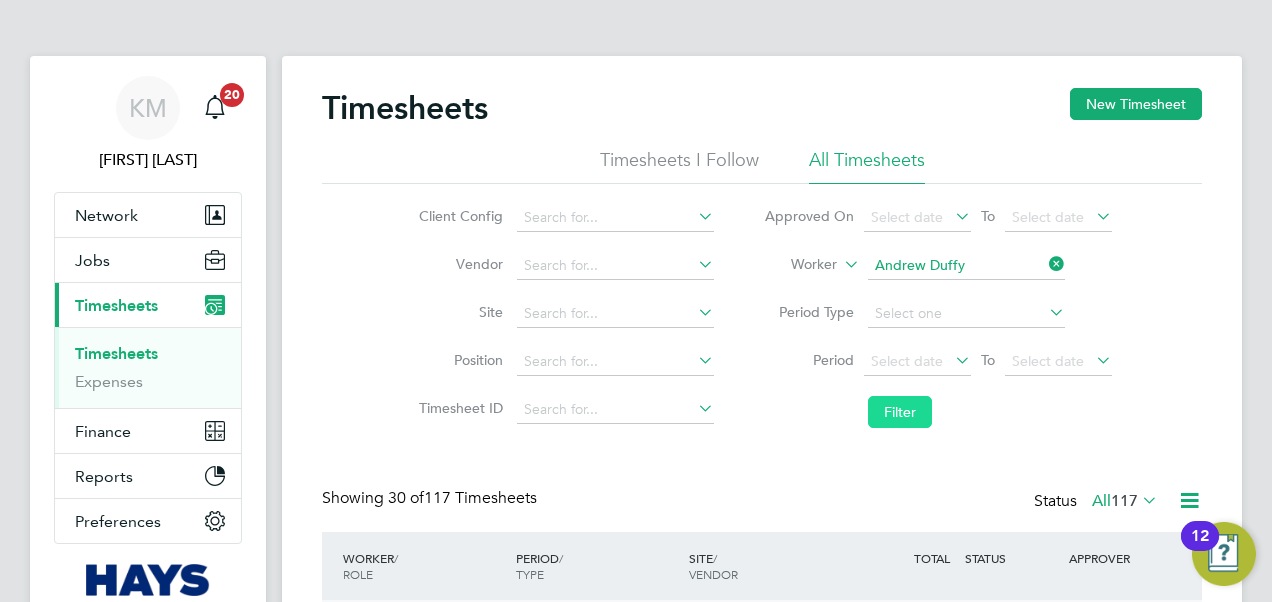 click on "Filter" 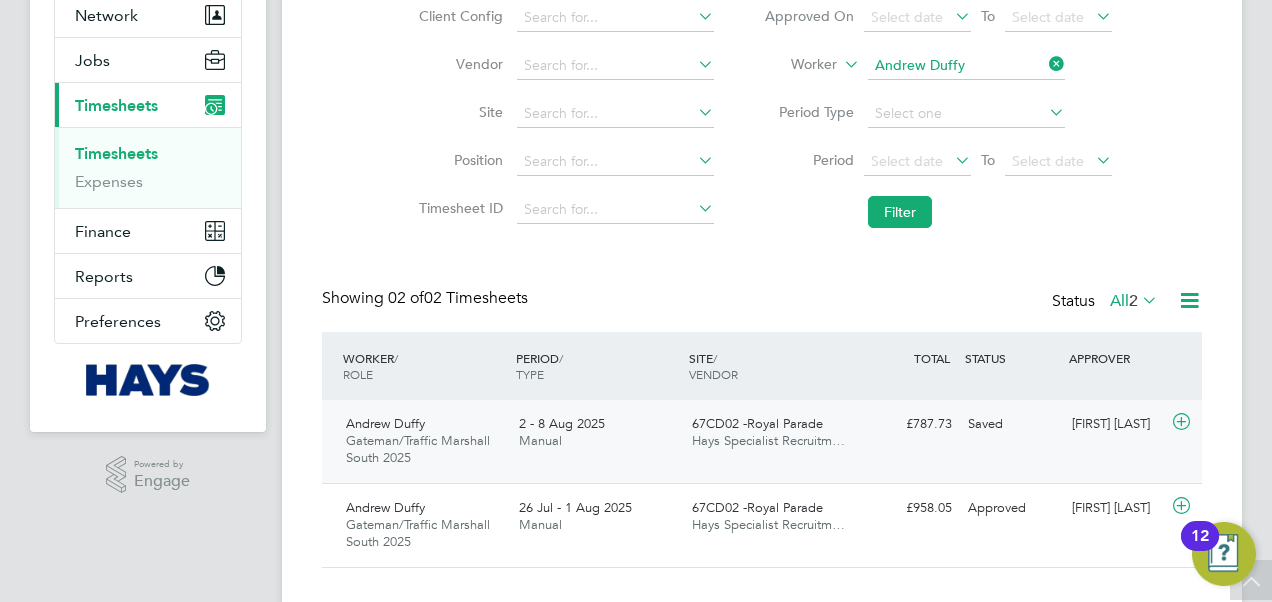 click on "Hays Specialist Recruitm…" 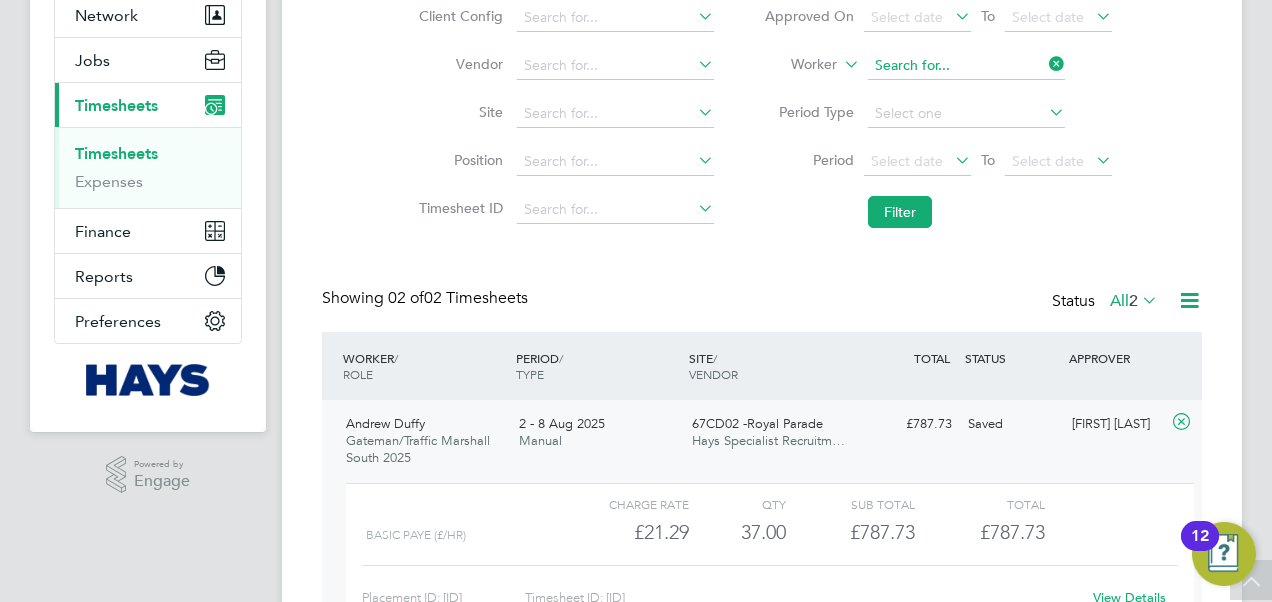 click 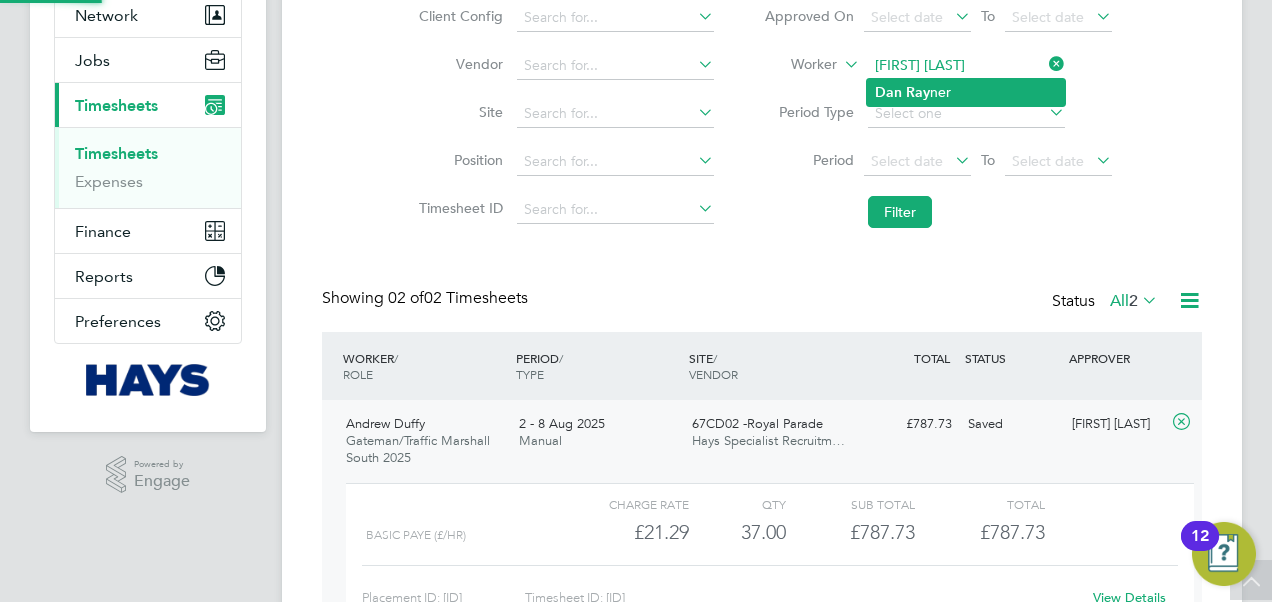 click on "Dan   Ray ner" 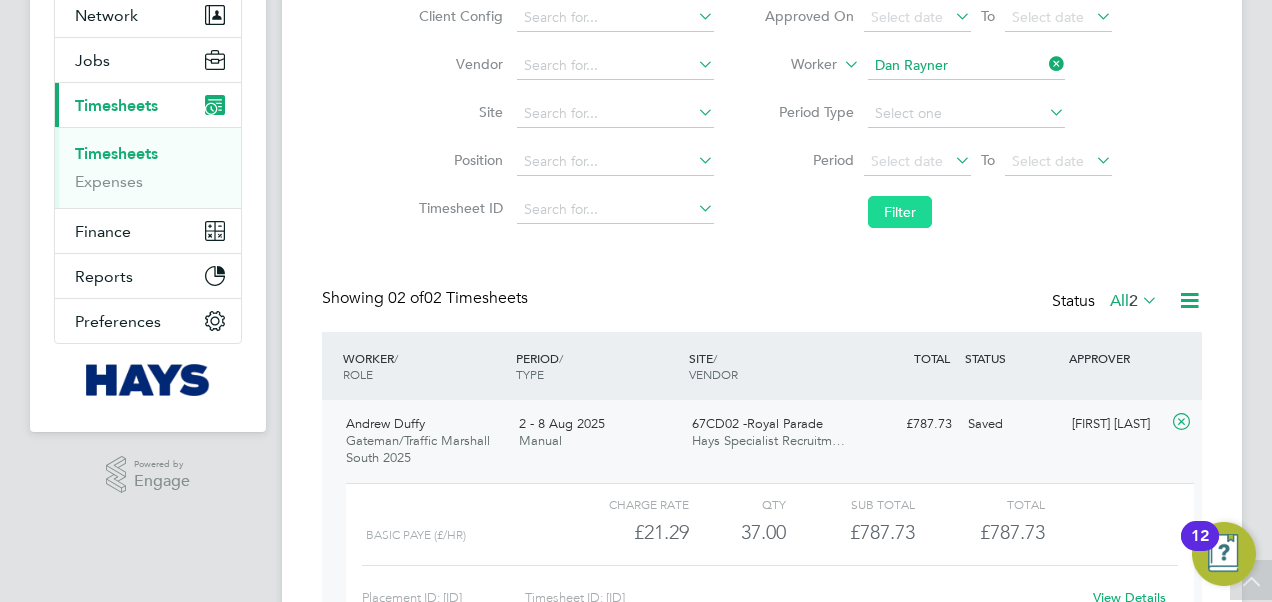 click on "Filter" 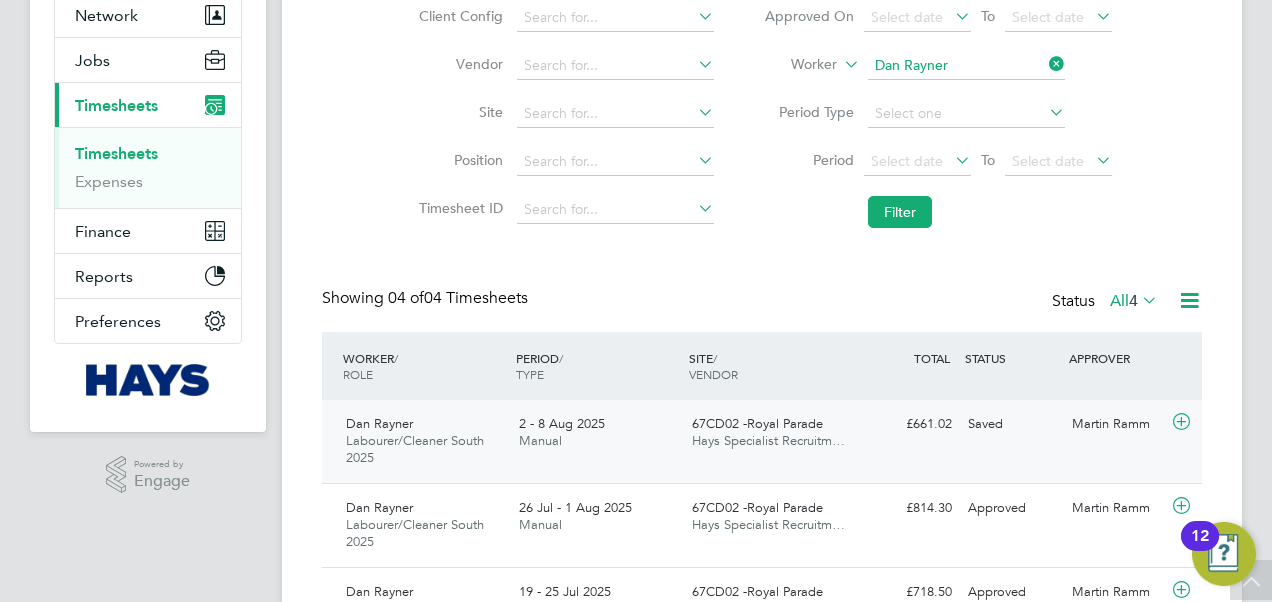 click on "£661.02 Saved" 